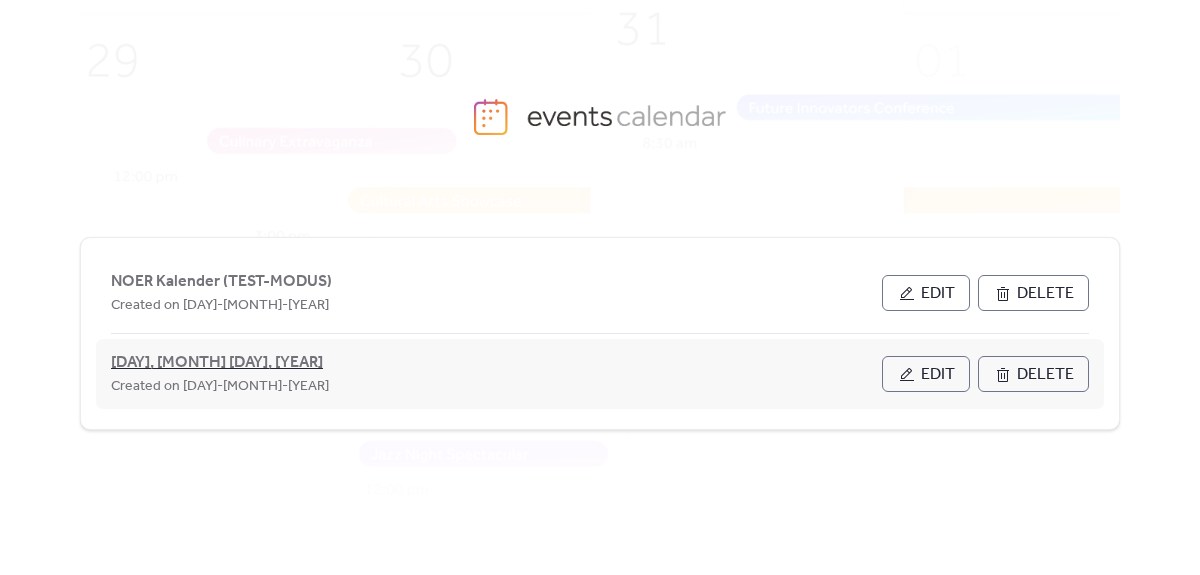 scroll, scrollTop: 0, scrollLeft: 0, axis: both 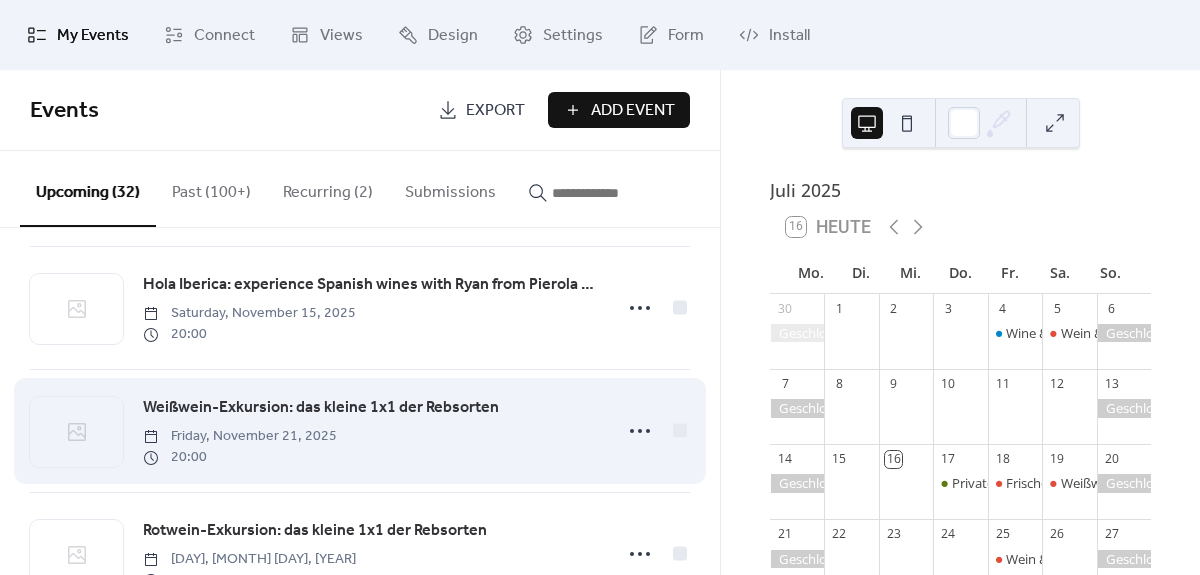 click on "Weißwein-Exkursion: das kleine 1x1 der Rebsorten" at bounding box center (321, 408) 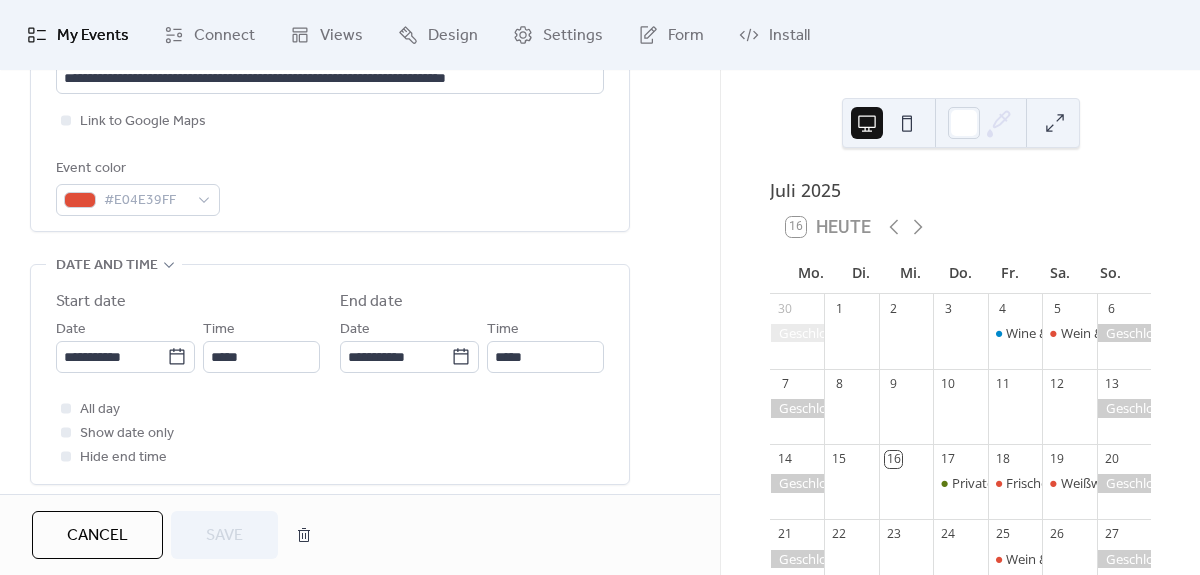 scroll, scrollTop: 712, scrollLeft: 0, axis: vertical 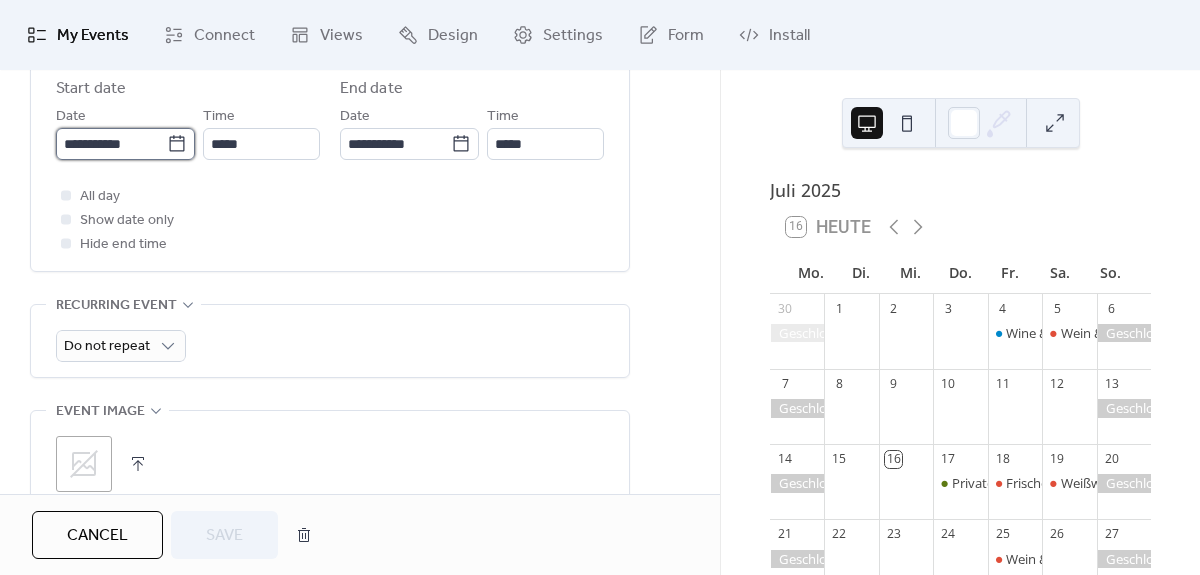 click on "**********" at bounding box center (111, 144) 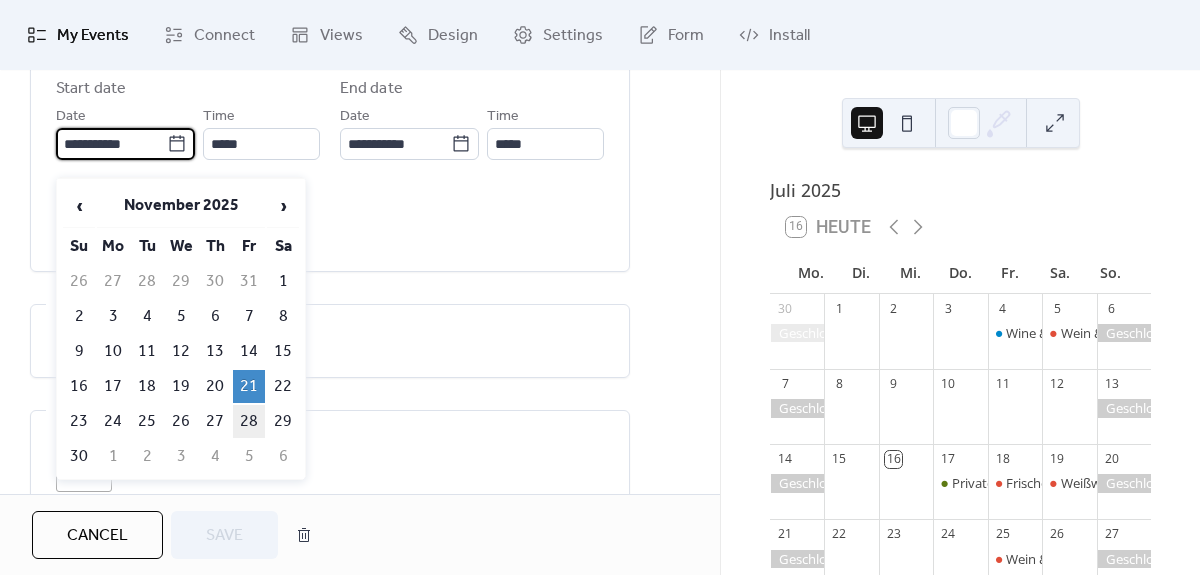 click on "28" at bounding box center [249, 421] 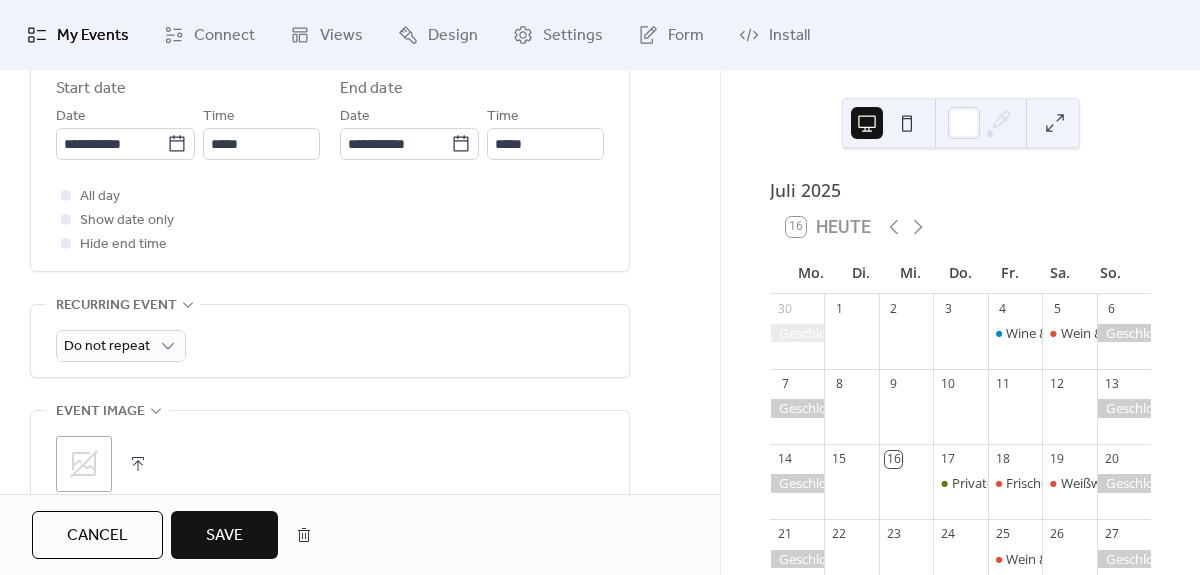 click on "Save" at bounding box center [224, 536] 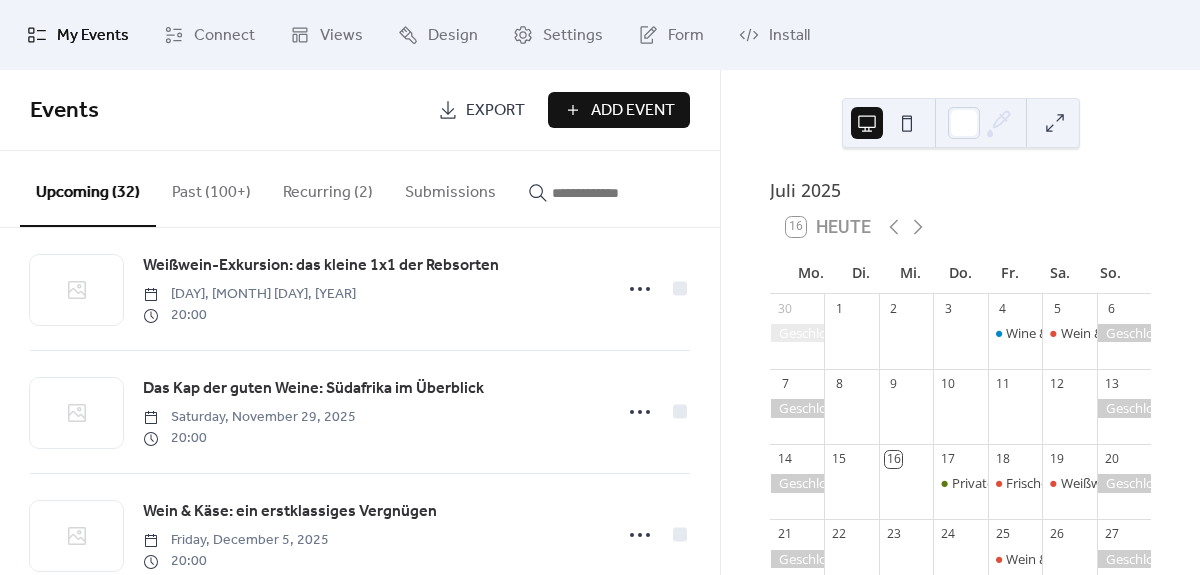 scroll, scrollTop: 3011, scrollLeft: 0, axis: vertical 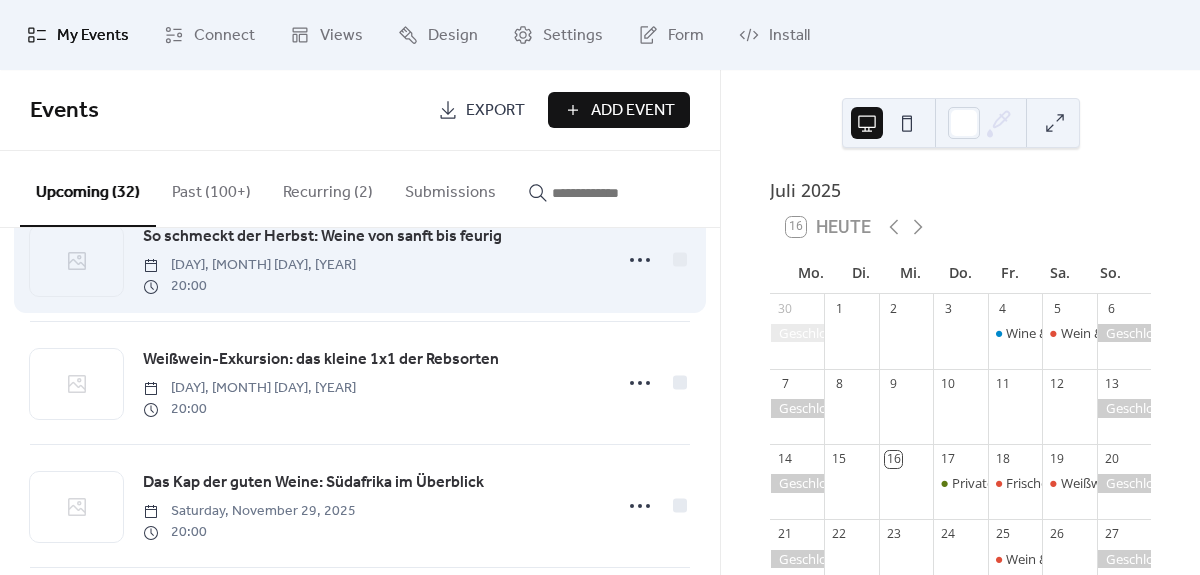 click on "So schmeckt der Herbst: Weine von sanft bis feurig" at bounding box center [322, 237] 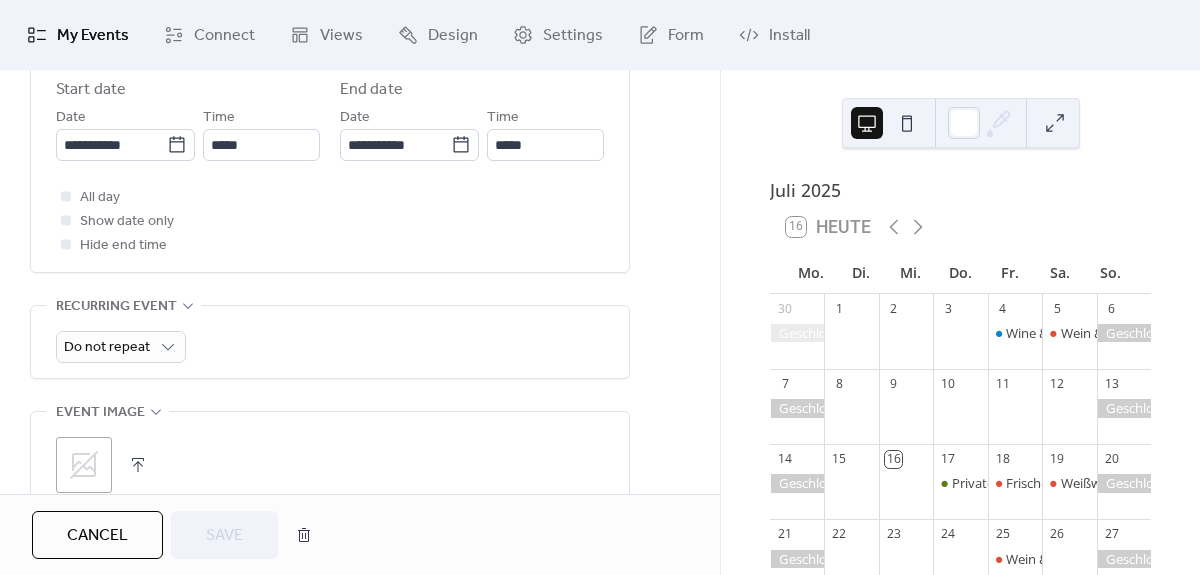 scroll, scrollTop: 761, scrollLeft: 0, axis: vertical 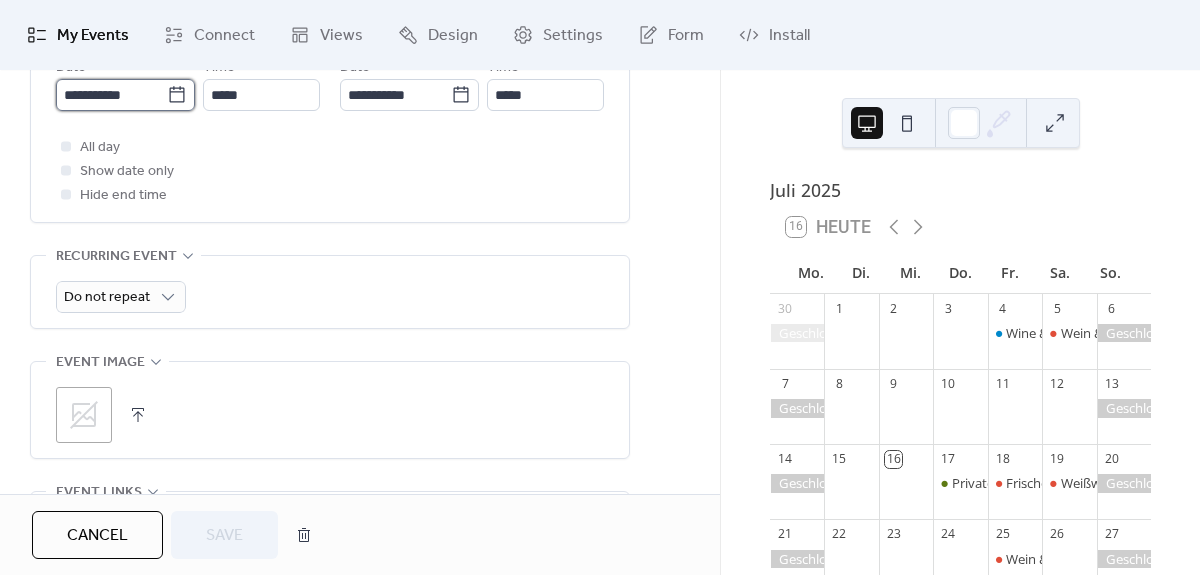 click on "**********" at bounding box center (111, 95) 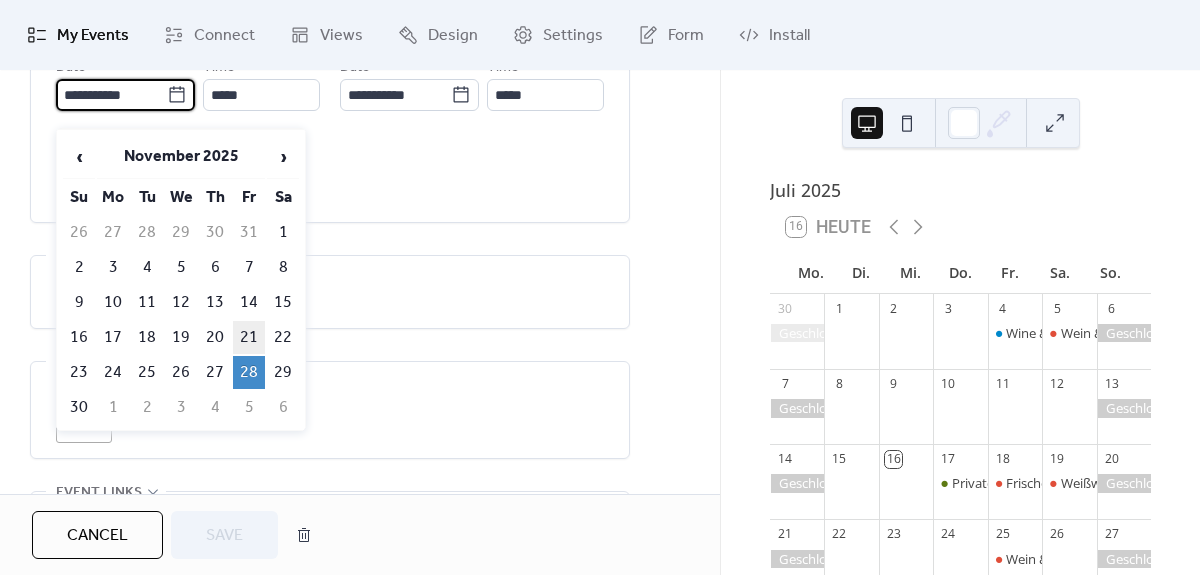 click on "21" at bounding box center [249, 337] 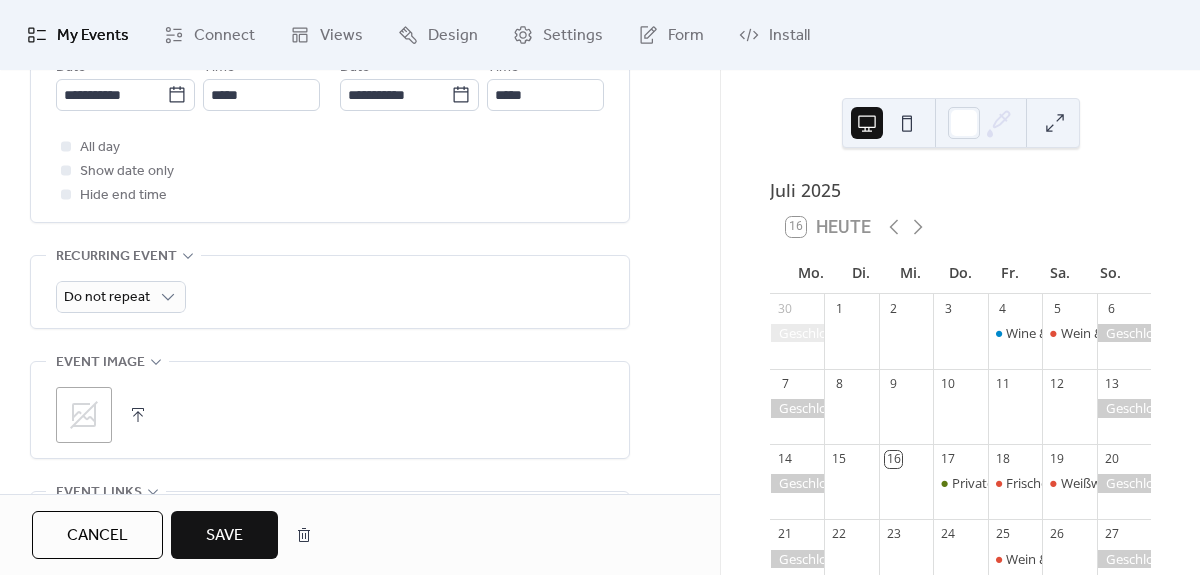 click on "Save" at bounding box center [224, 536] 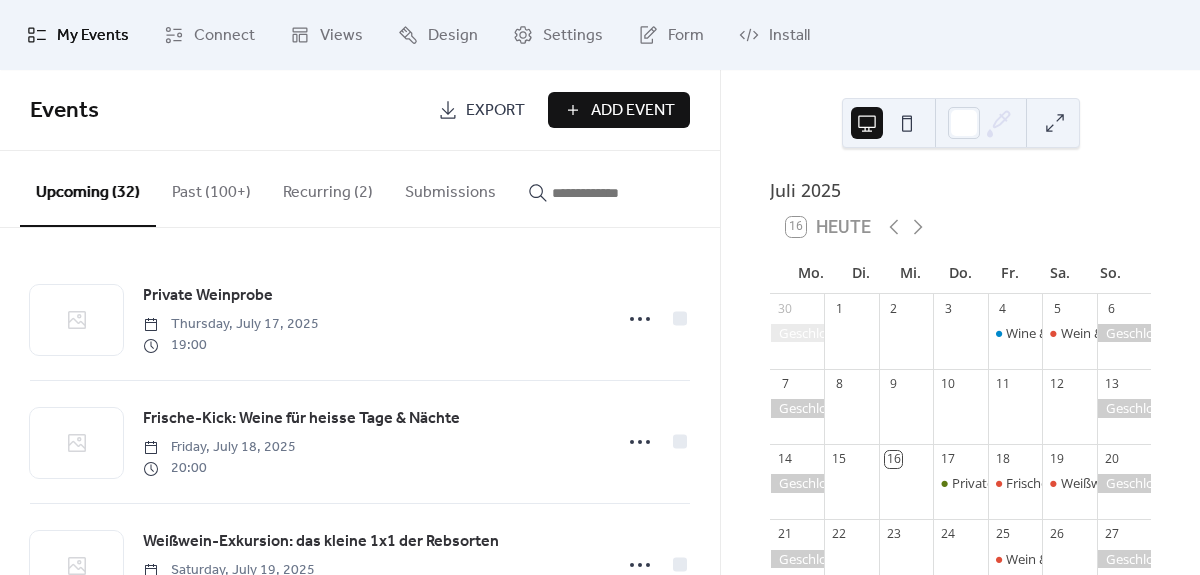 click on "Past (100+)" at bounding box center [211, 188] 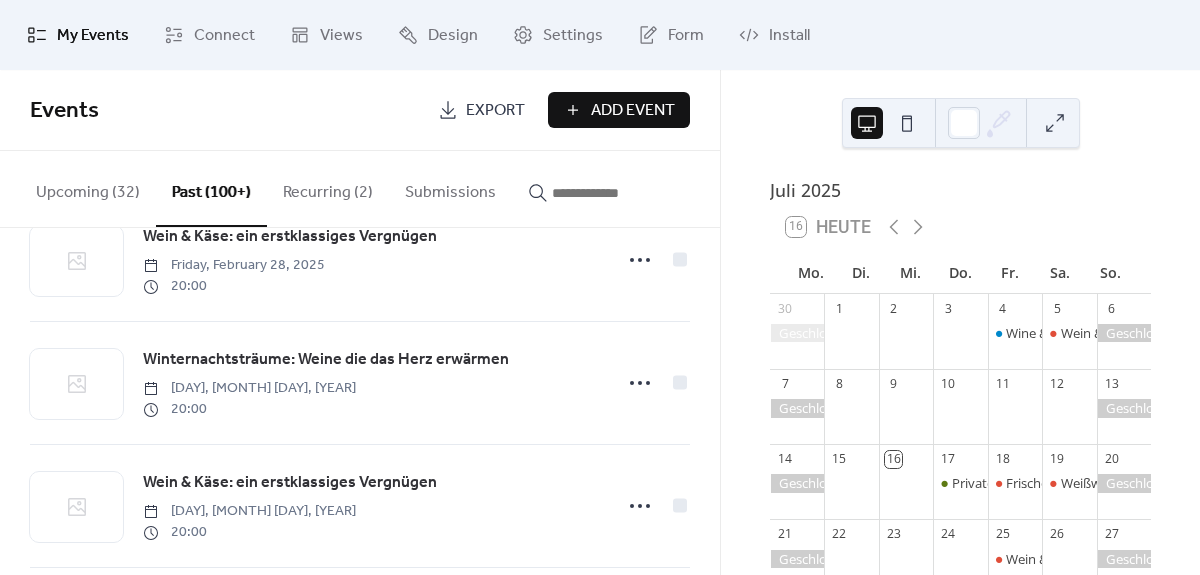 scroll, scrollTop: 3508, scrollLeft: 0, axis: vertical 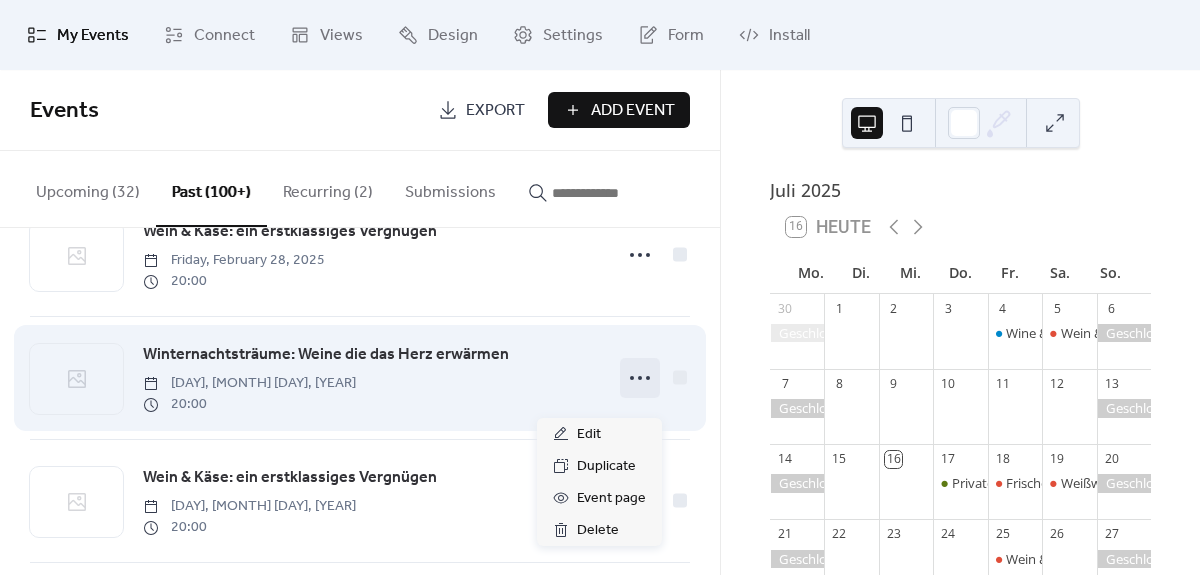 click 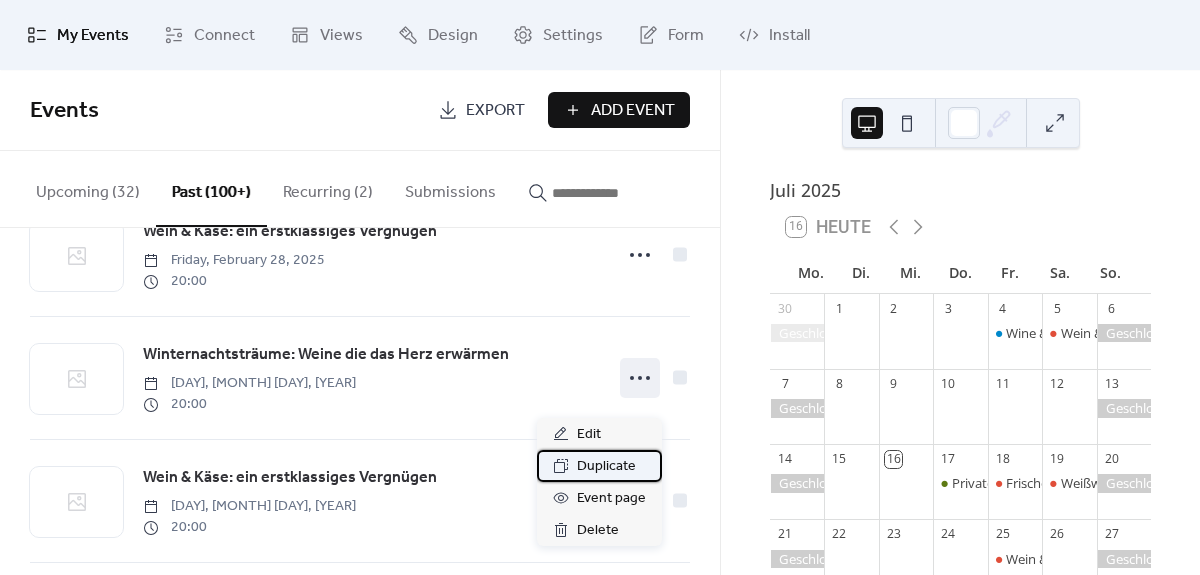 click on "Duplicate" at bounding box center [606, 467] 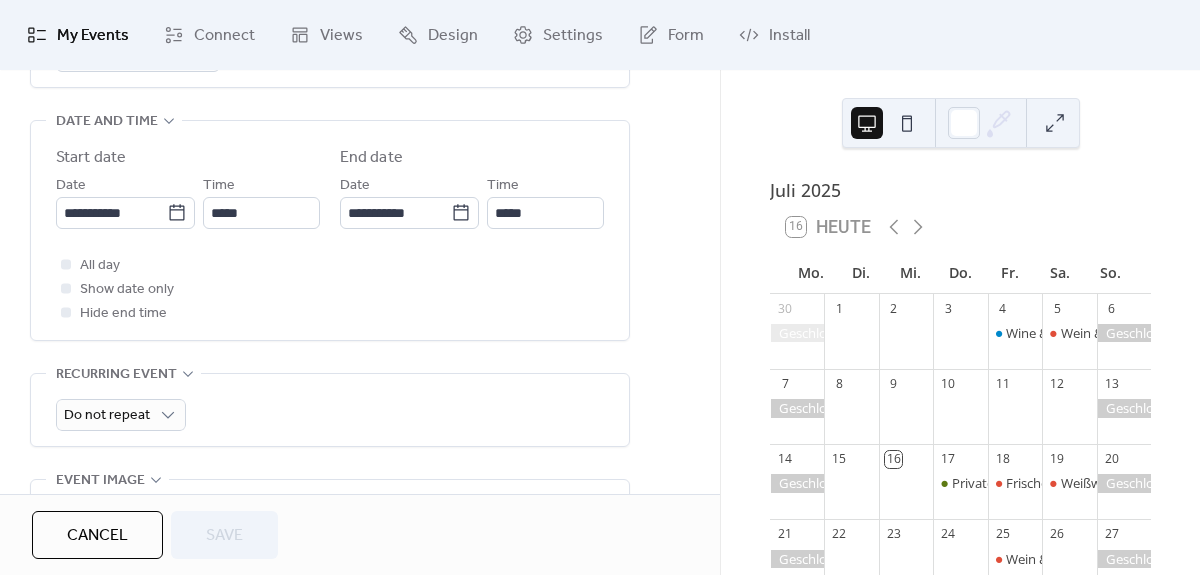 scroll, scrollTop: 647, scrollLeft: 0, axis: vertical 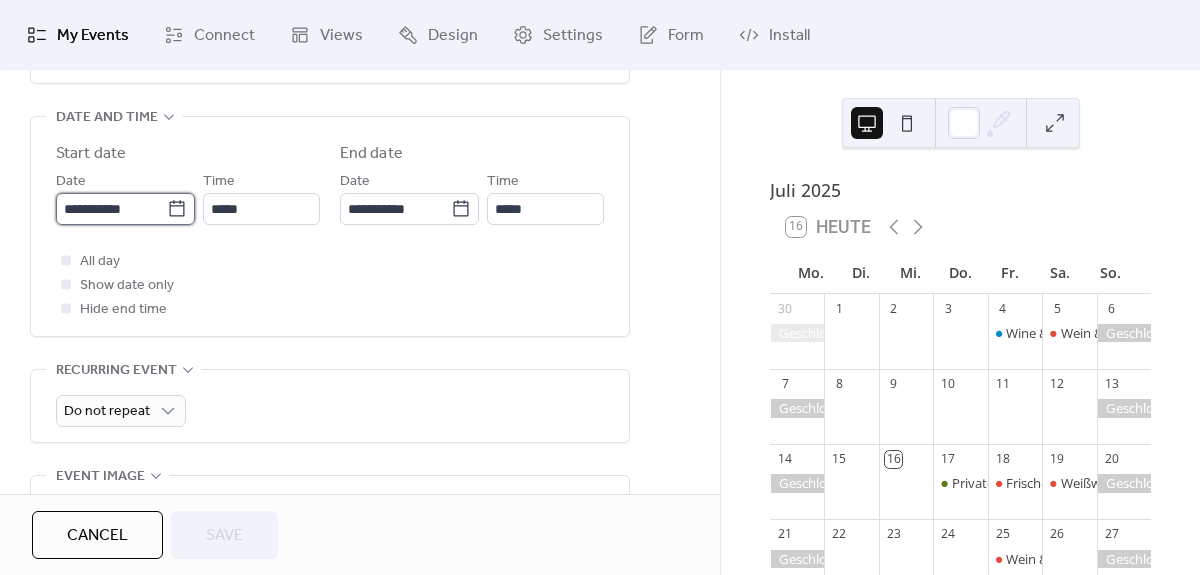 click on "**********" at bounding box center [111, 209] 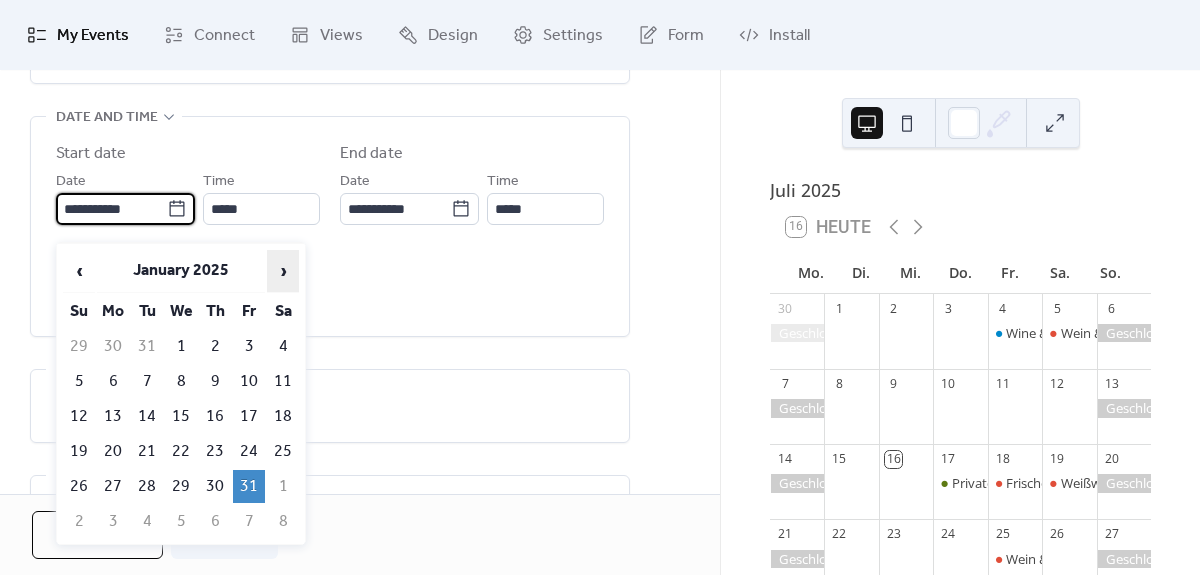 click on "›" at bounding box center [283, 271] 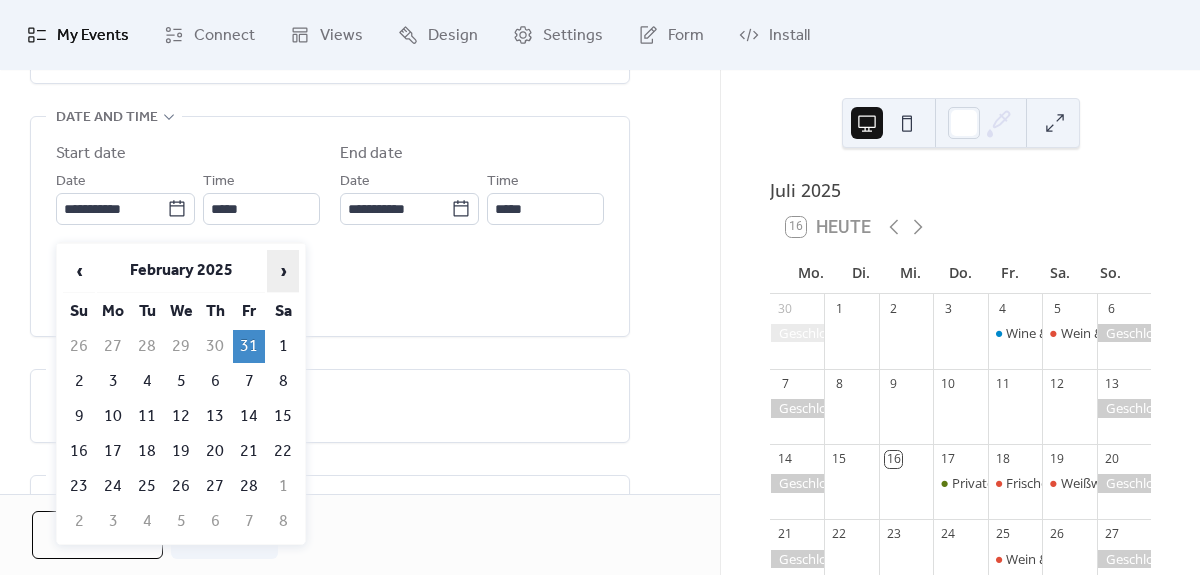 click on "›" at bounding box center [283, 271] 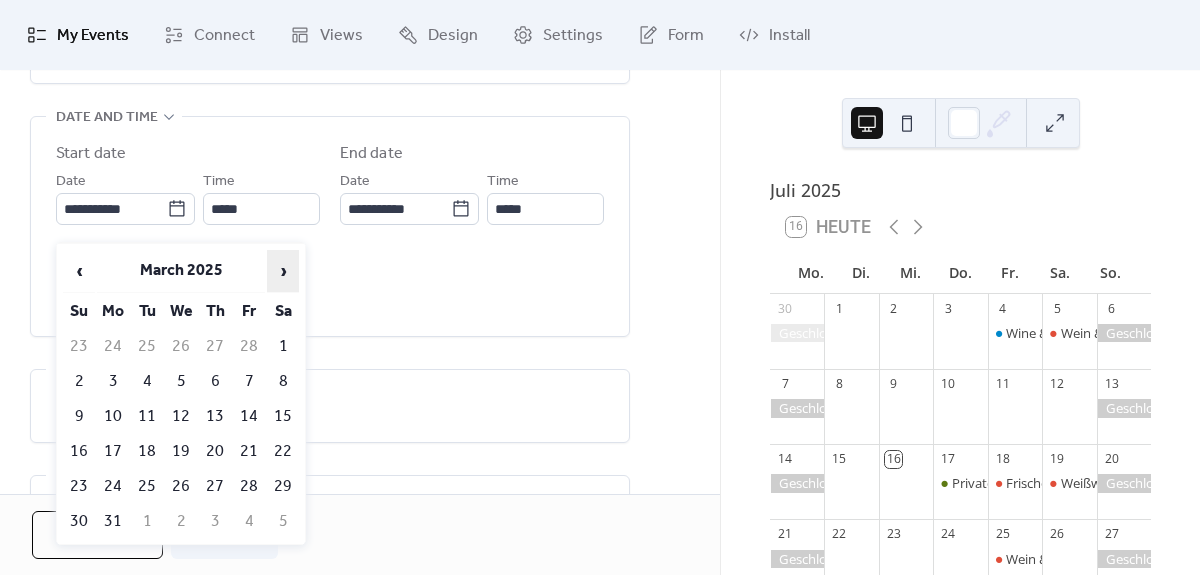 click on "›" at bounding box center (283, 271) 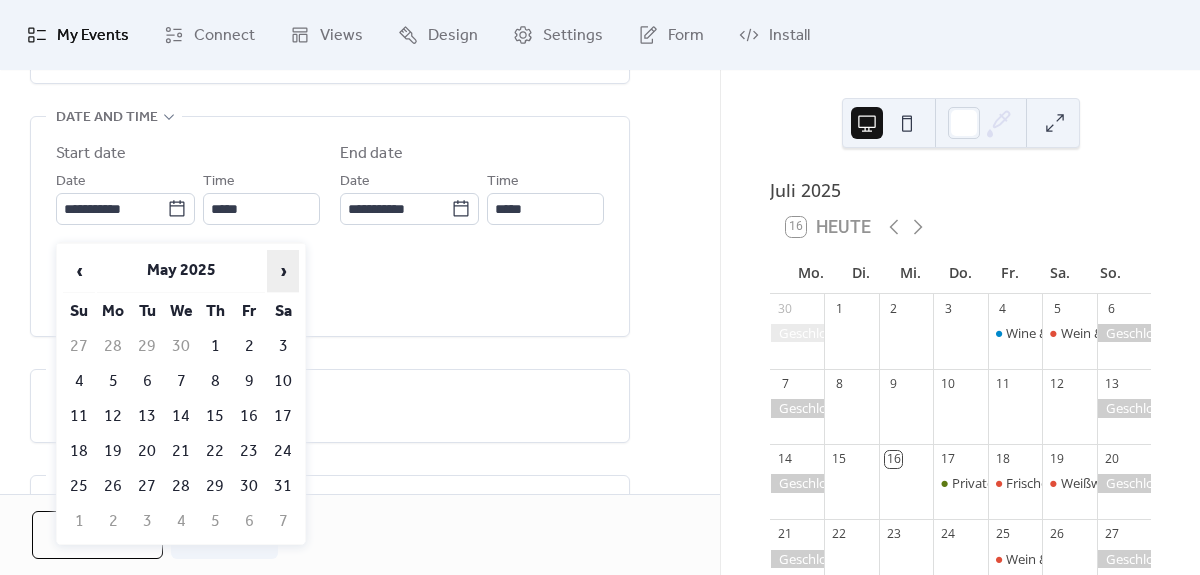 click on "›" at bounding box center (283, 271) 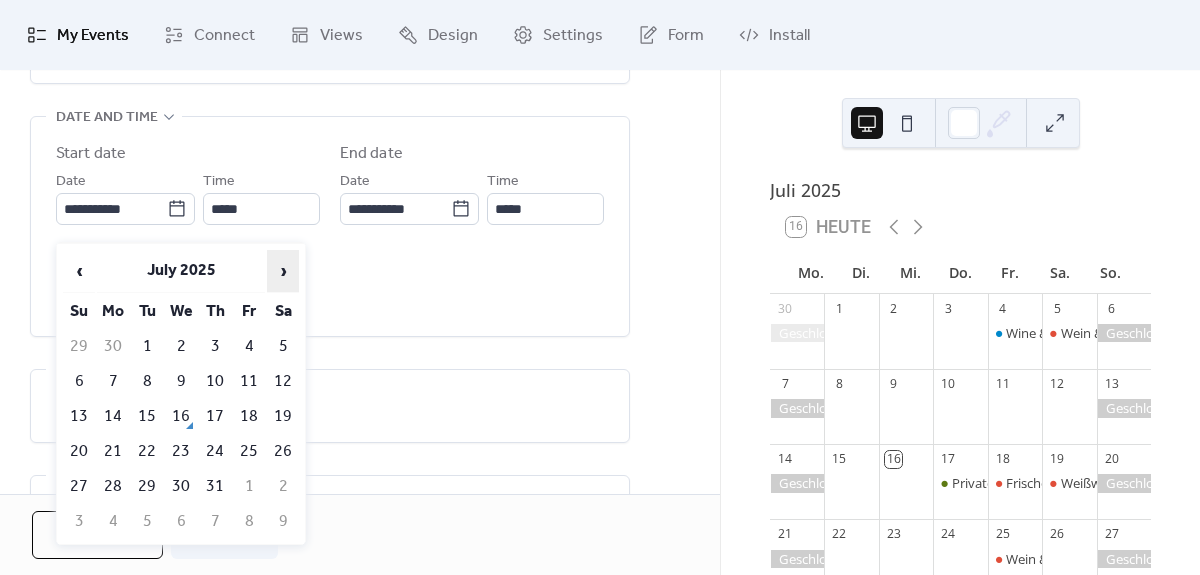 click on "›" at bounding box center [283, 271] 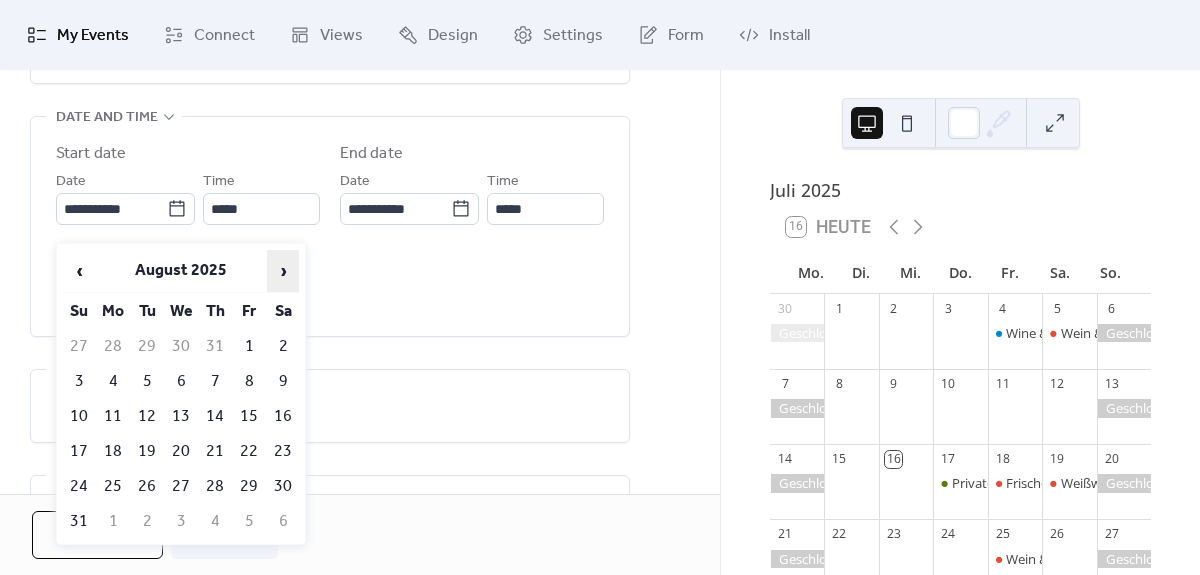click on "›" at bounding box center (283, 271) 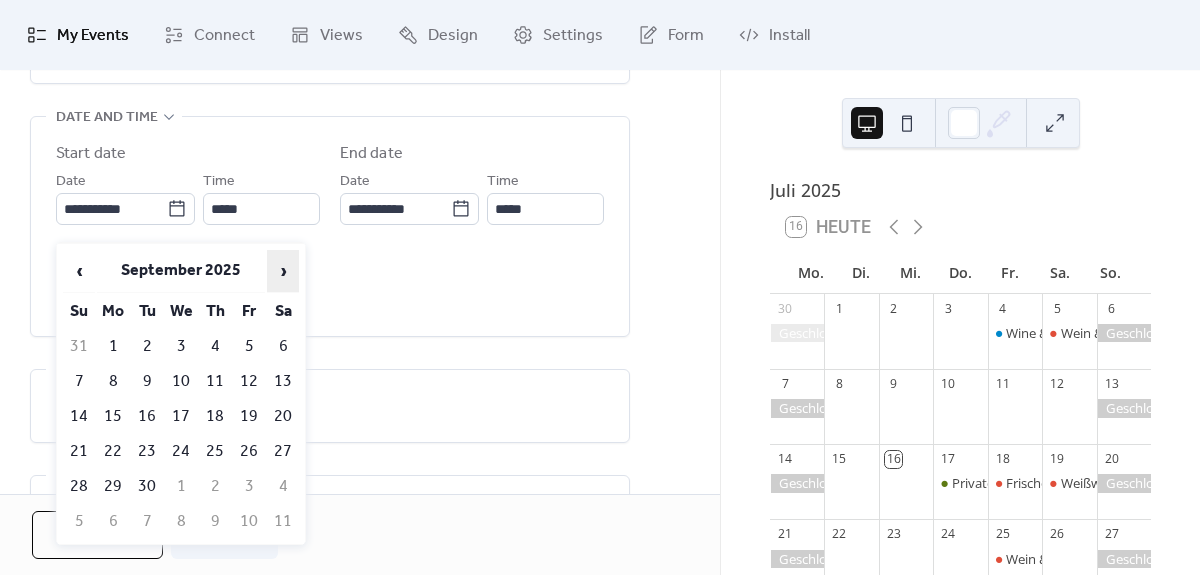 click on "›" at bounding box center [283, 271] 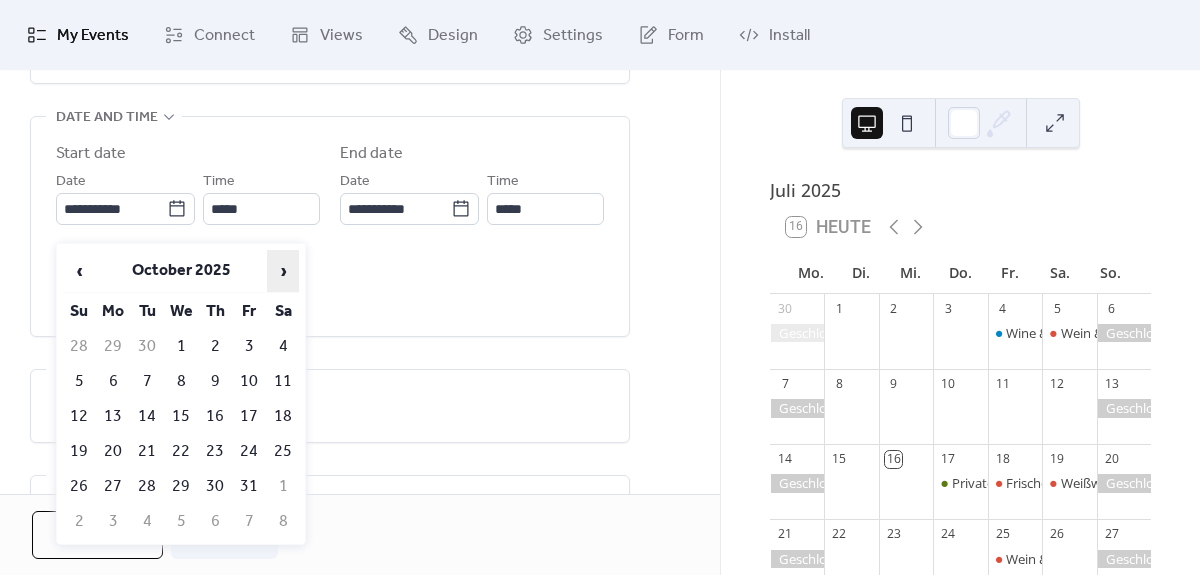 click on "›" at bounding box center (283, 271) 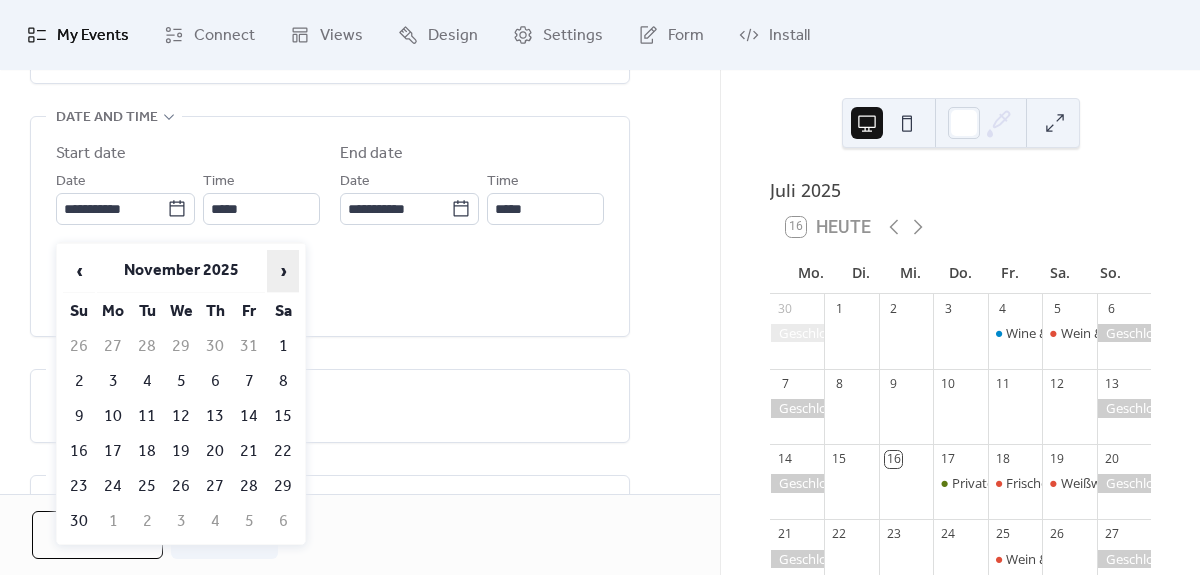 click on "›" at bounding box center [283, 271] 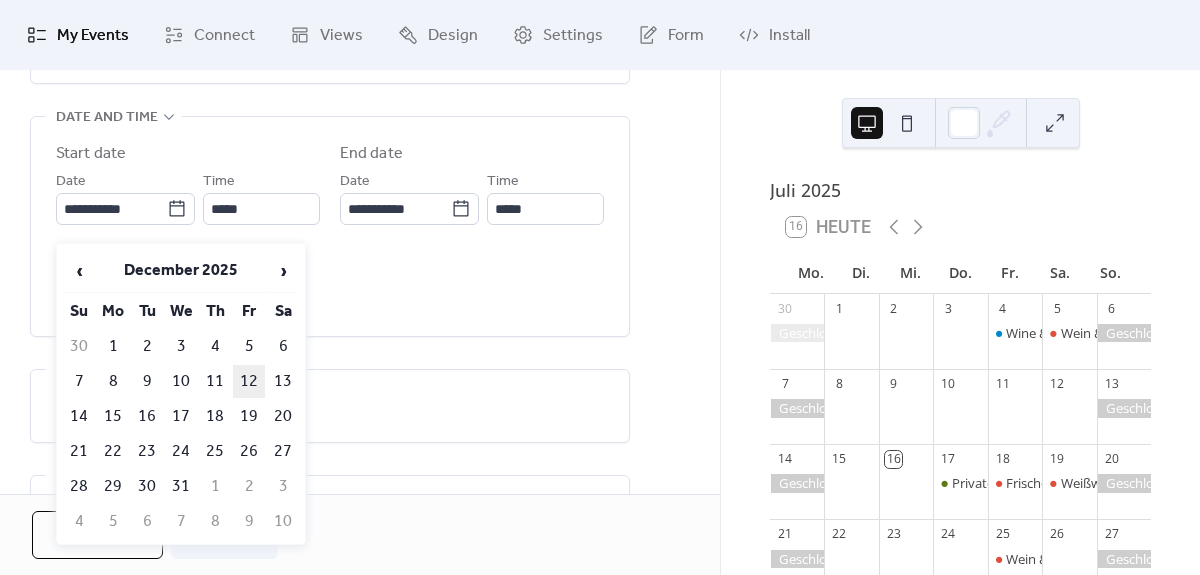 click on "12" at bounding box center (249, 381) 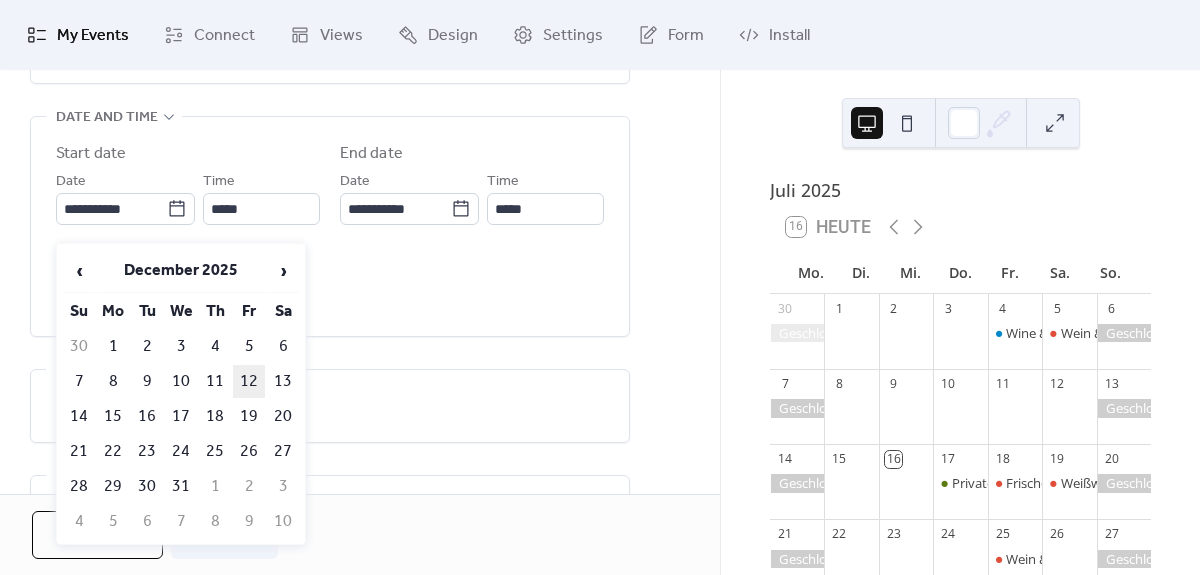 type on "**********" 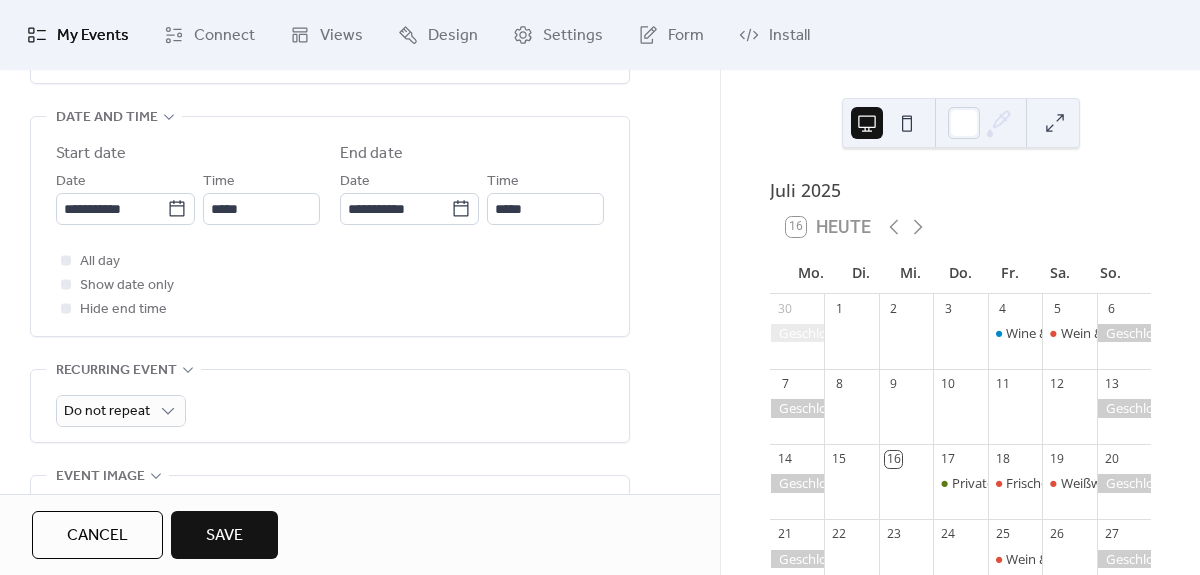 click on "Save" at bounding box center [224, 536] 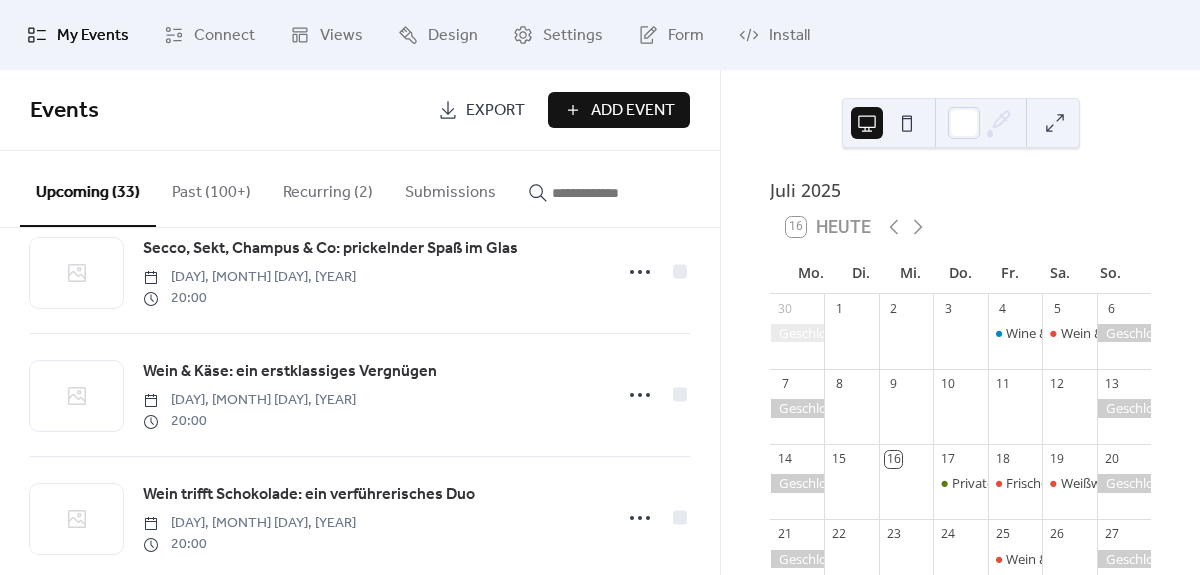 scroll, scrollTop: 3790, scrollLeft: 0, axis: vertical 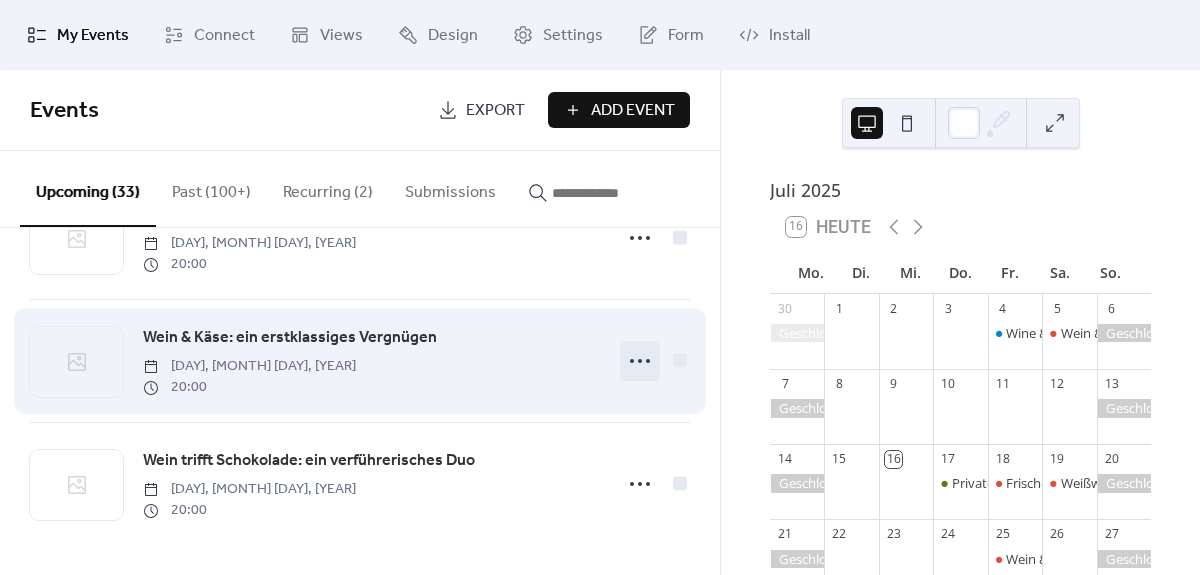 click 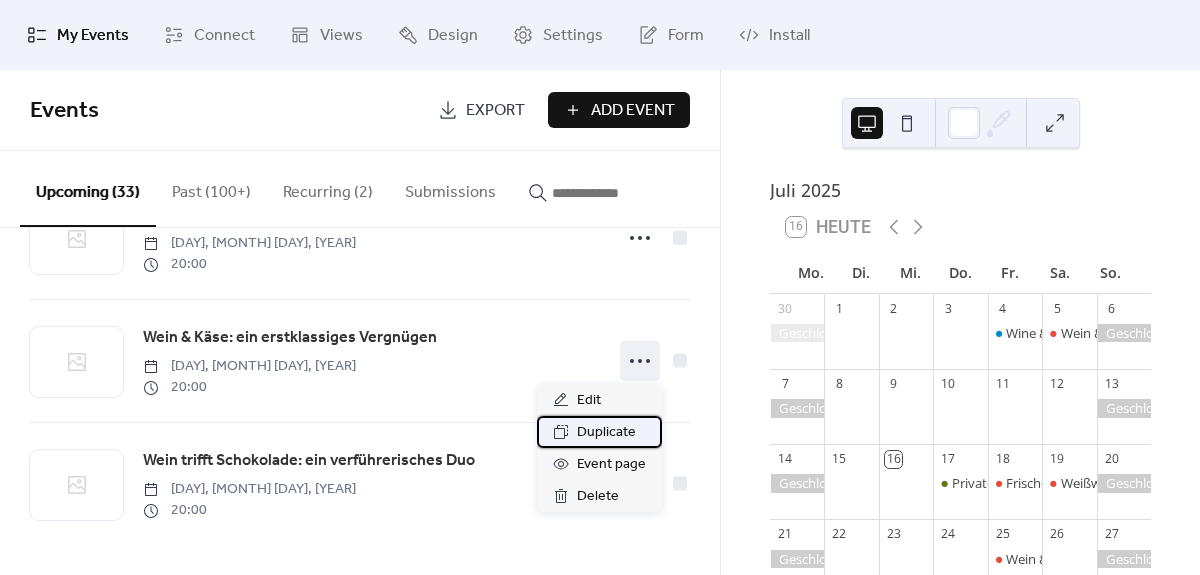 click on "Duplicate" at bounding box center [606, 433] 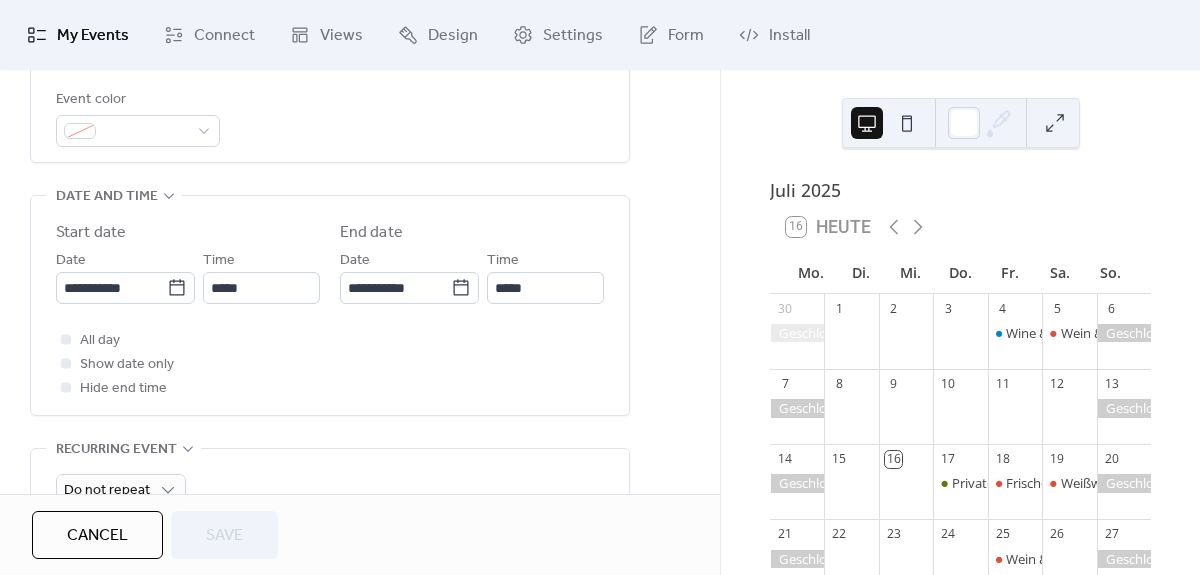 scroll, scrollTop: 576, scrollLeft: 0, axis: vertical 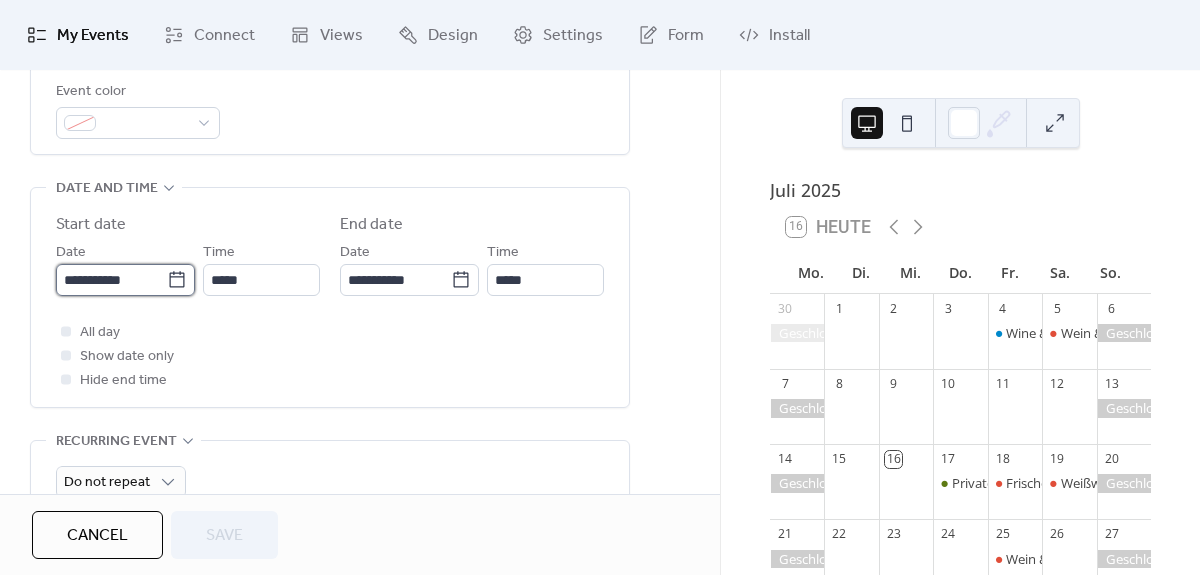 click on "**********" at bounding box center (111, 280) 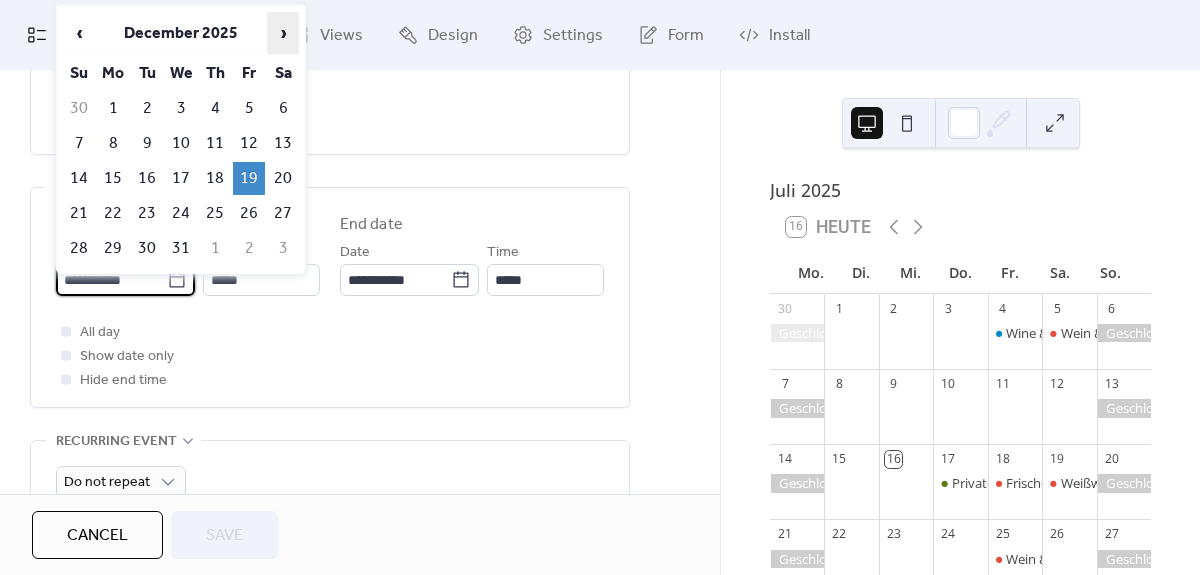 click on "›" at bounding box center (283, 33) 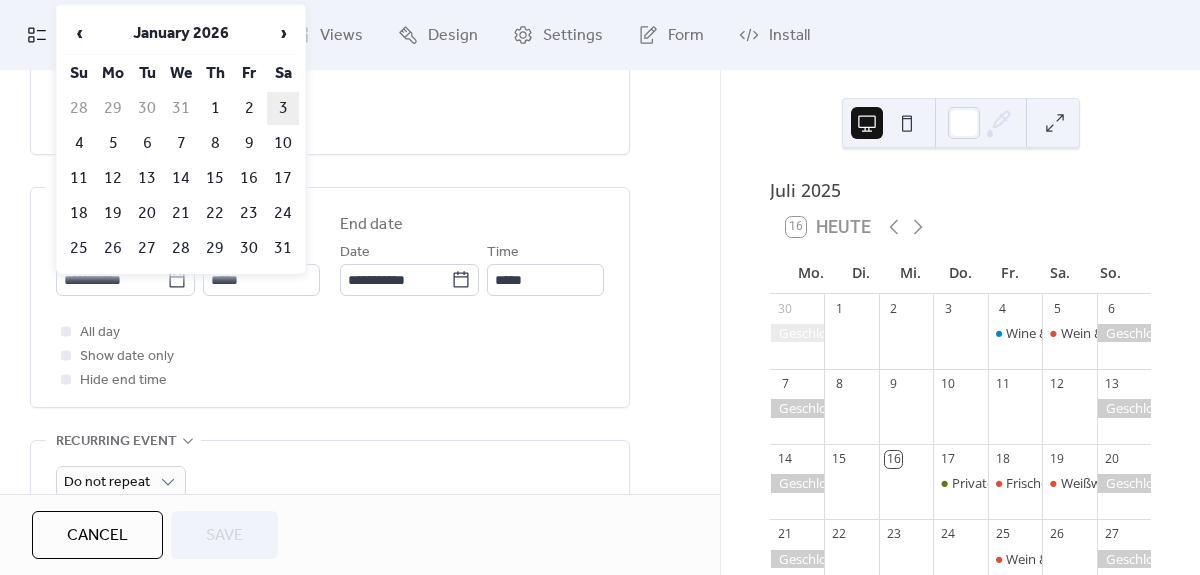 click on "3" at bounding box center [283, 108] 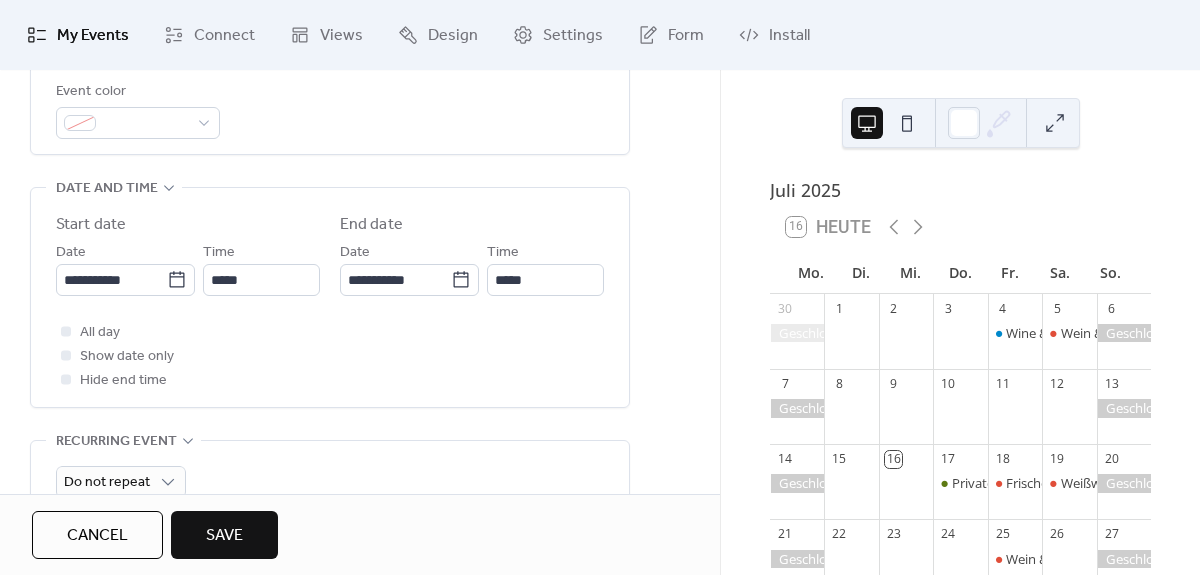 click on "Save" at bounding box center (224, 536) 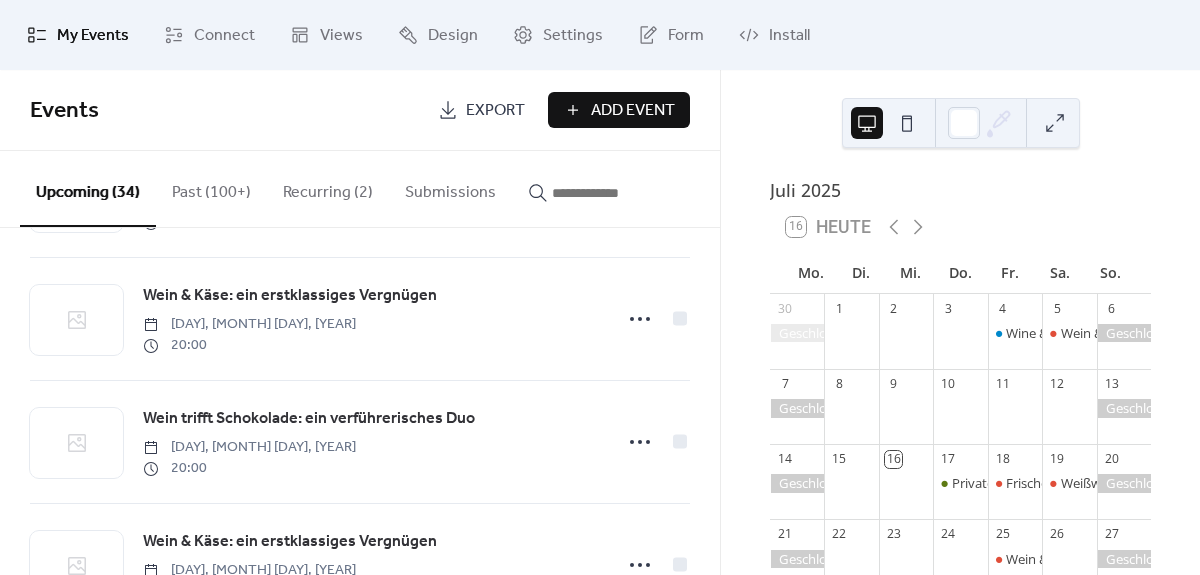 scroll, scrollTop: 3913, scrollLeft: 0, axis: vertical 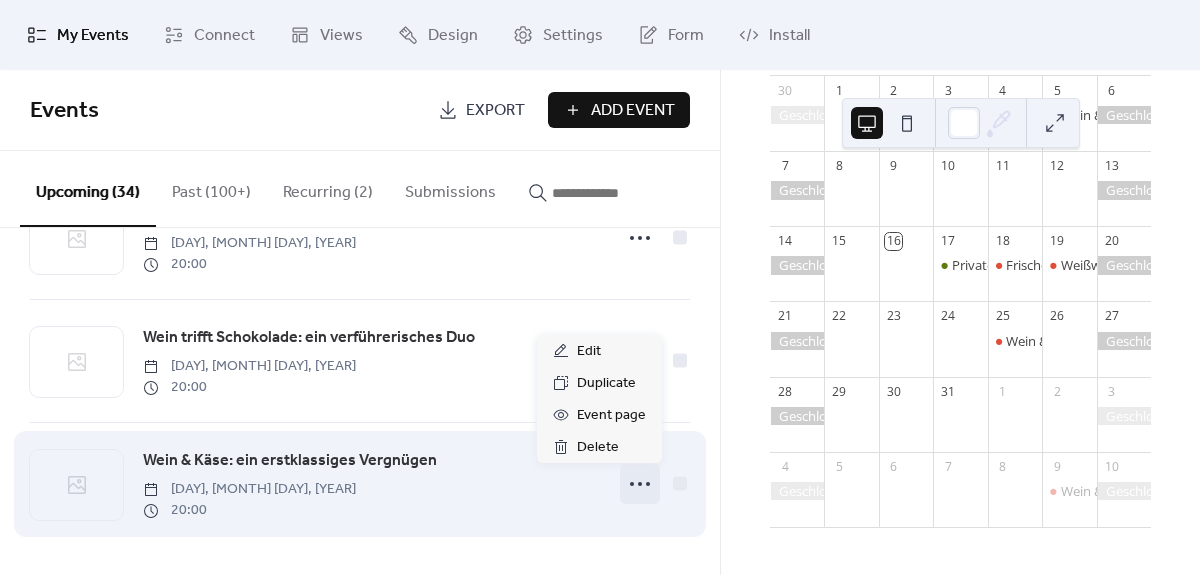 click 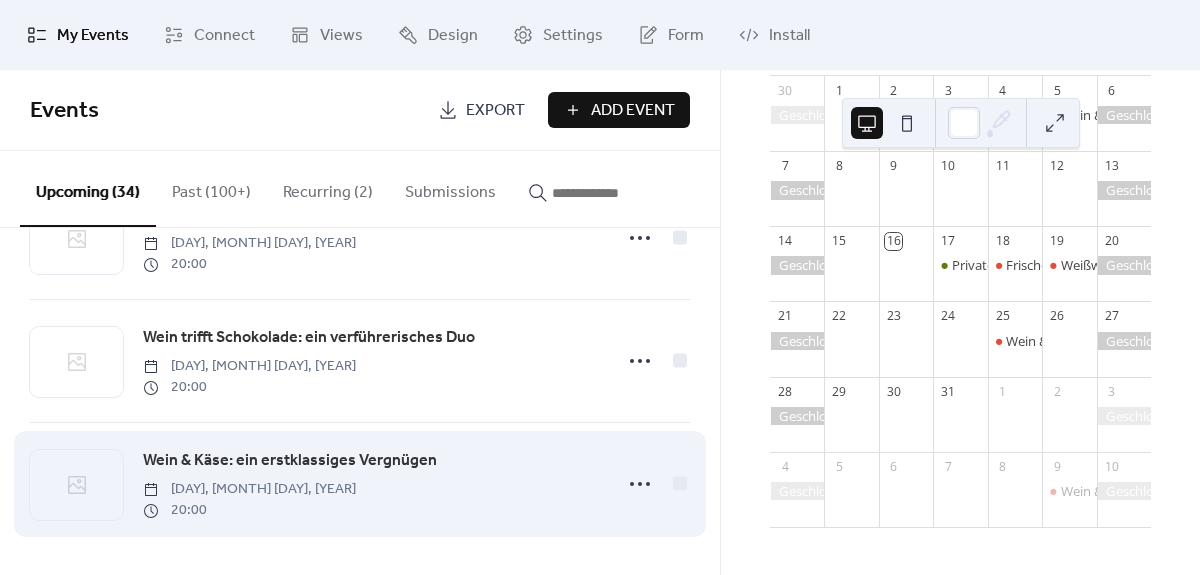 click on "Wein & Käse: ein erstklassiges Vergnügen" at bounding box center [290, 461] 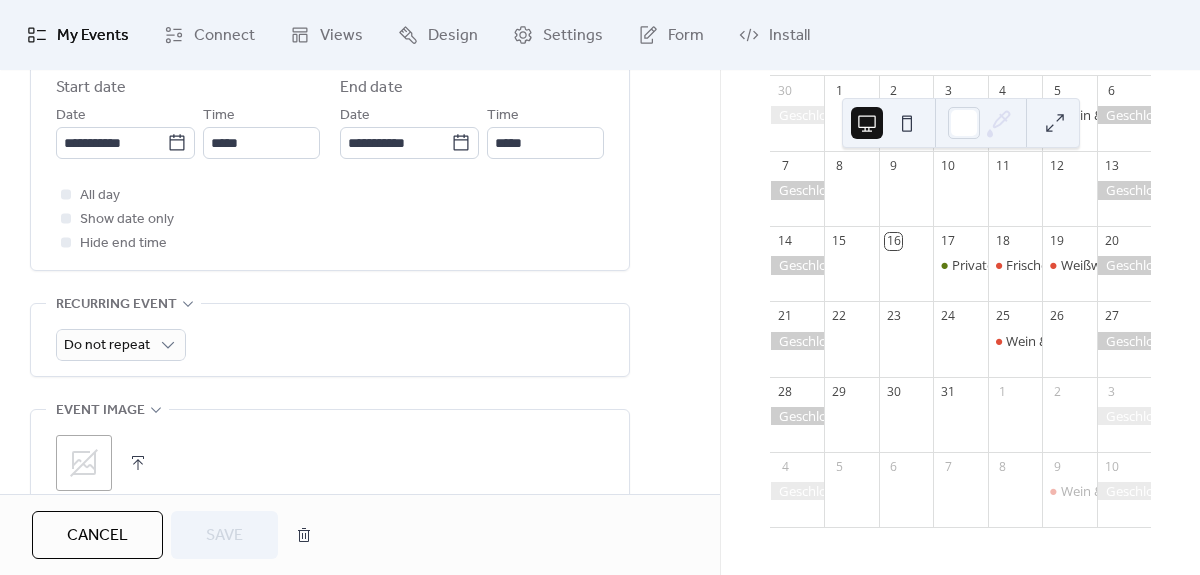 scroll, scrollTop: 701, scrollLeft: 0, axis: vertical 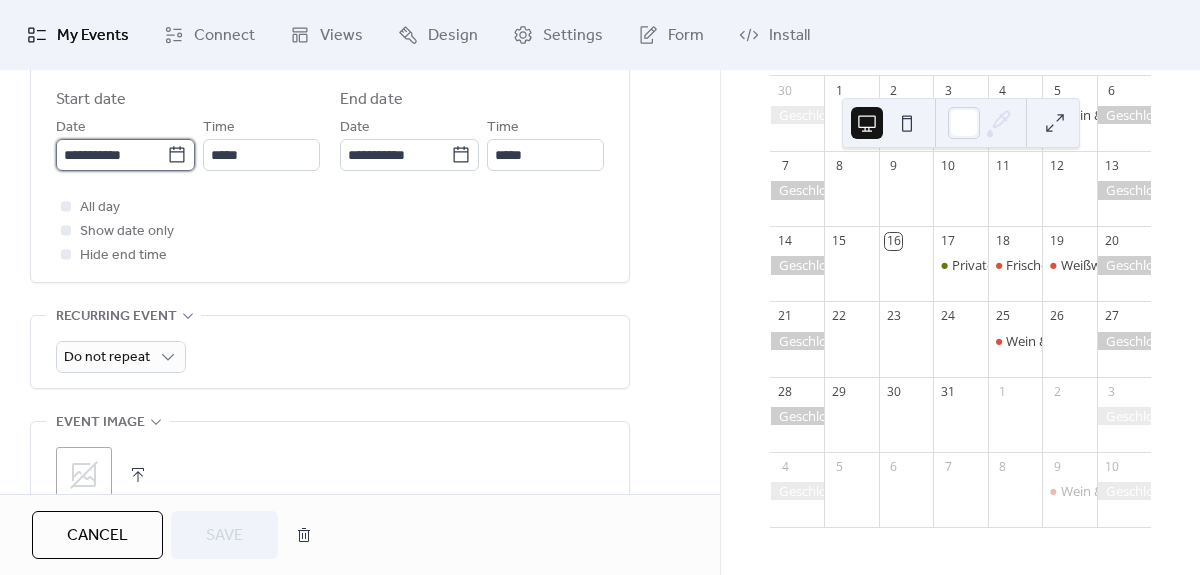 click on "**********" at bounding box center [111, 155] 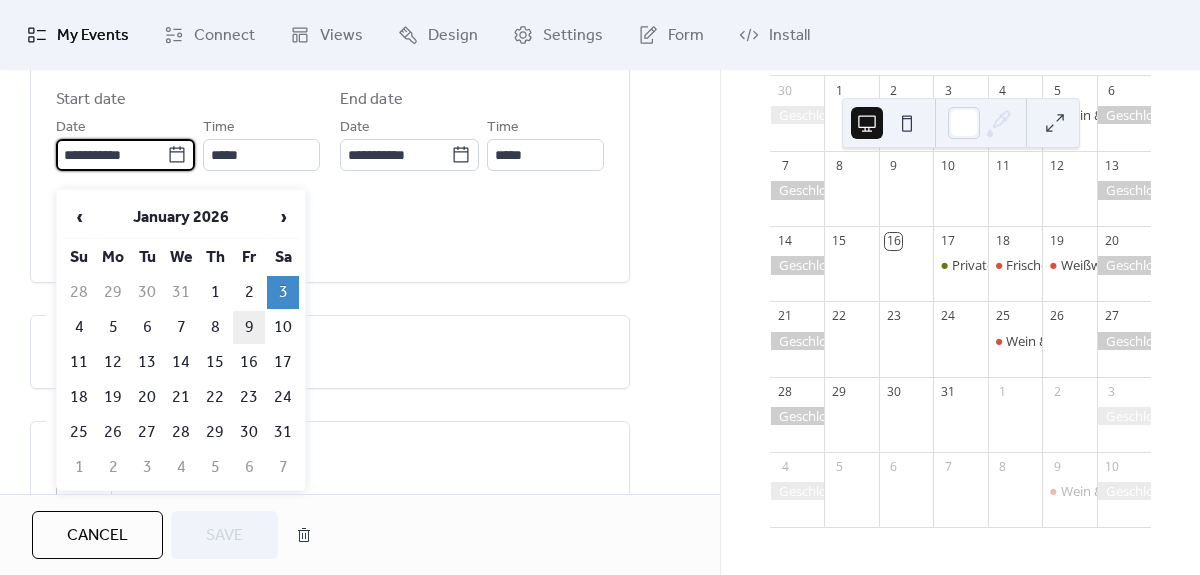 click on "9" at bounding box center (249, 327) 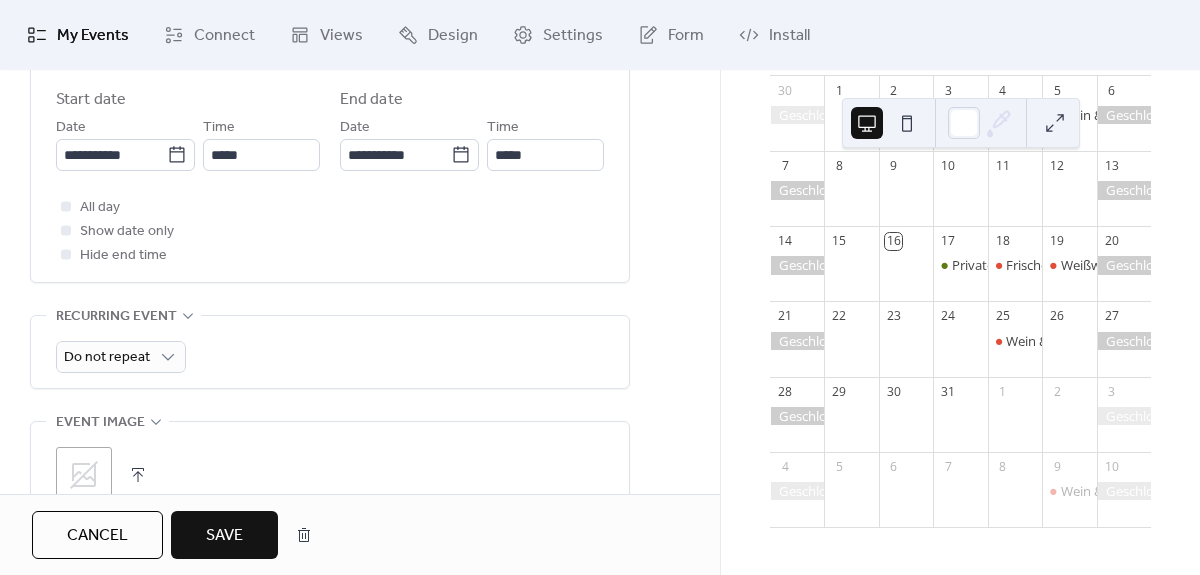 click on "Save" at bounding box center [224, 536] 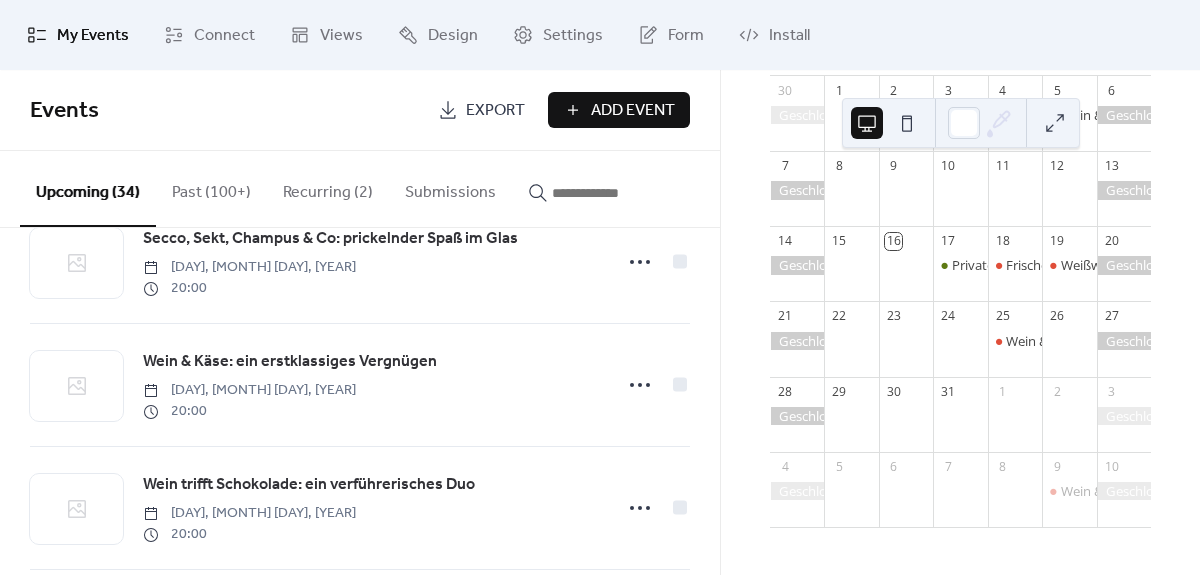 scroll, scrollTop: 3913, scrollLeft: 0, axis: vertical 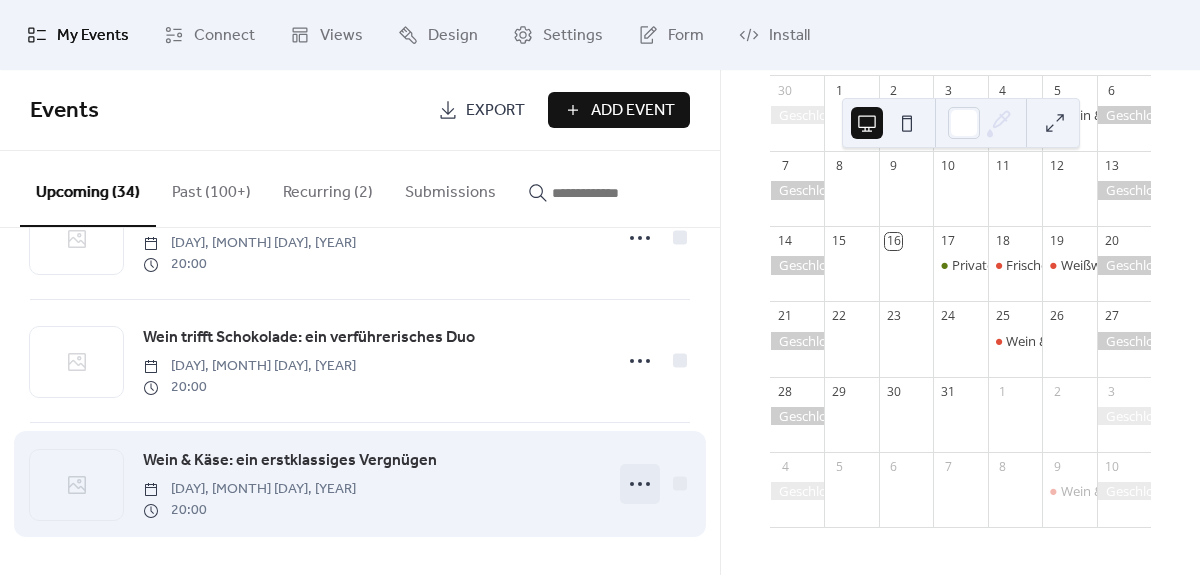 click 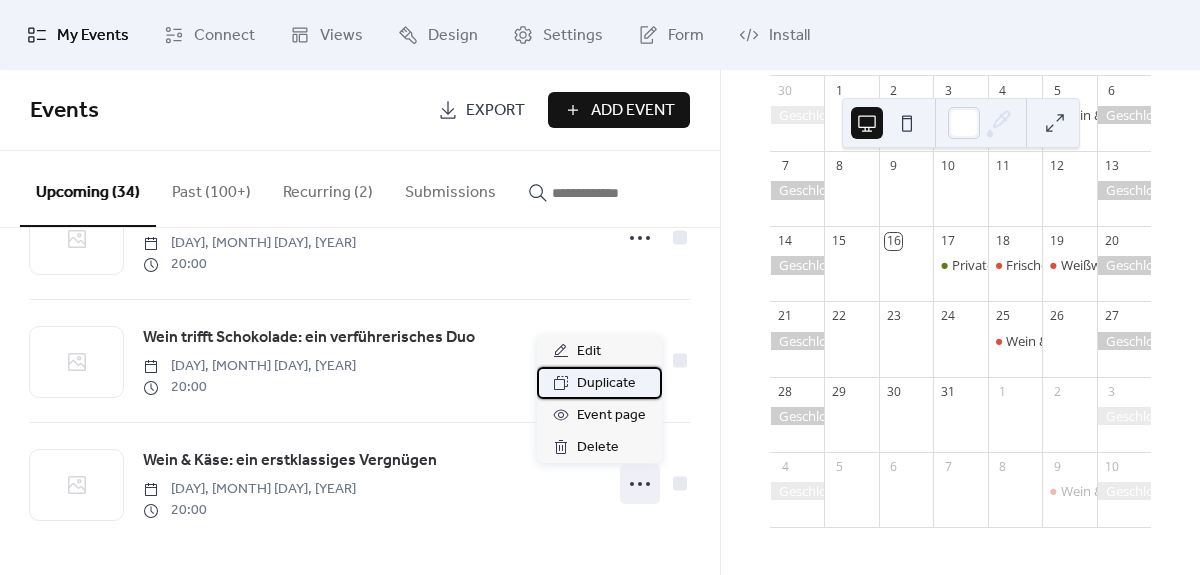 click on "Duplicate" at bounding box center (606, 384) 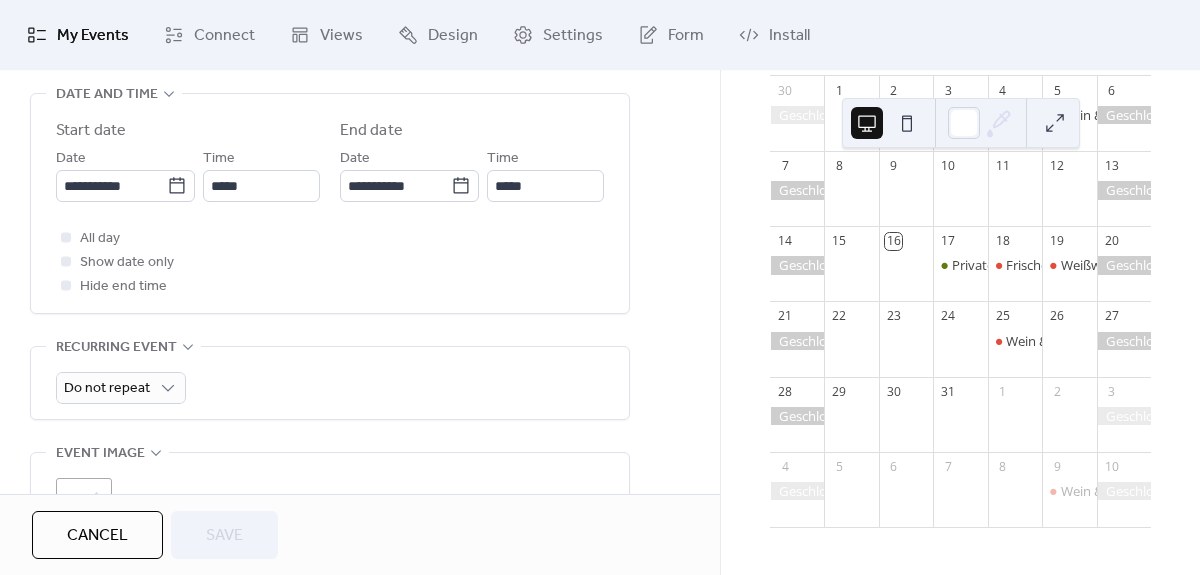 scroll, scrollTop: 669, scrollLeft: 0, axis: vertical 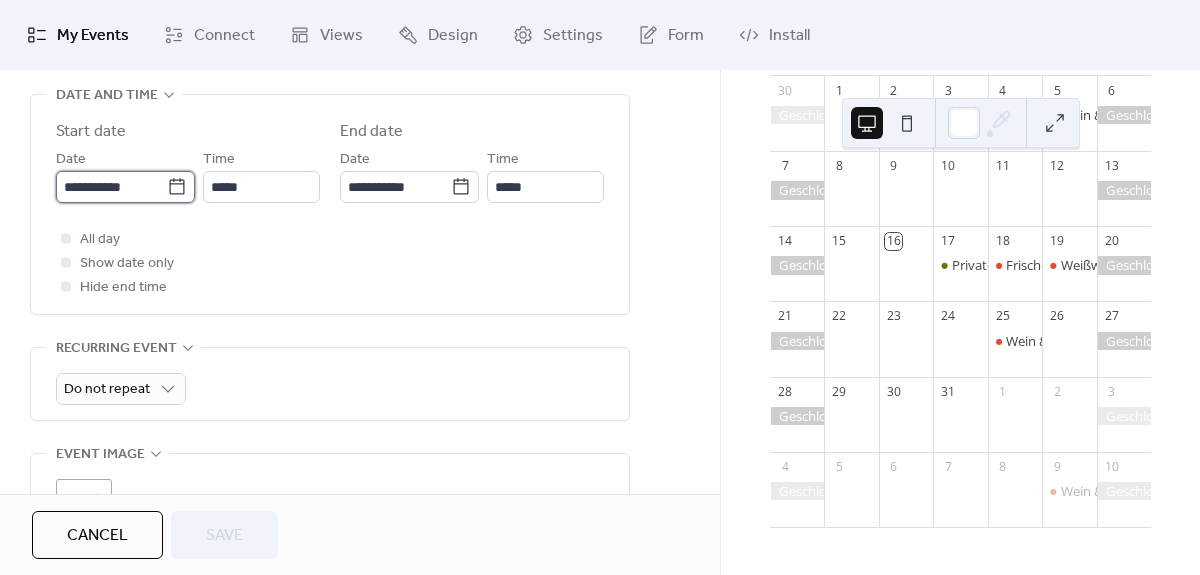 click on "**********" at bounding box center [111, 187] 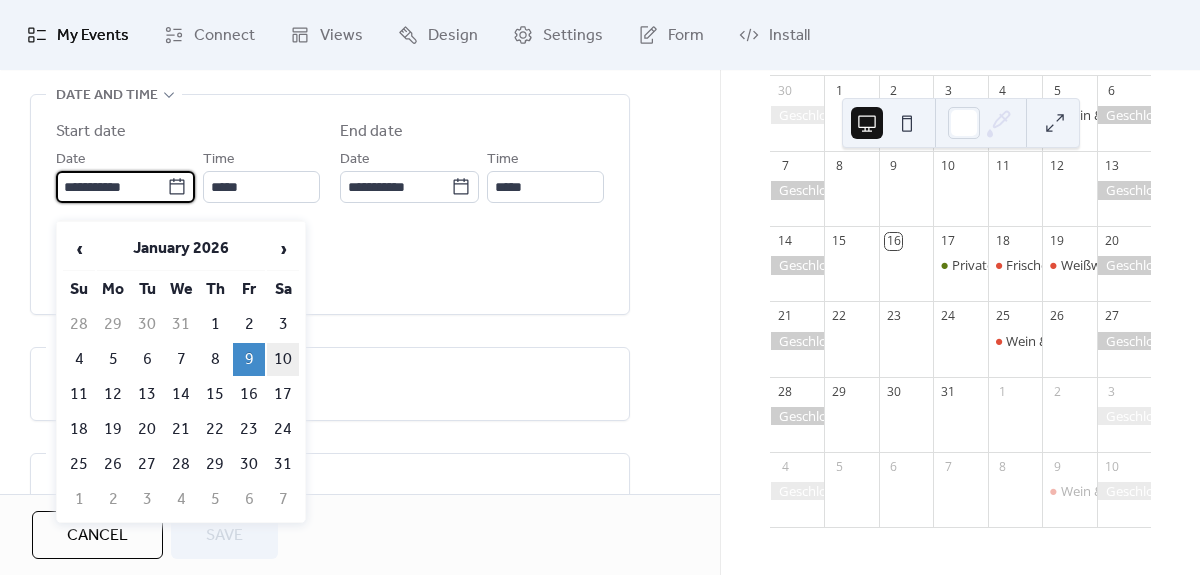 click on "10" at bounding box center (283, 359) 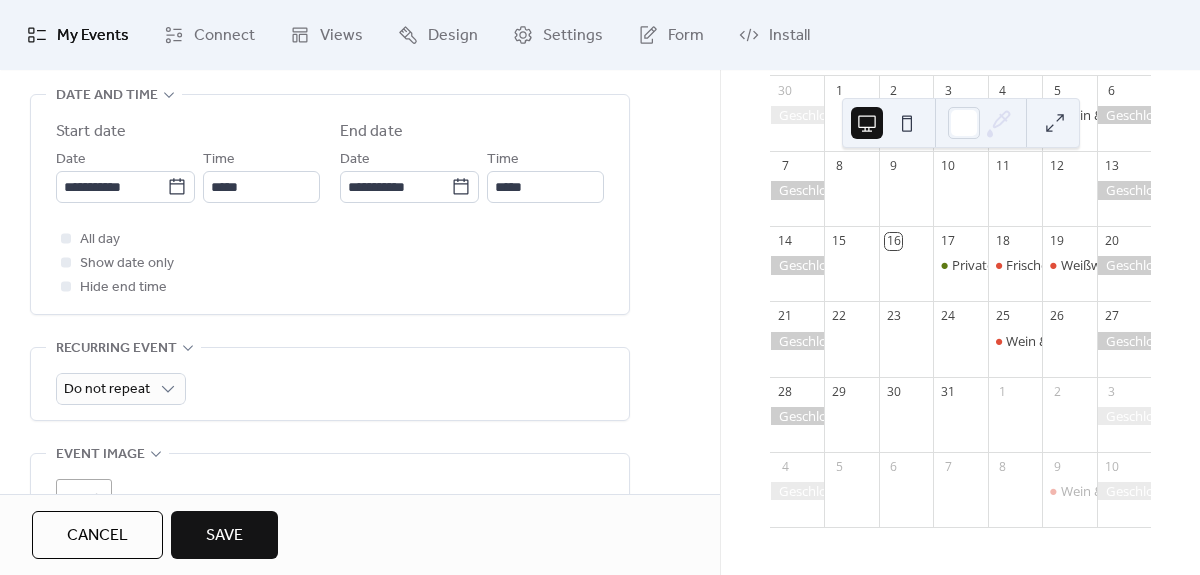 click on "Save" at bounding box center (224, 536) 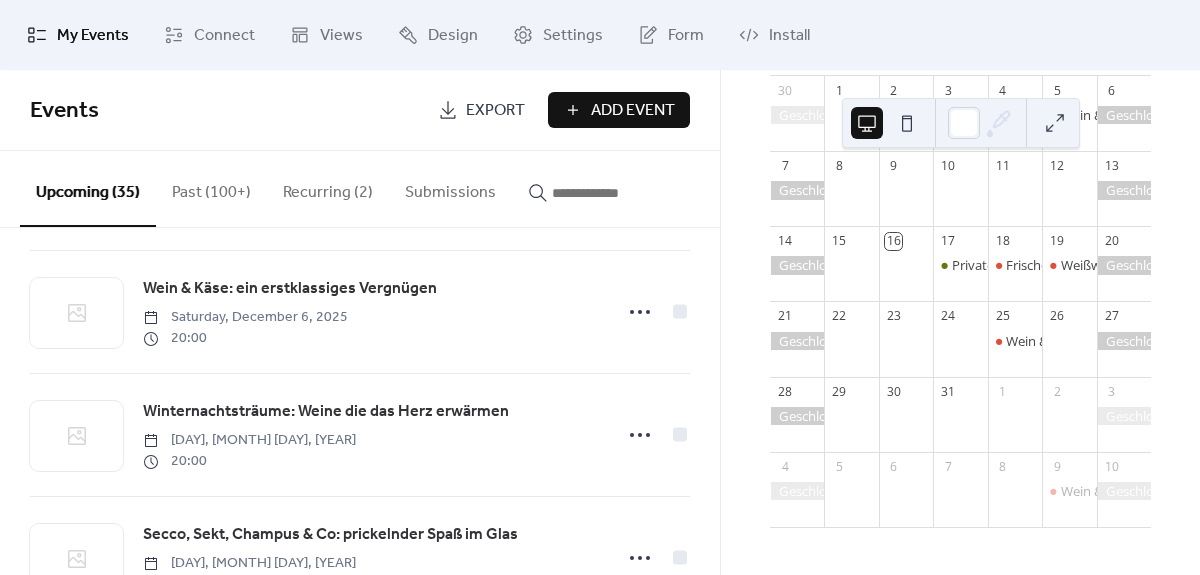 scroll, scrollTop: 4037, scrollLeft: 0, axis: vertical 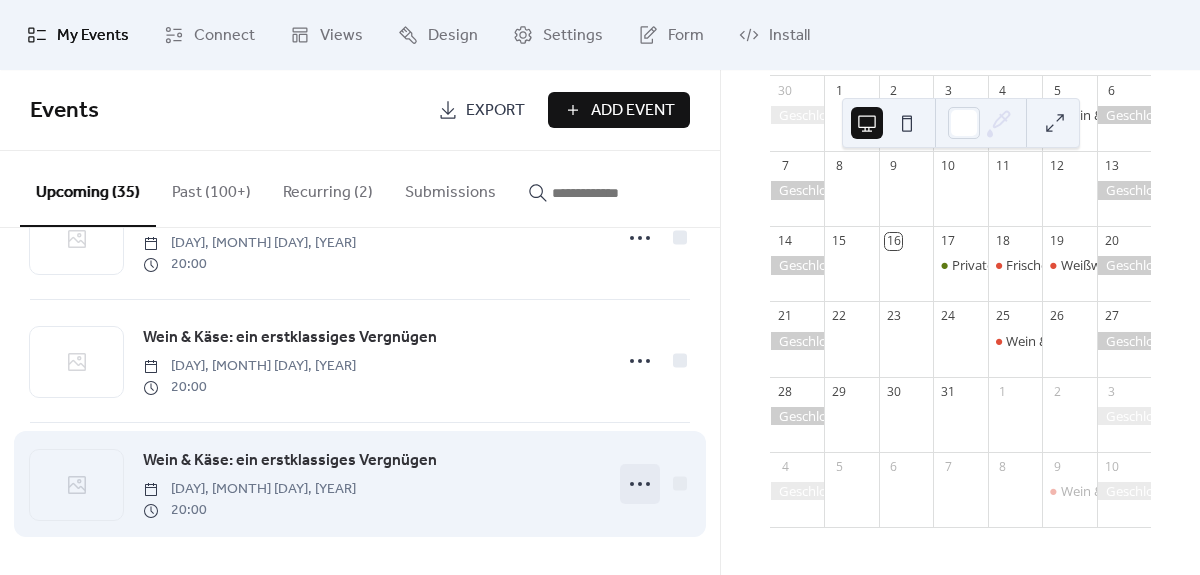click 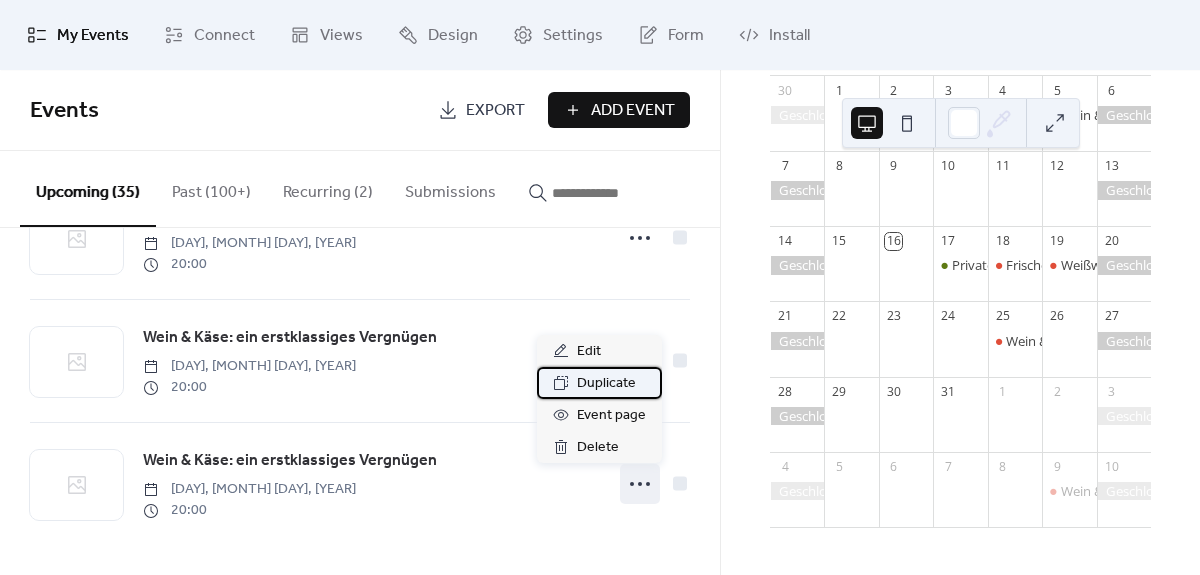 click on "Duplicate" at bounding box center (606, 384) 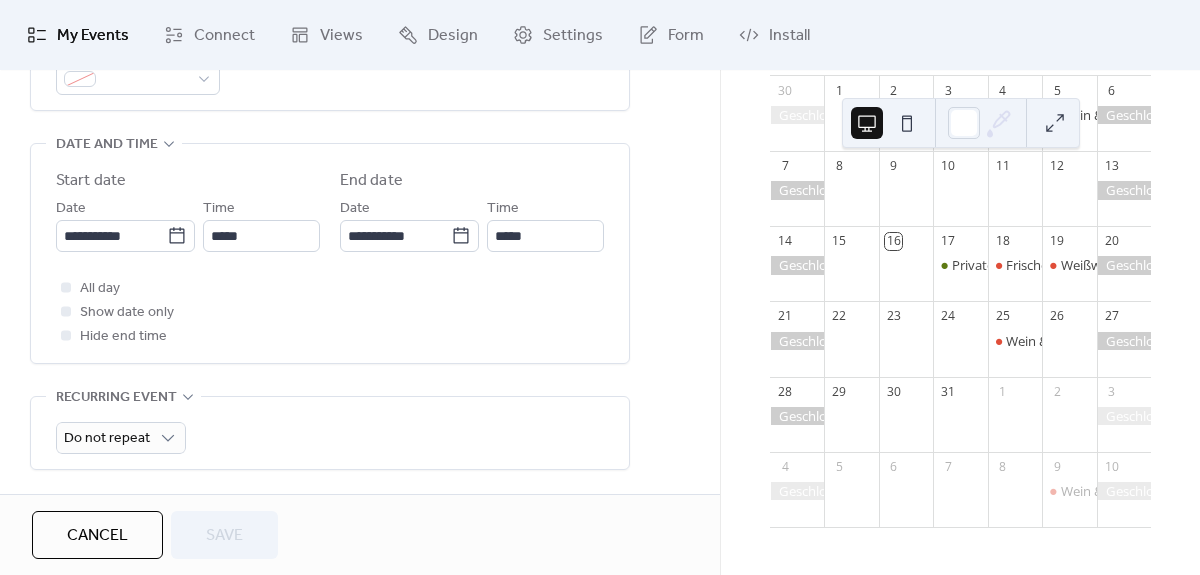 scroll, scrollTop: 648, scrollLeft: 0, axis: vertical 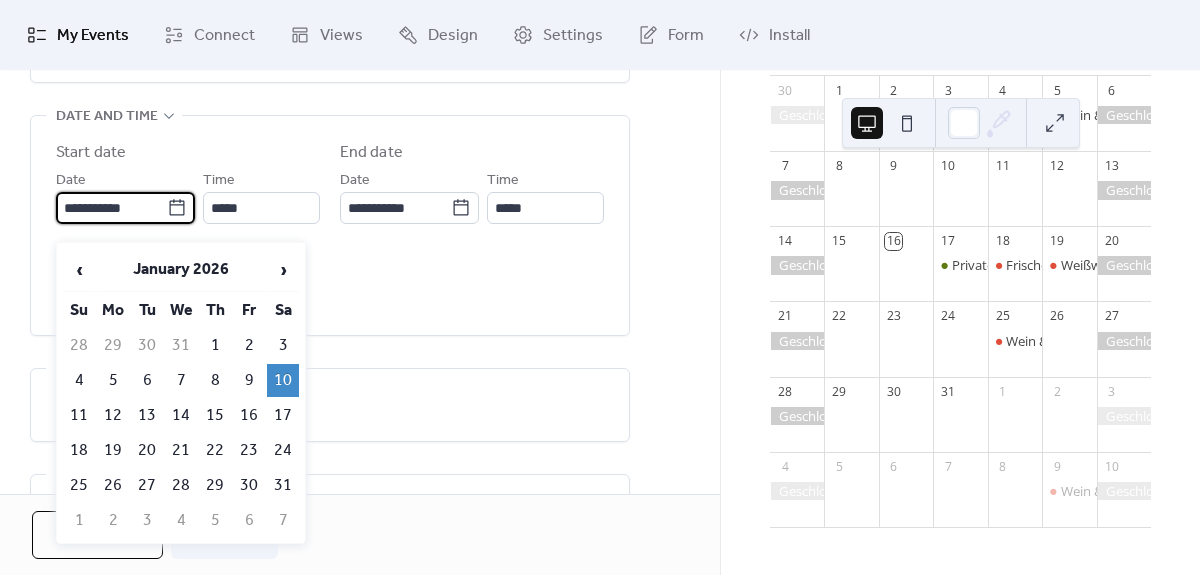 click on "**********" at bounding box center (111, 208) 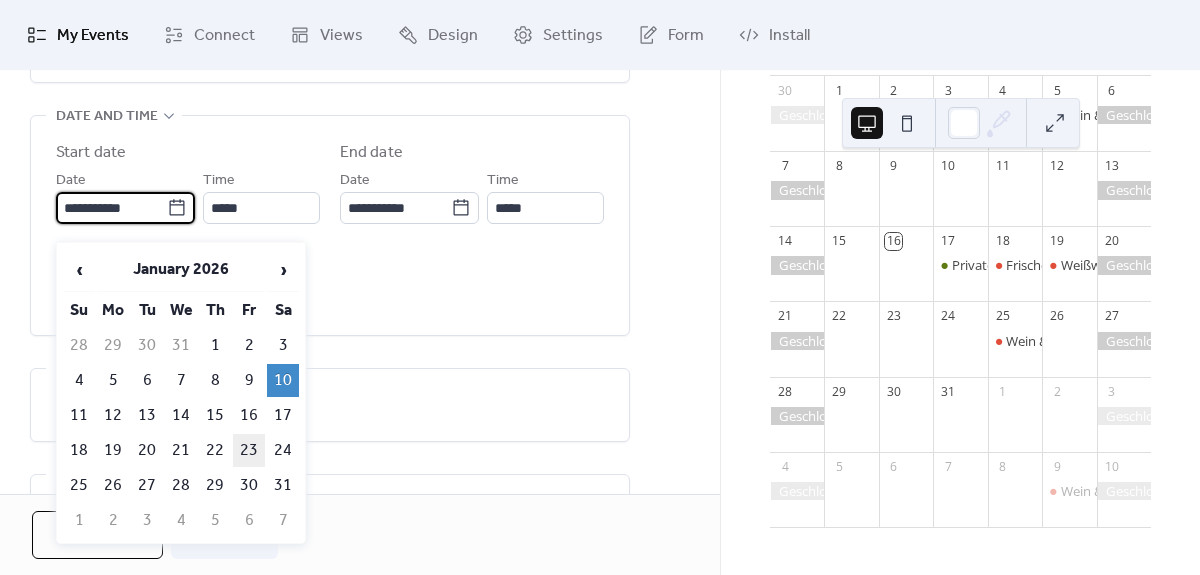 click on "23" at bounding box center [249, 450] 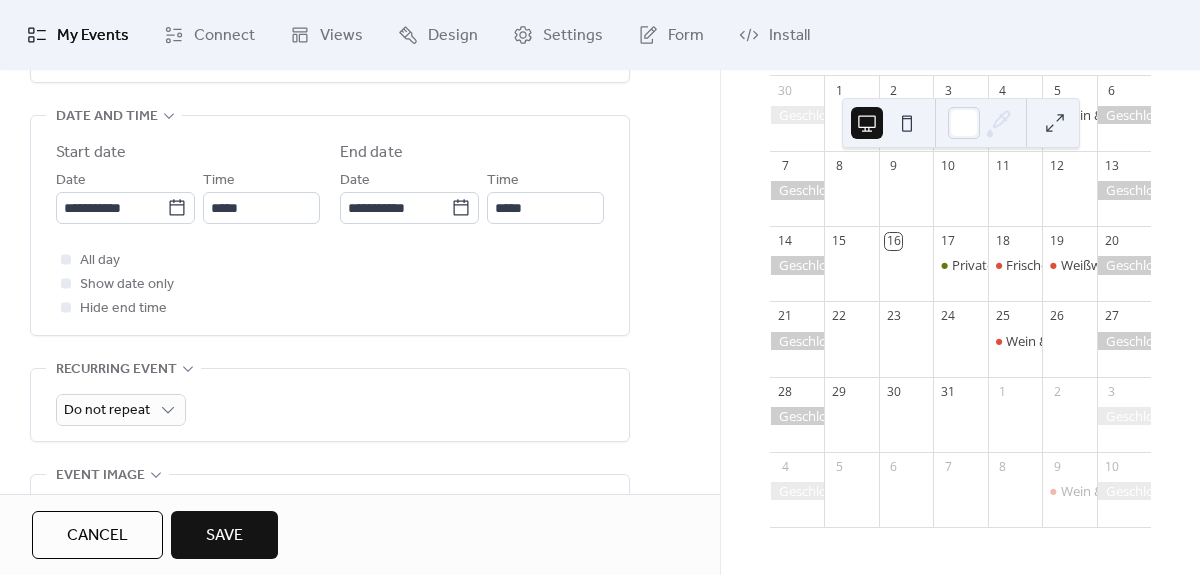 click on "Save" at bounding box center [224, 536] 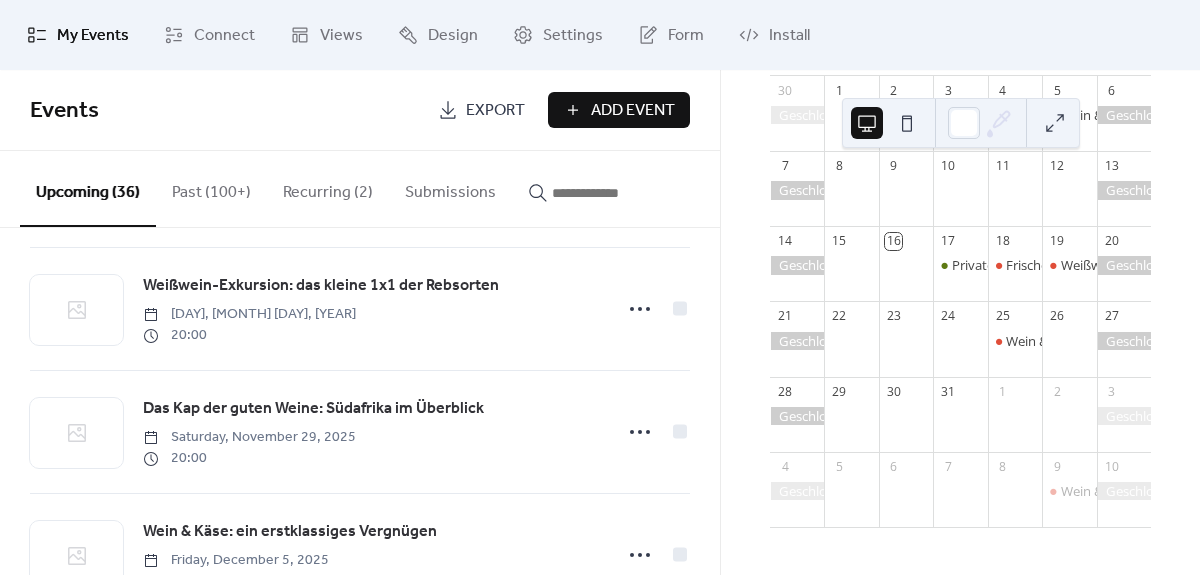 scroll, scrollTop: 3419, scrollLeft: 0, axis: vertical 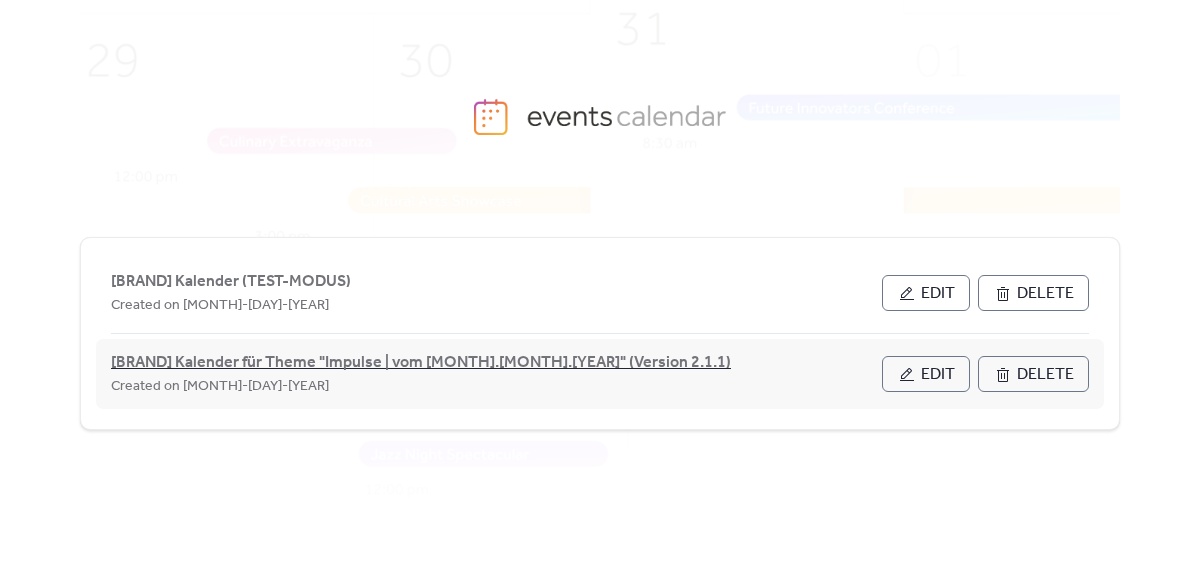 click on "[BRAND] Kalender für Theme "Impulse | vom [MONTH].[MONTH].[YEAR]" (Version 2.1.1)" at bounding box center [421, 363] 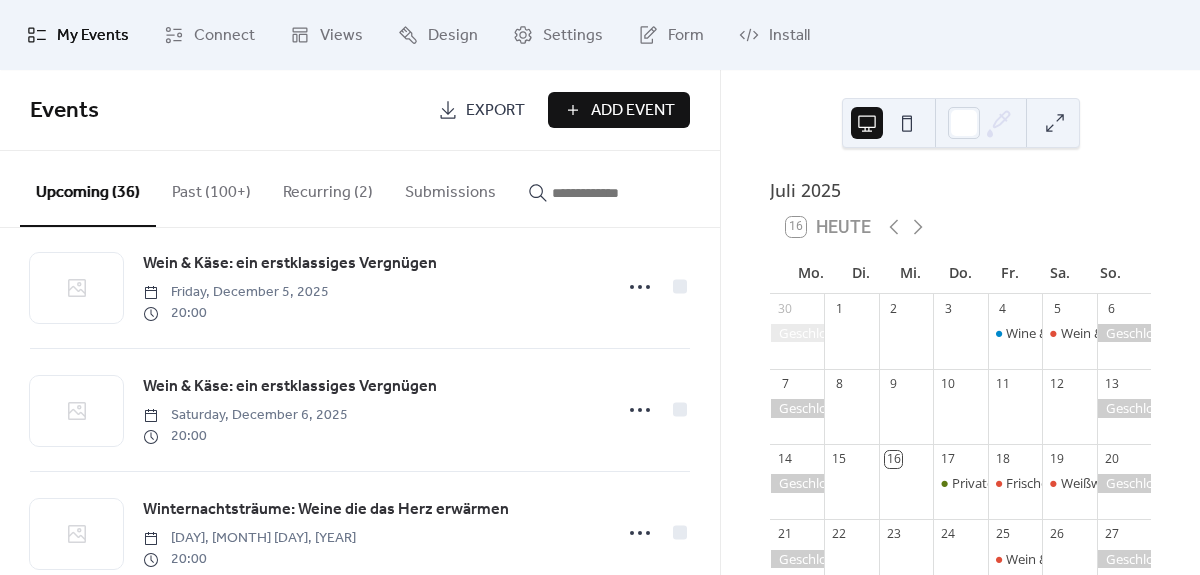 scroll, scrollTop: 3419, scrollLeft: 0, axis: vertical 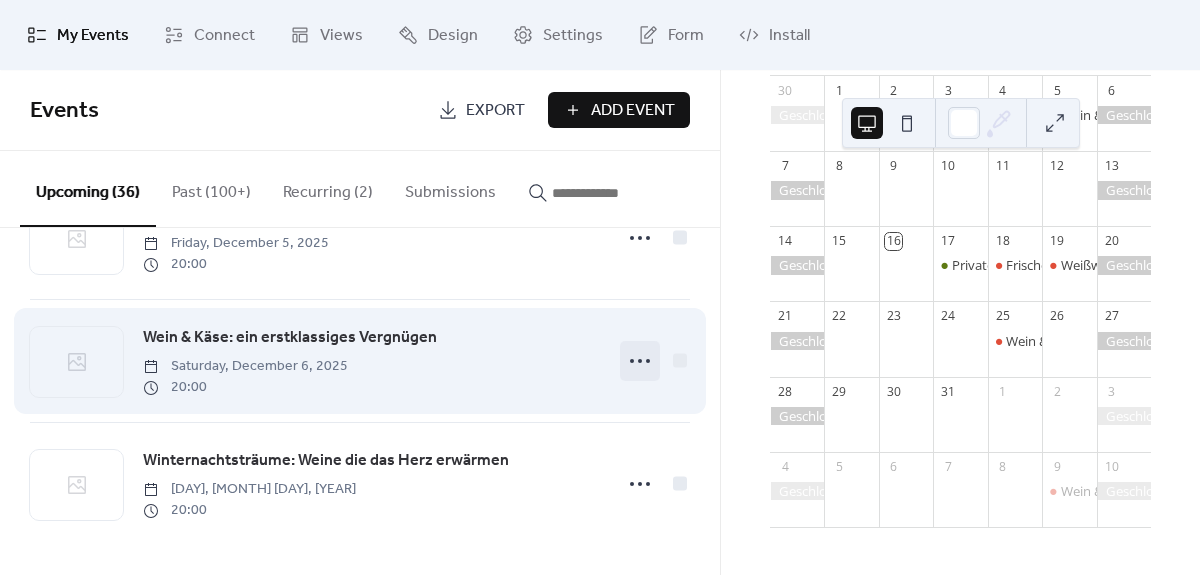 click 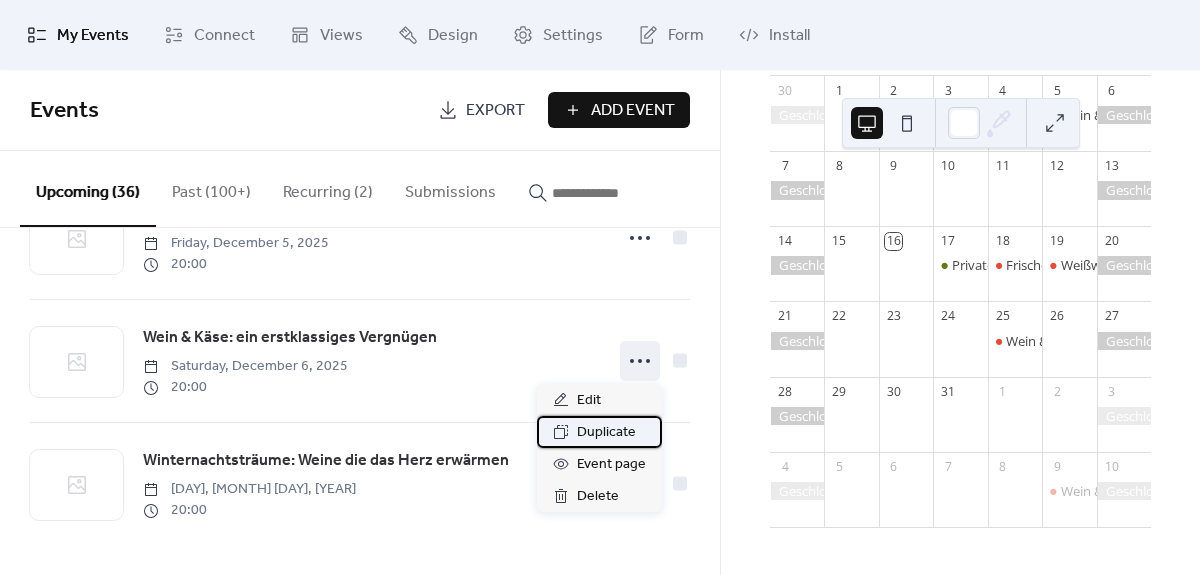 click on "Duplicate" at bounding box center [606, 433] 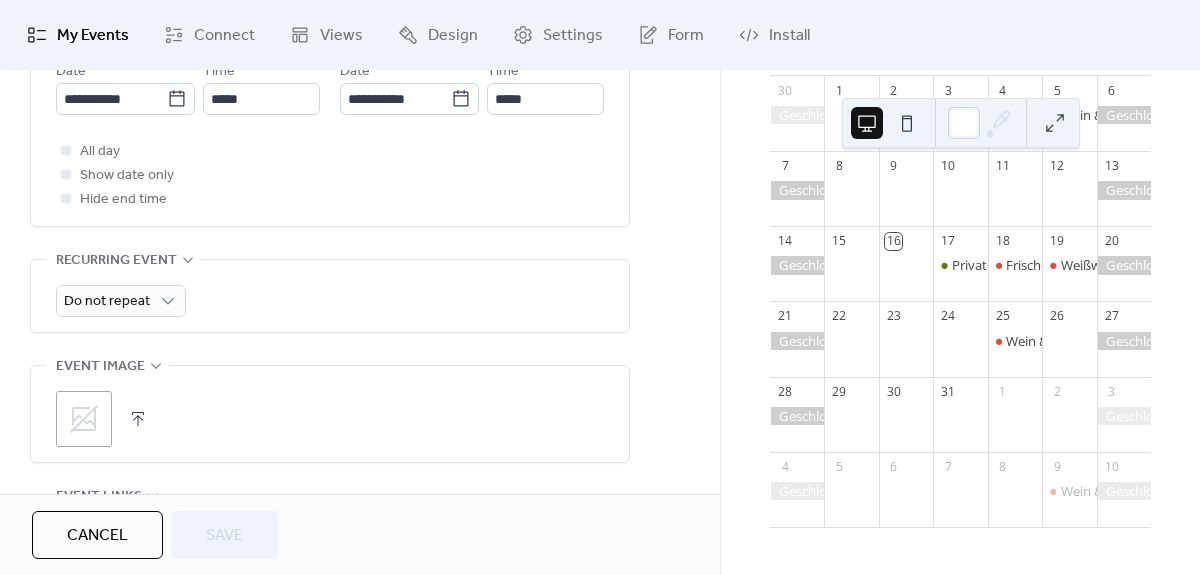 scroll, scrollTop: 699, scrollLeft: 0, axis: vertical 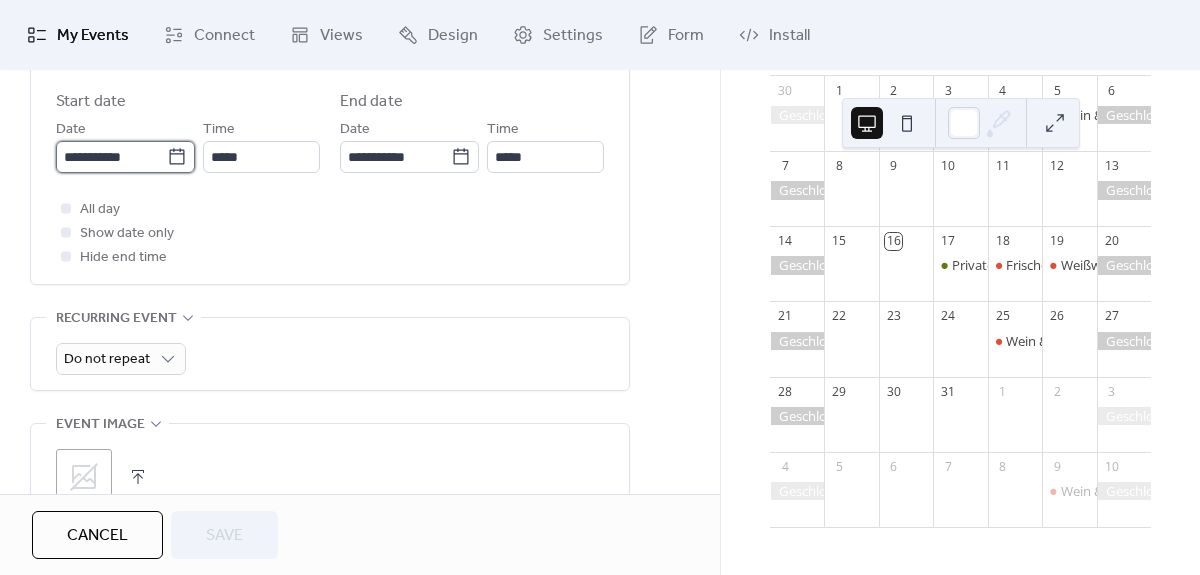 click on "**********" at bounding box center [111, 157] 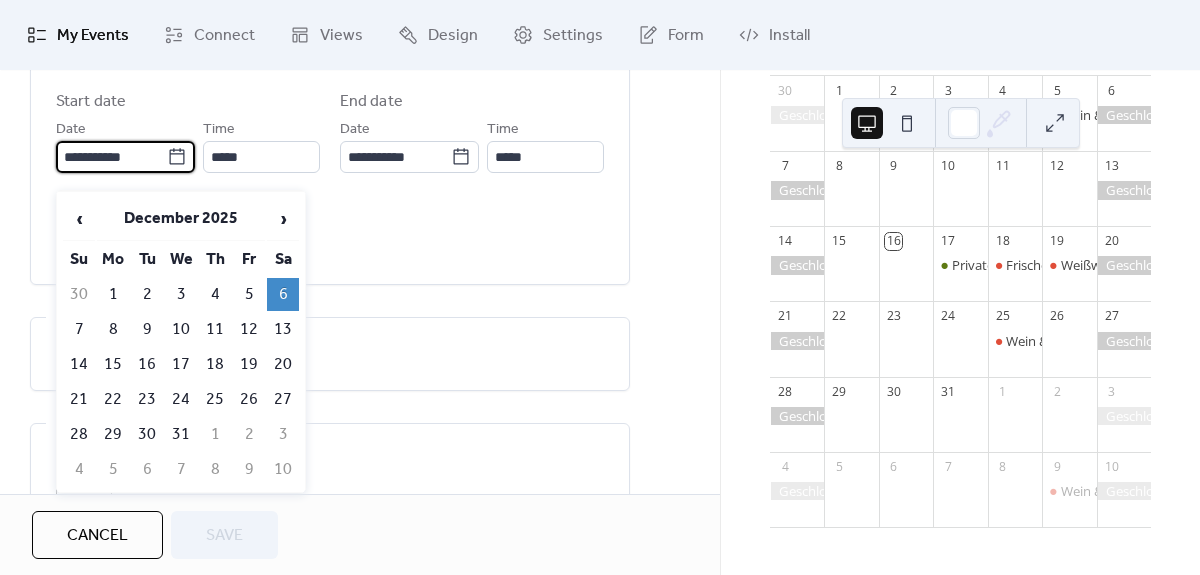 click on "**********" at bounding box center (360, 290) 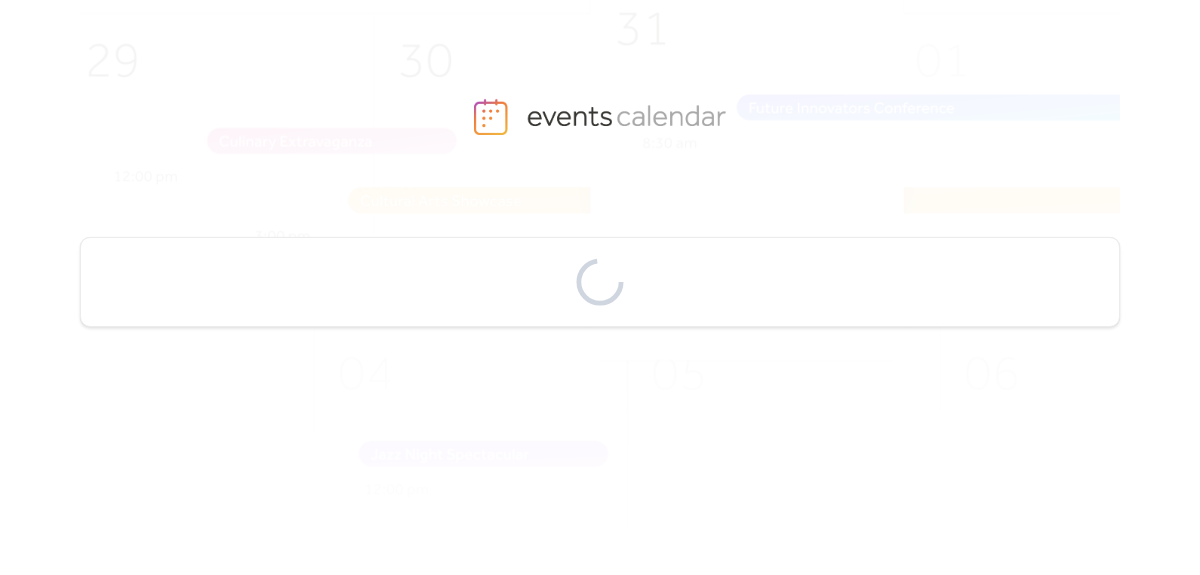 scroll, scrollTop: 0, scrollLeft: 0, axis: both 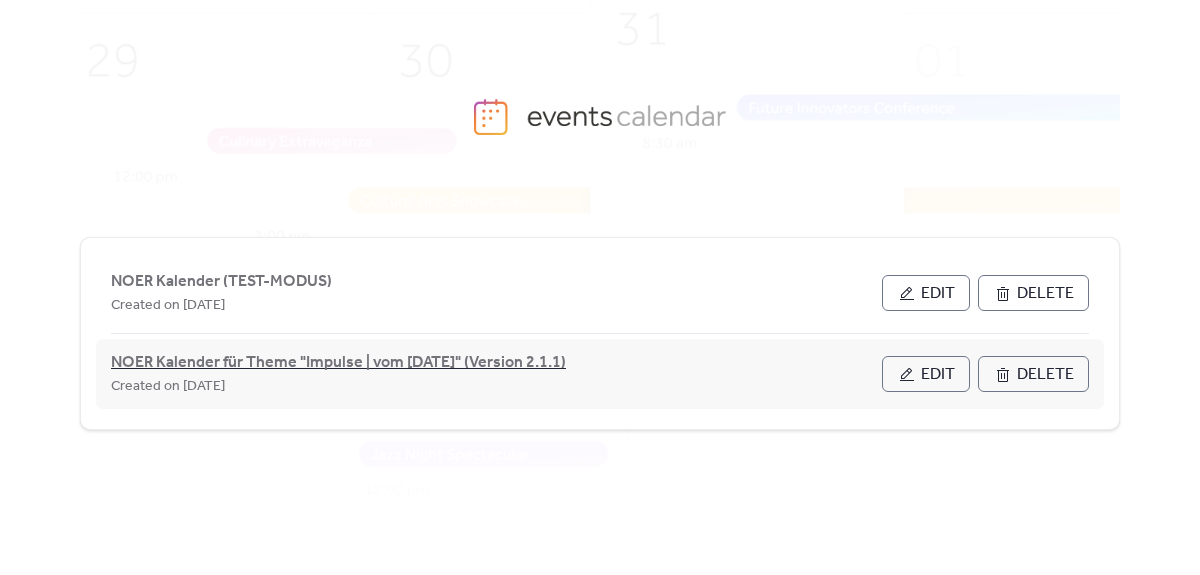 click on "NOER Kalender für Theme "Impulse | vom [DATE]" (Version 2.1.1)" at bounding box center (338, 363) 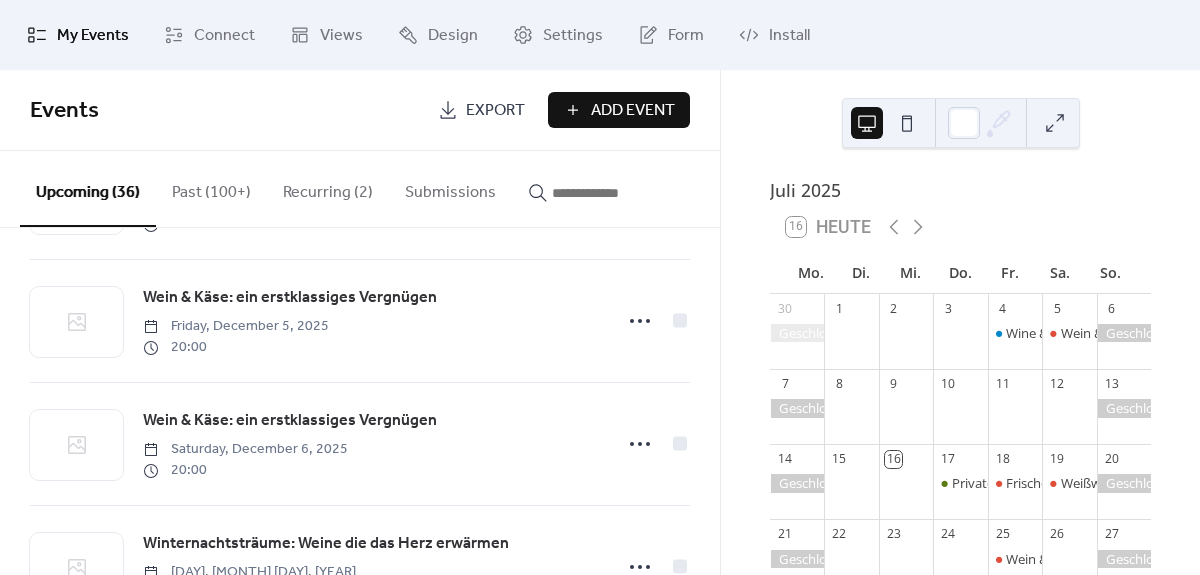 scroll, scrollTop: 3419, scrollLeft: 0, axis: vertical 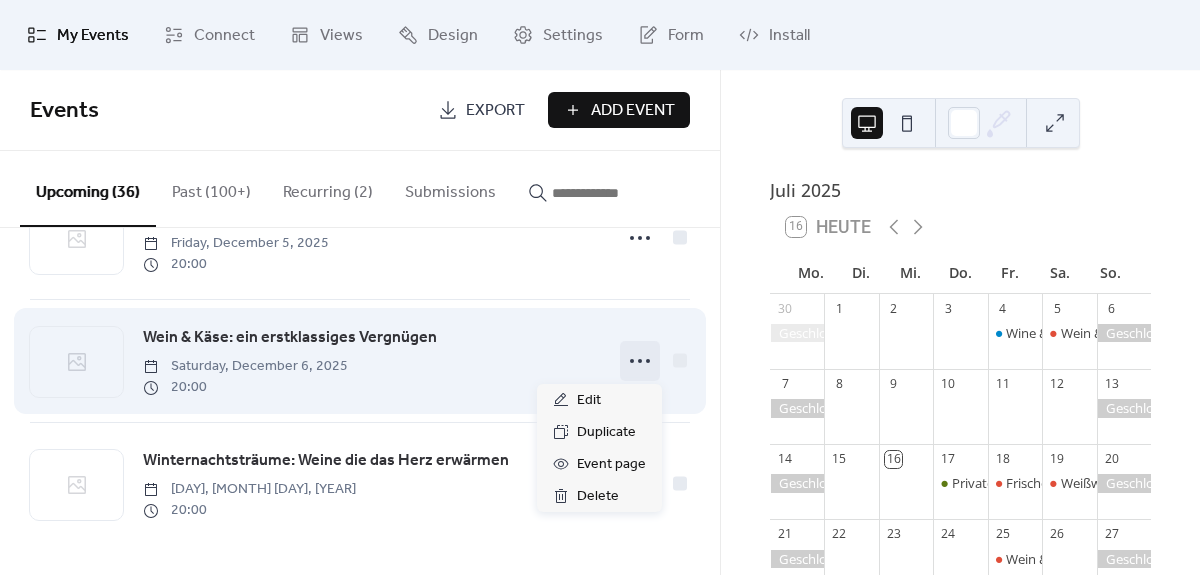 click 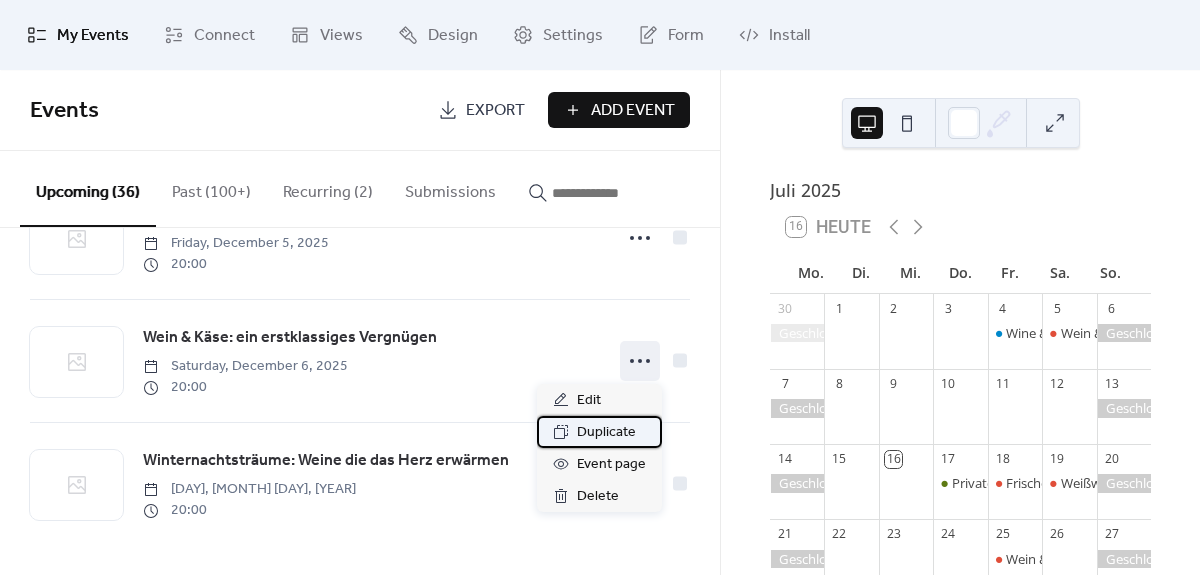 click on "Duplicate" at bounding box center (606, 433) 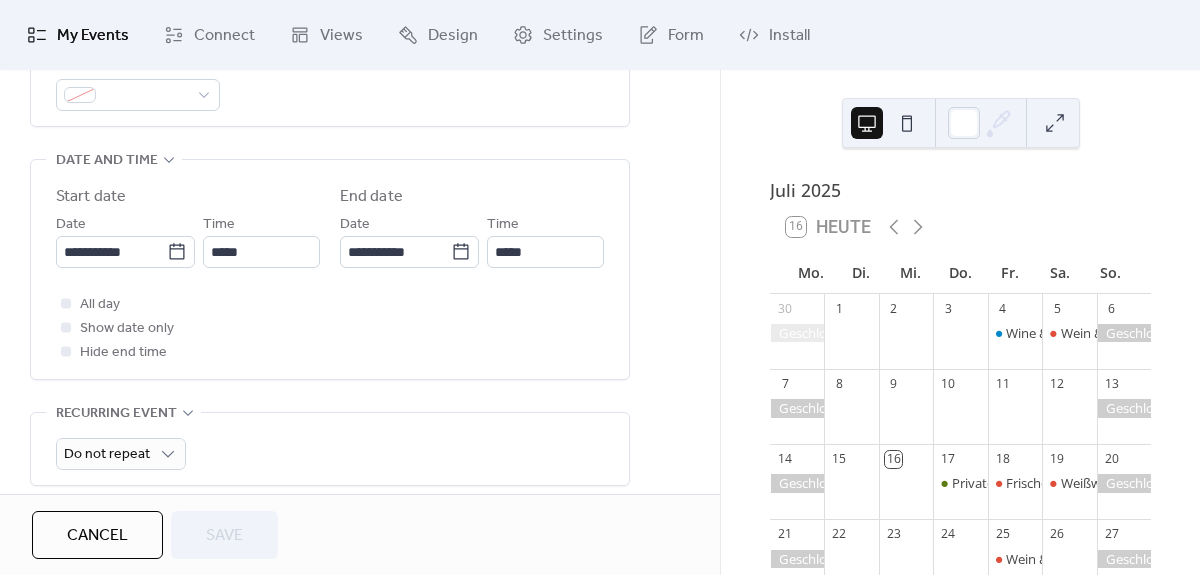 scroll, scrollTop: 601, scrollLeft: 0, axis: vertical 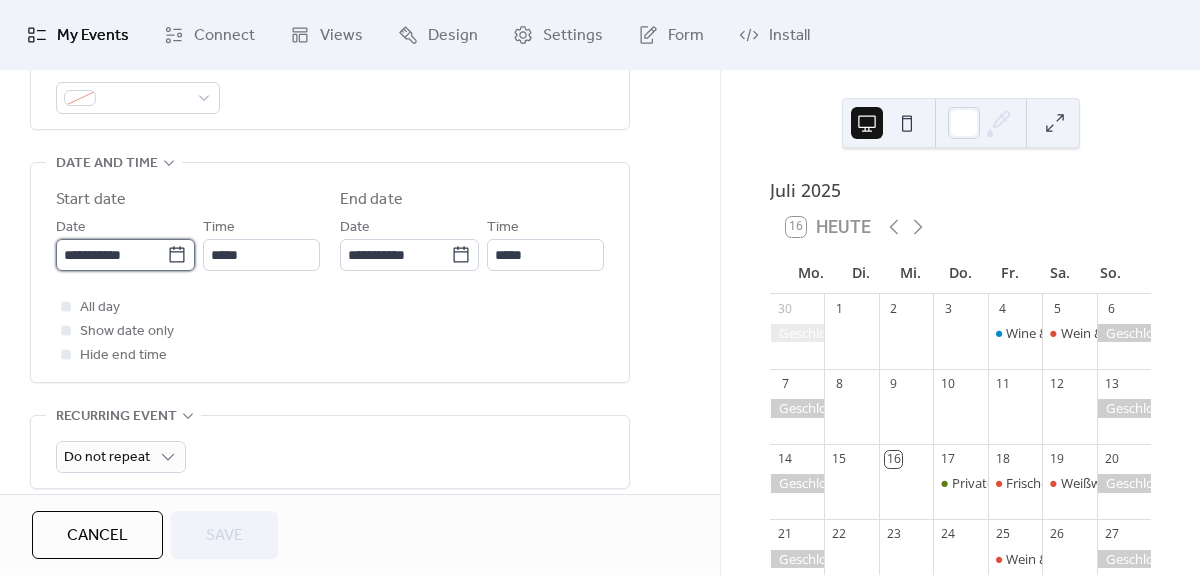 click on "**********" at bounding box center [111, 255] 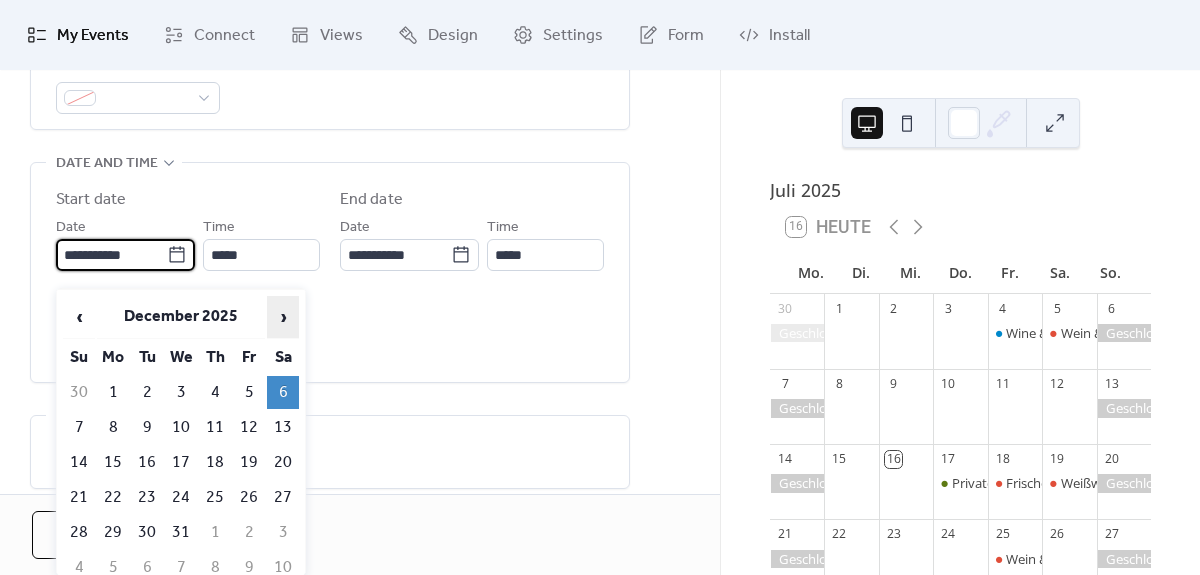 click on "›" at bounding box center [283, 317] 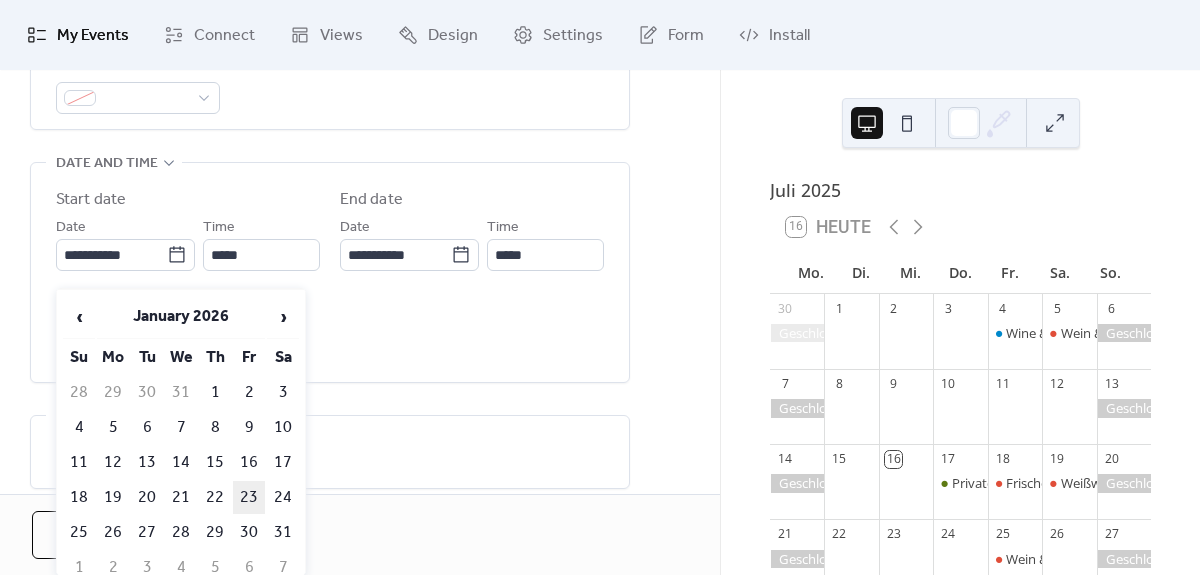 click on "23" at bounding box center [249, 497] 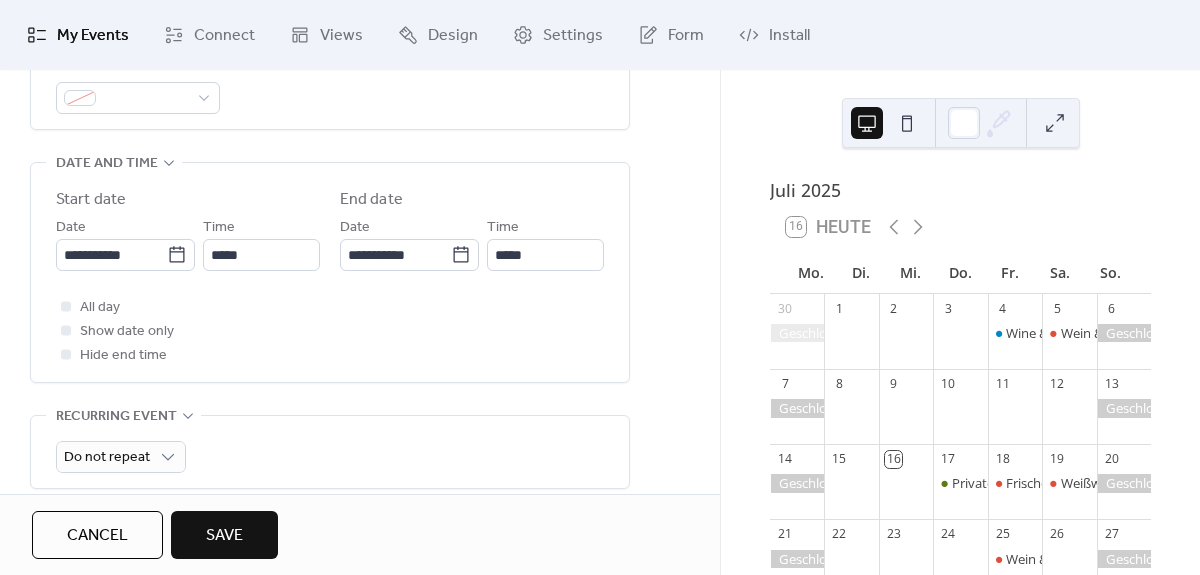 click on "Save" at bounding box center [224, 536] 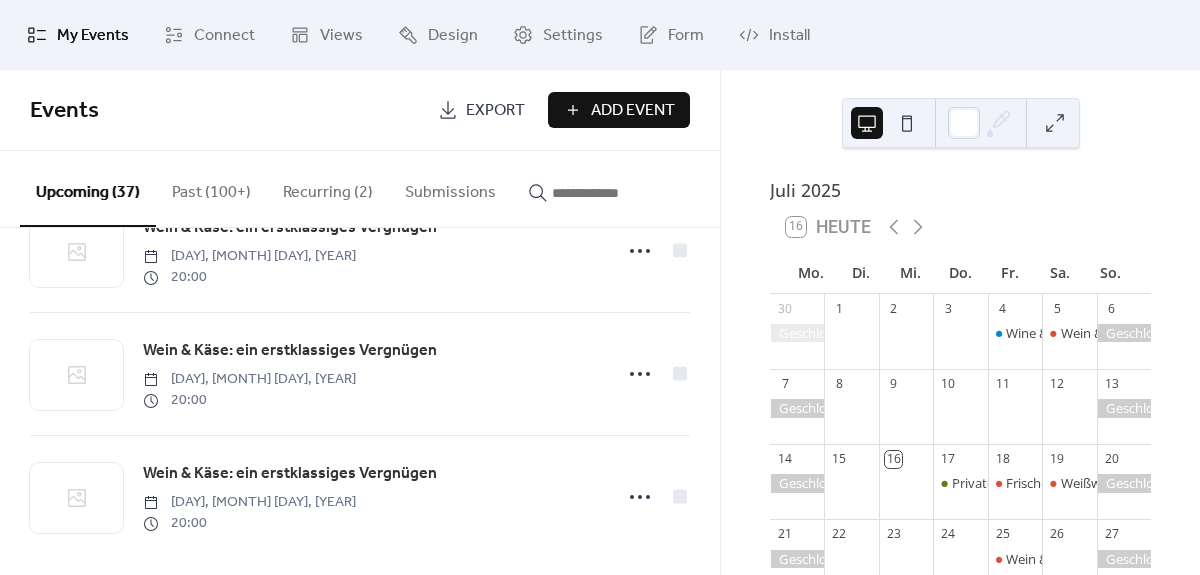 scroll, scrollTop: 4284, scrollLeft: 0, axis: vertical 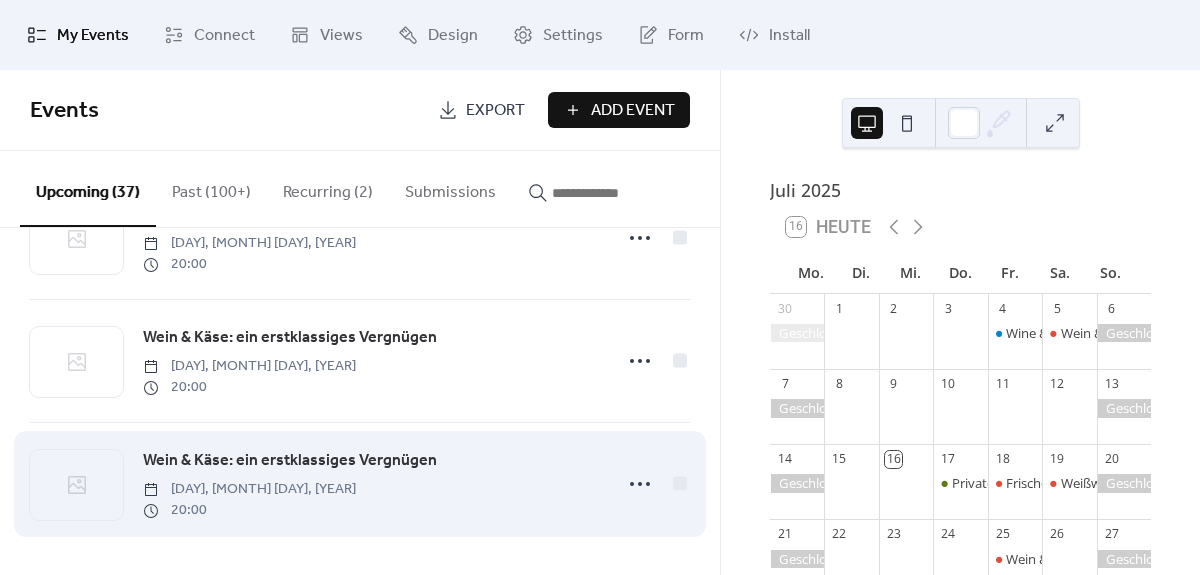 click on "Wein & Käse: ein erstklassiges Vergnügen" at bounding box center [290, 461] 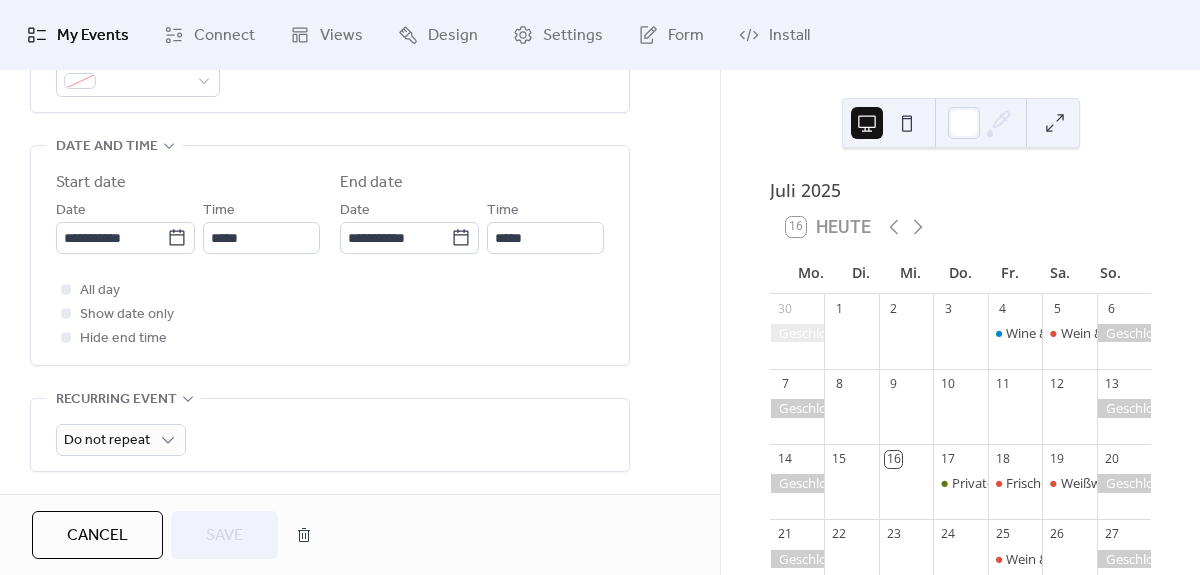scroll, scrollTop: 621, scrollLeft: 0, axis: vertical 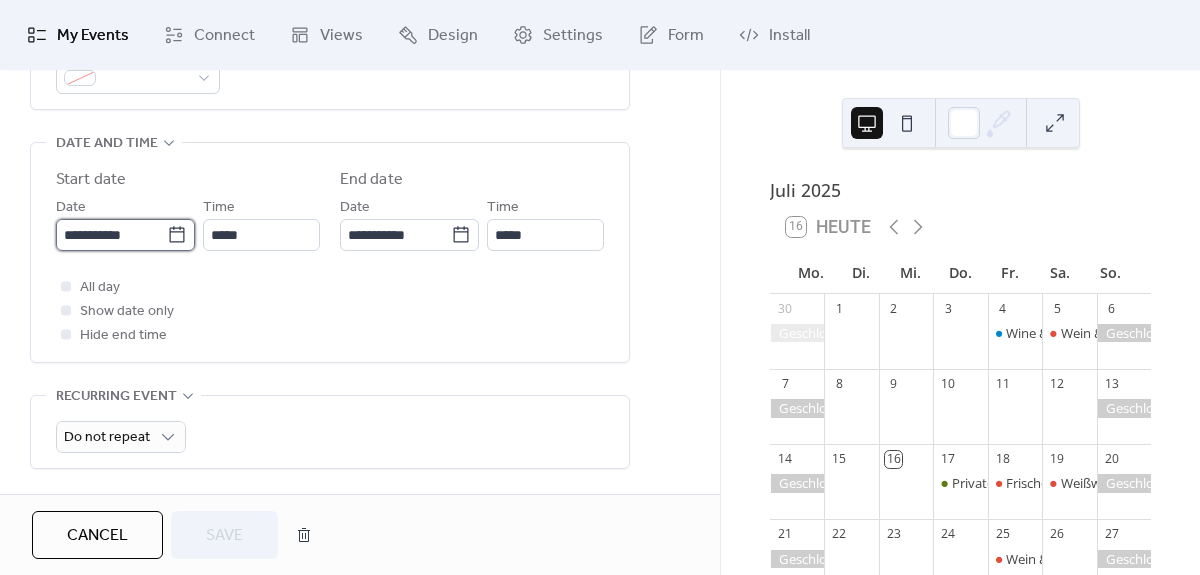 click on "**********" at bounding box center (111, 235) 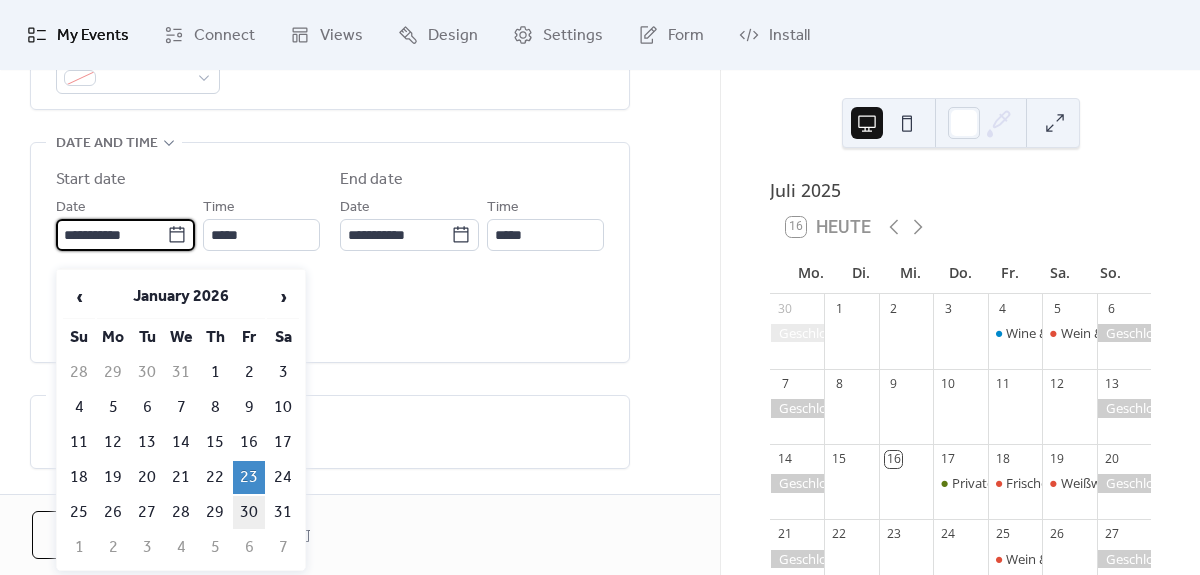 click on "30" at bounding box center [249, 512] 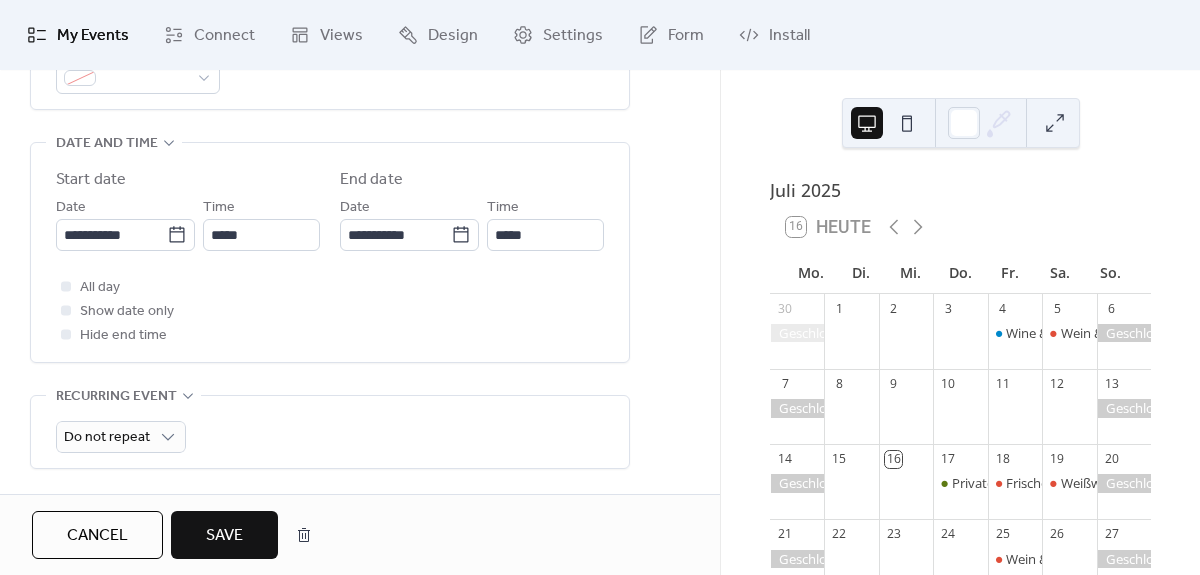 click on "Save" at bounding box center [224, 536] 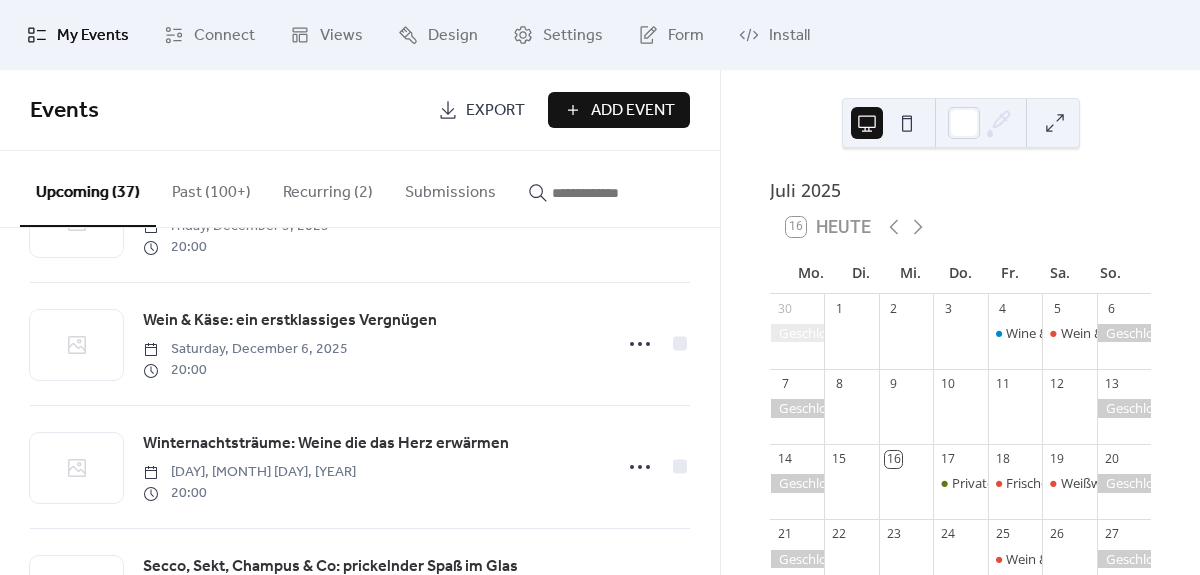 scroll, scrollTop: 3481, scrollLeft: 0, axis: vertical 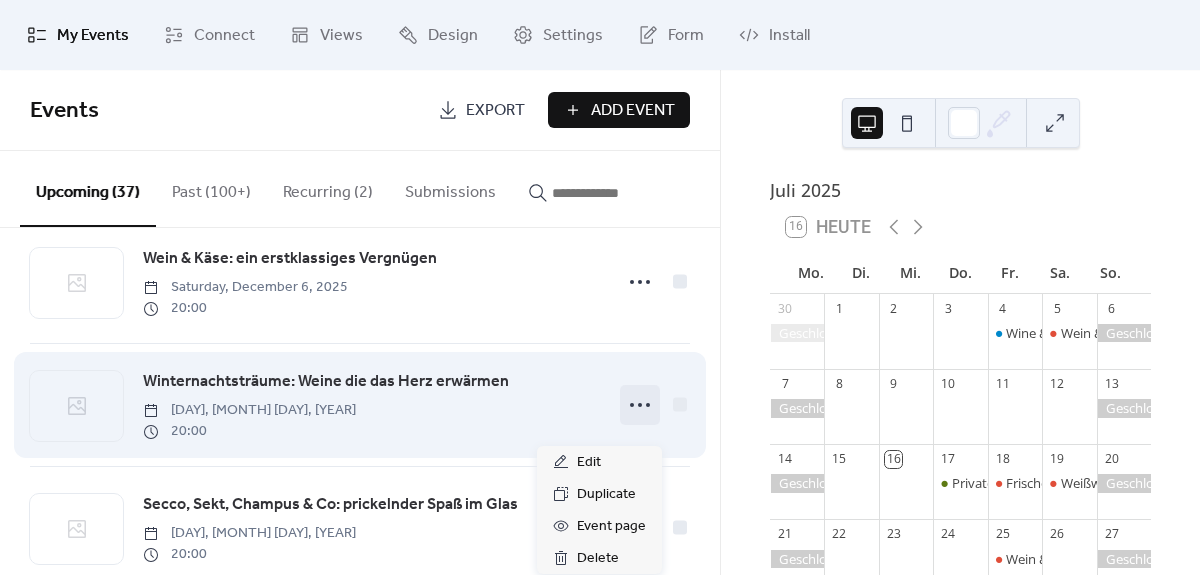 click 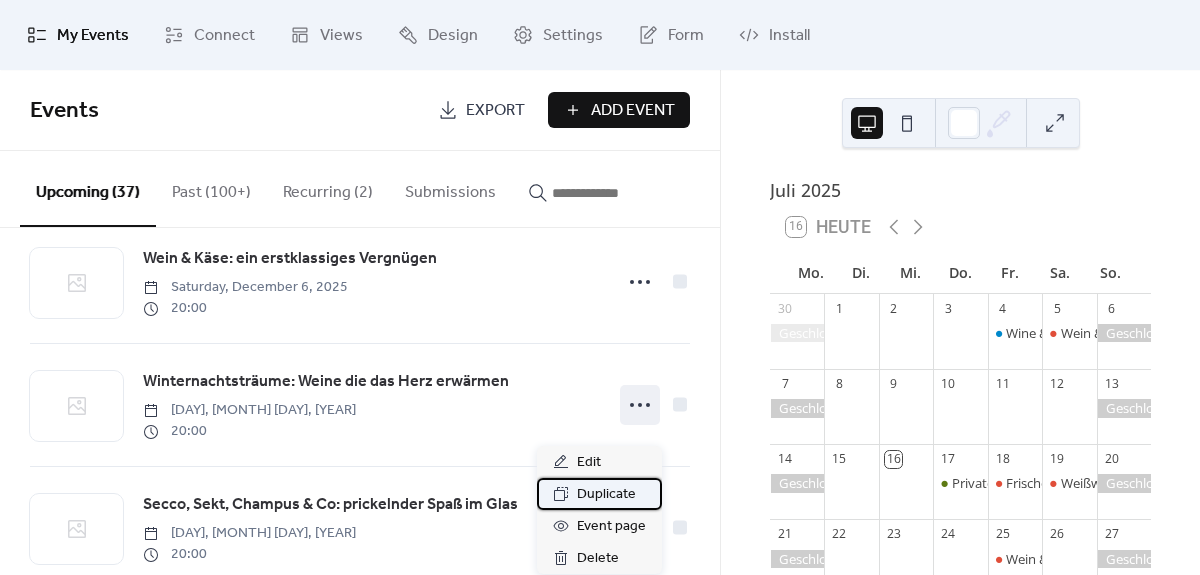 click on "Duplicate" at bounding box center [606, 495] 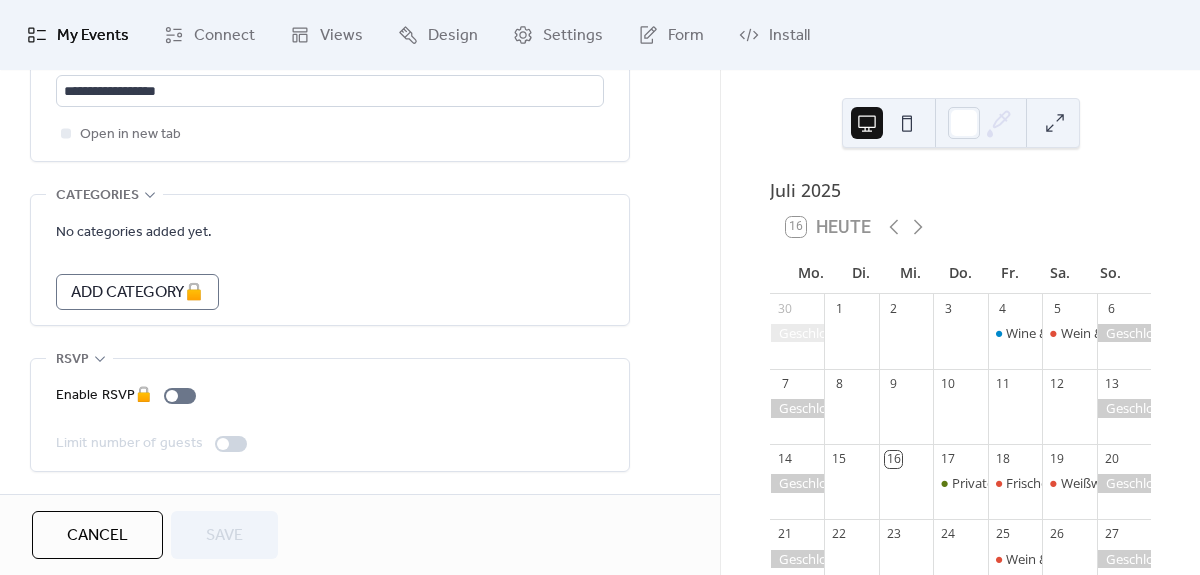 scroll, scrollTop: 1326, scrollLeft: 0, axis: vertical 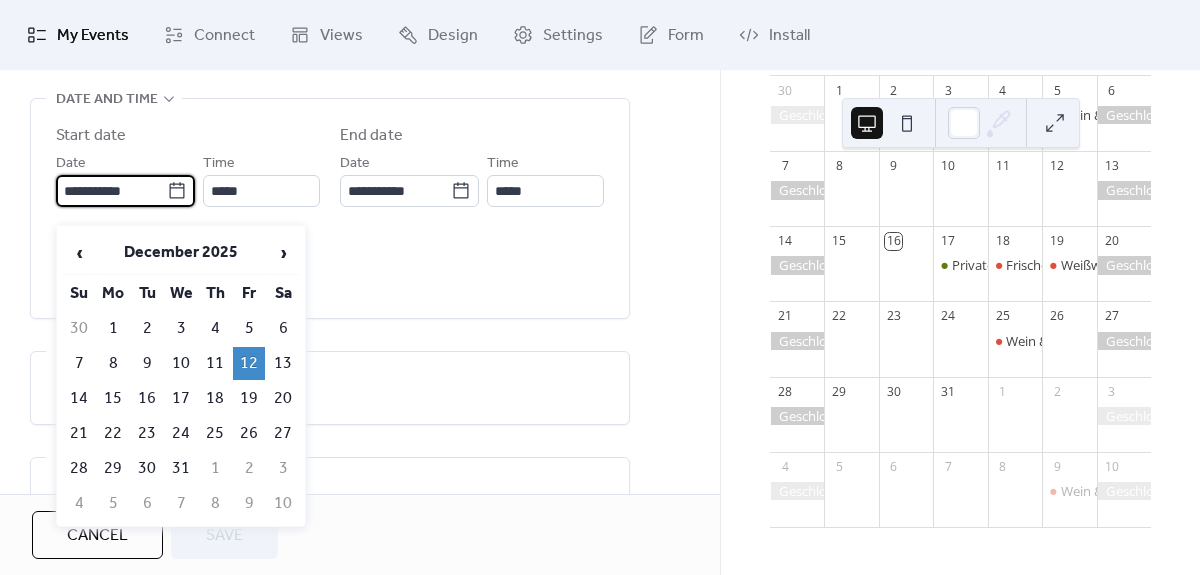 click on "**********" at bounding box center (111, 191) 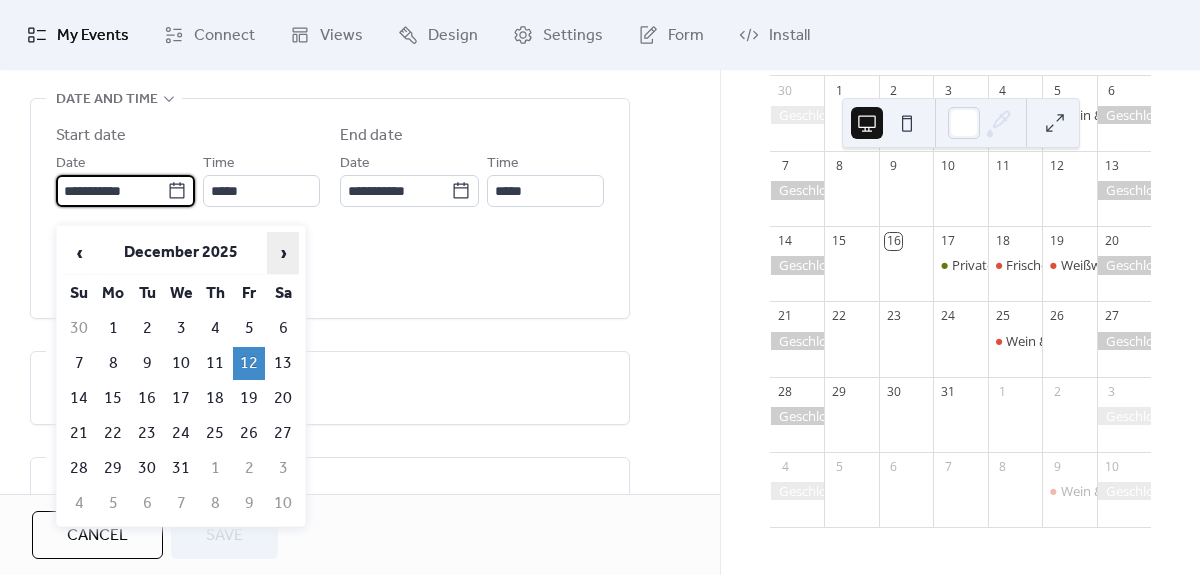 click on "›" at bounding box center [283, 253] 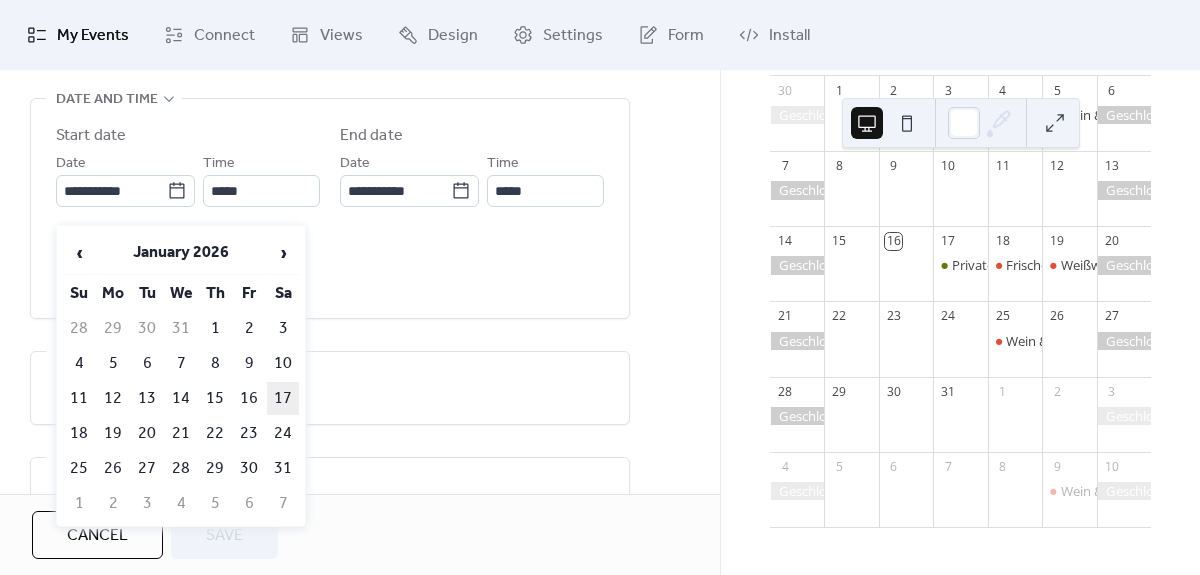 click on "17" at bounding box center (283, 398) 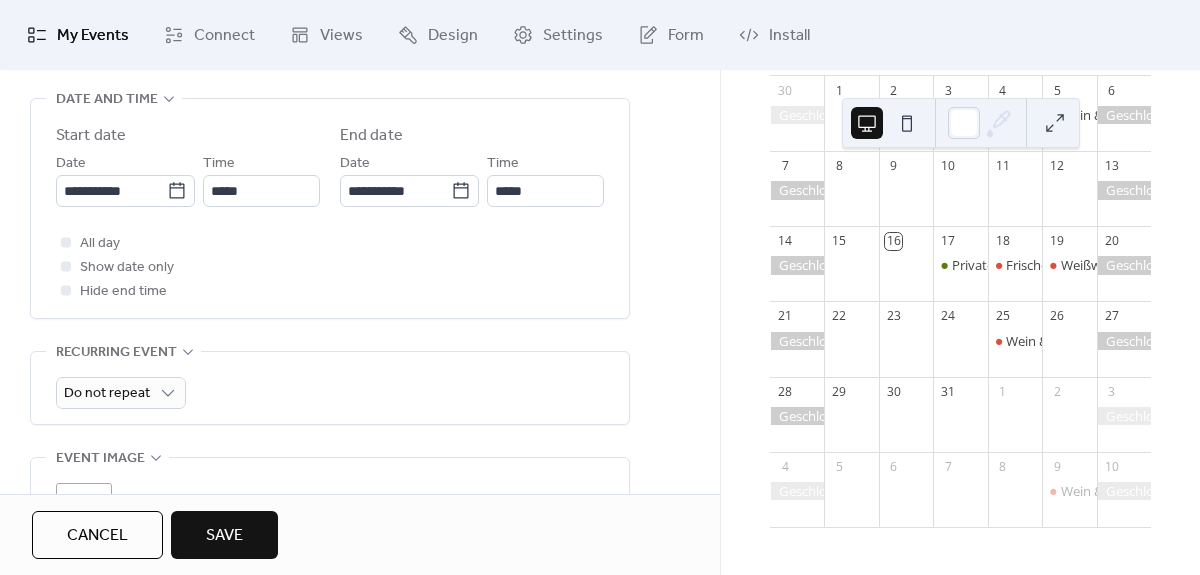 click on "Save" at bounding box center (224, 536) 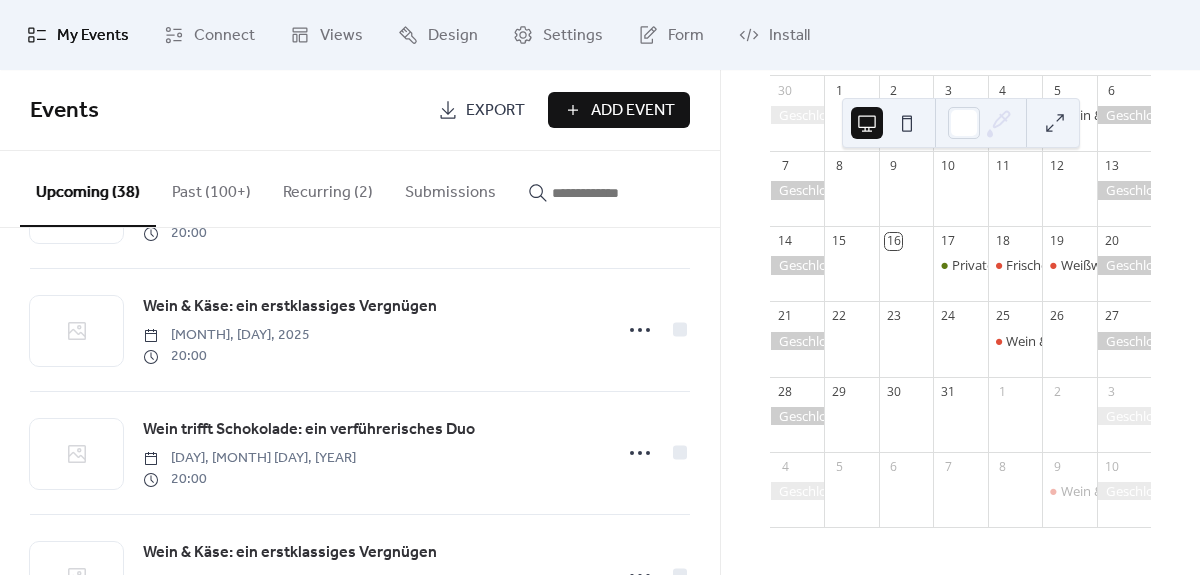 scroll, scrollTop: 3816, scrollLeft: 0, axis: vertical 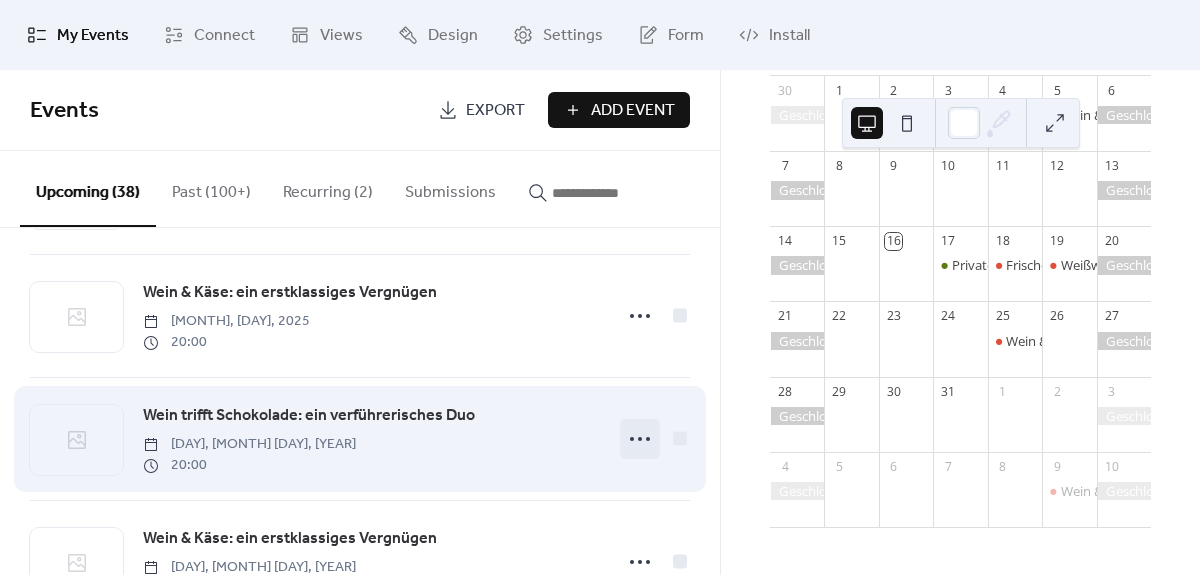 click 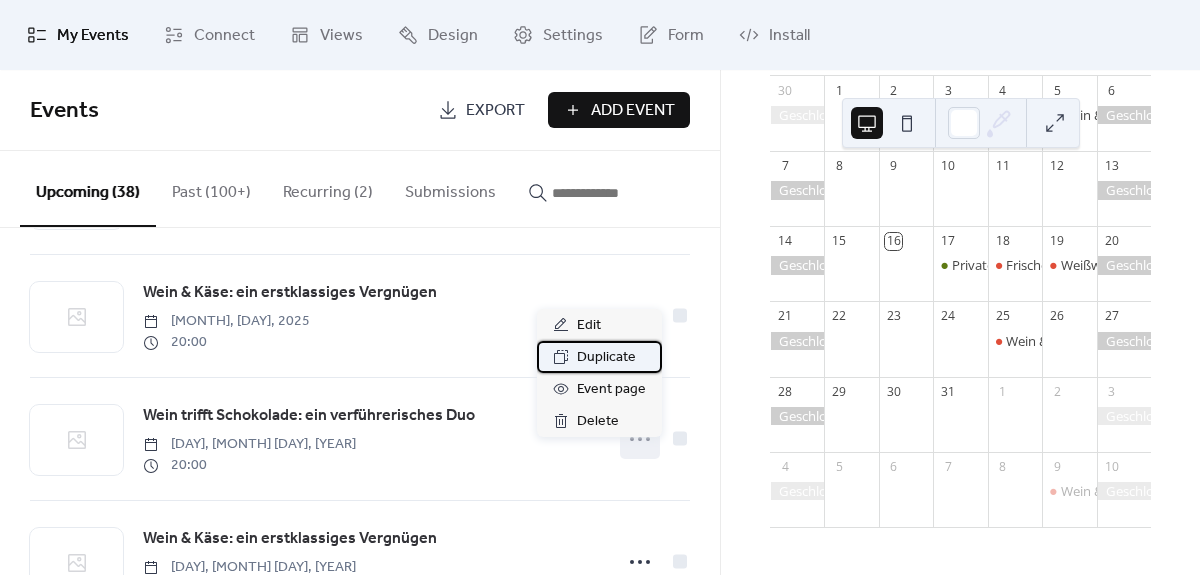 click on "Duplicate" at bounding box center [606, 358] 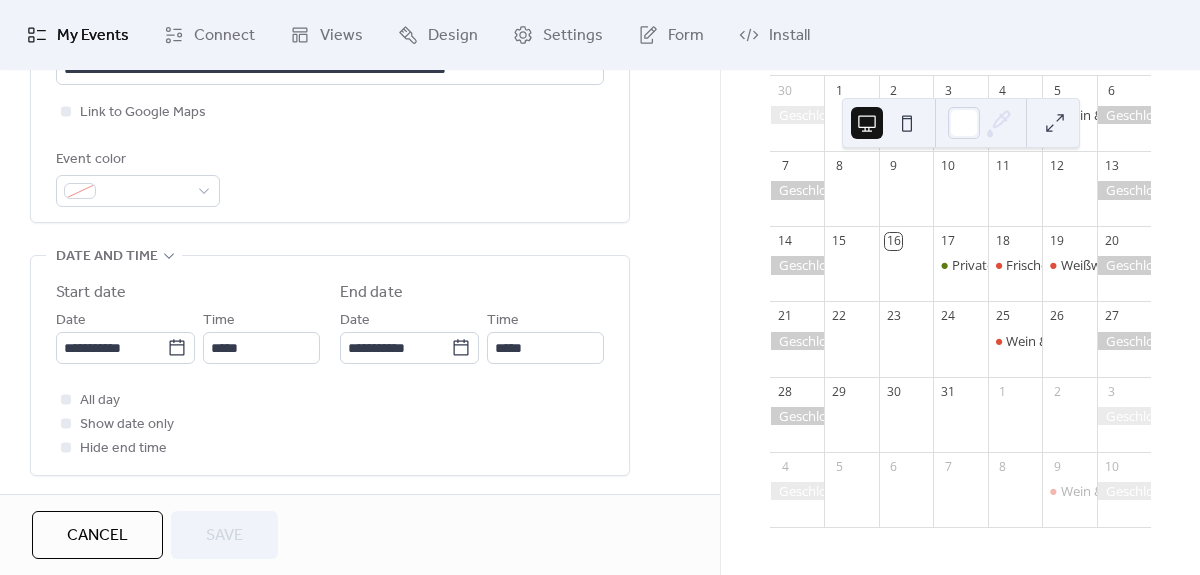 scroll, scrollTop: 511, scrollLeft: 0, axis: vertical 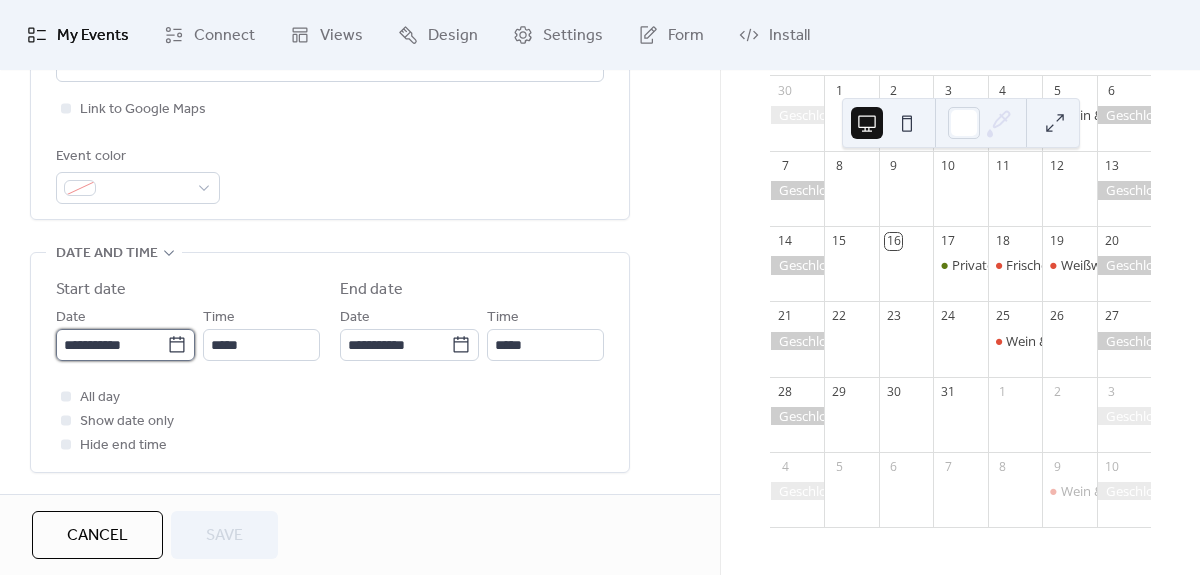 click on "**********" at bounding box center [111, 345] 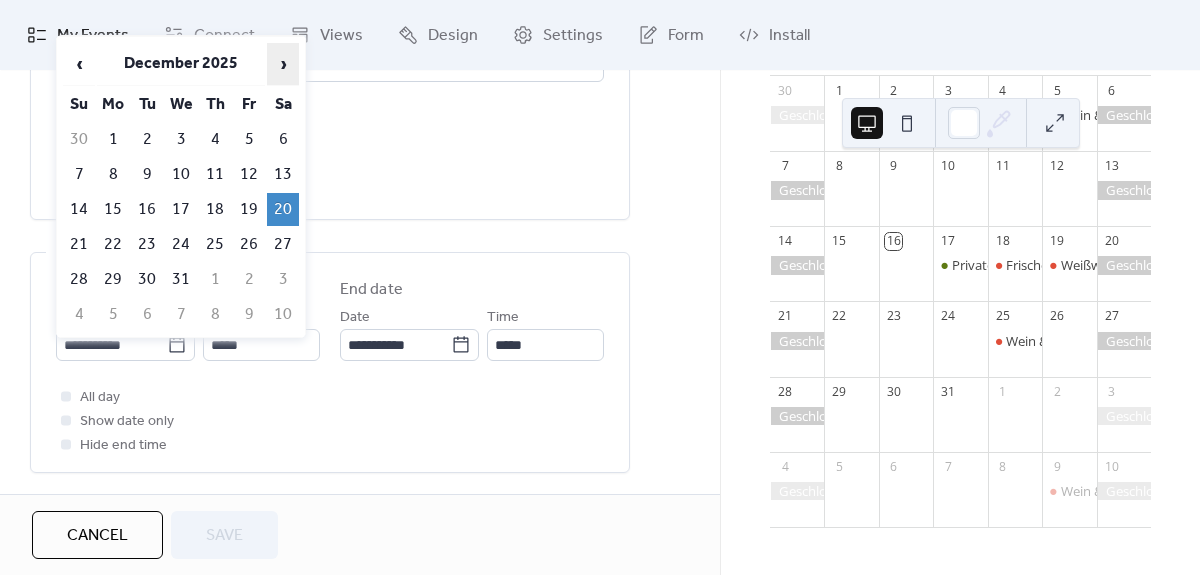 click on "›" at bounding box center [283, 64] 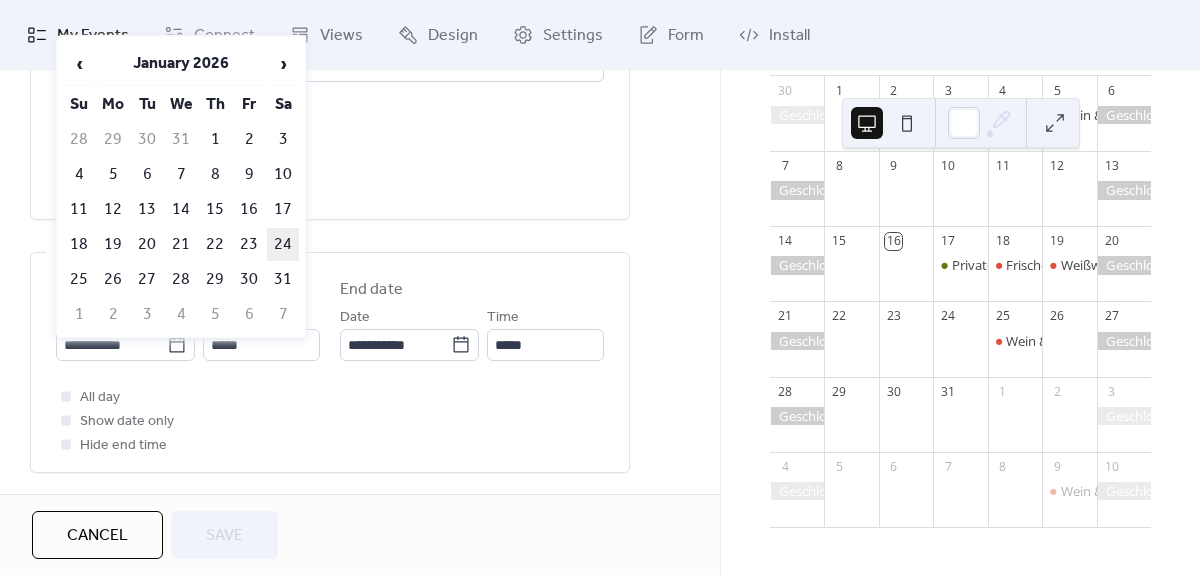 click on "24" at bounding box center [283, 244] 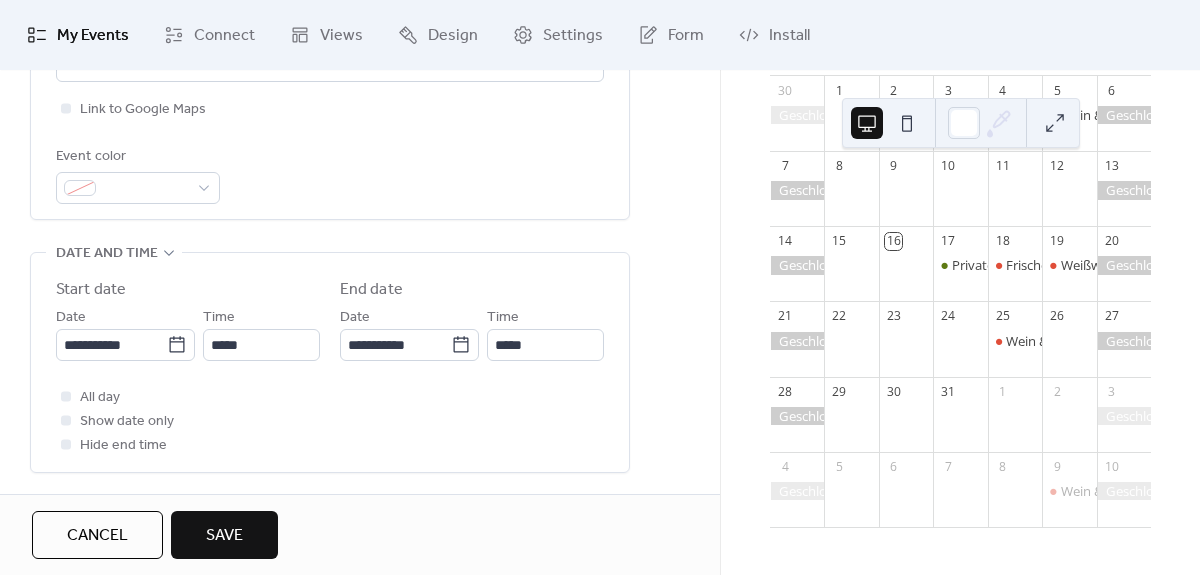 click on "Save" at bounding box center [224, 536] 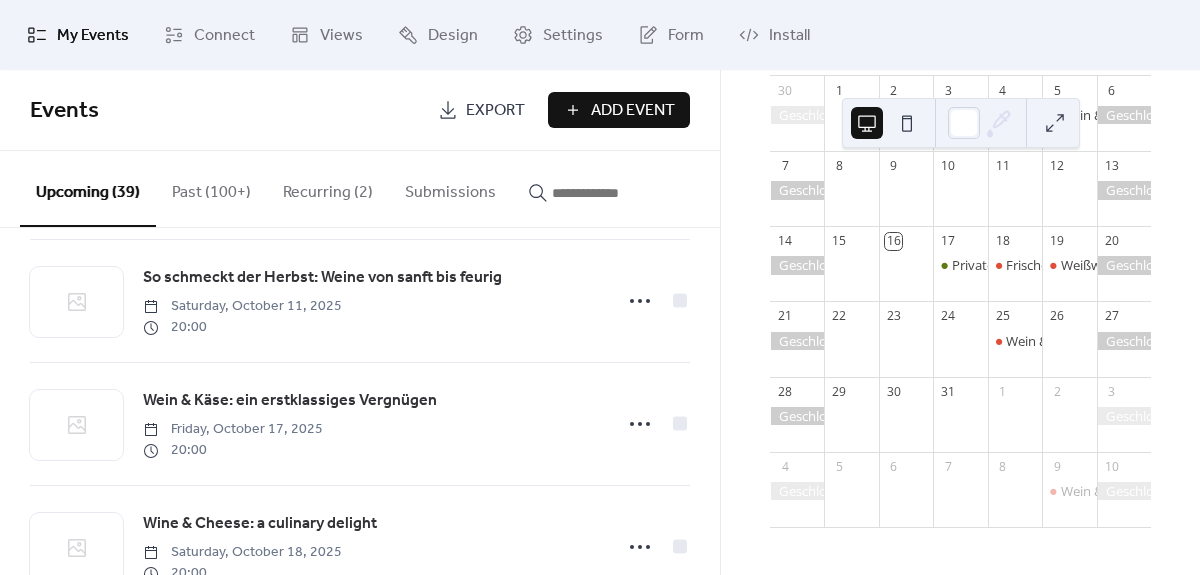 scroll, scrollTop: 2108, scrollLeft: 0, axis: vertical 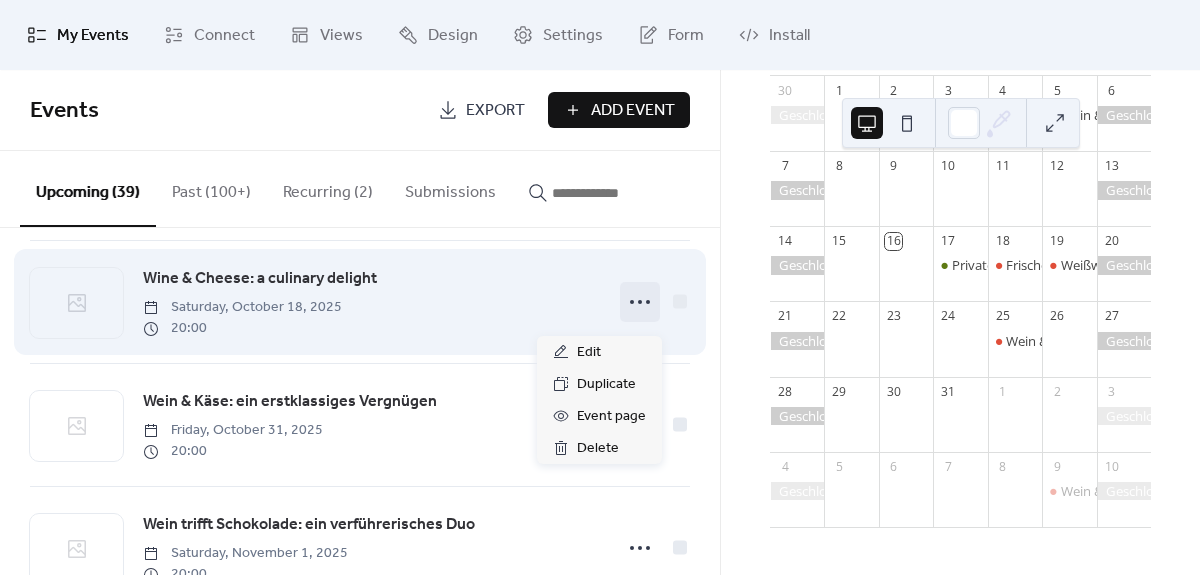 click 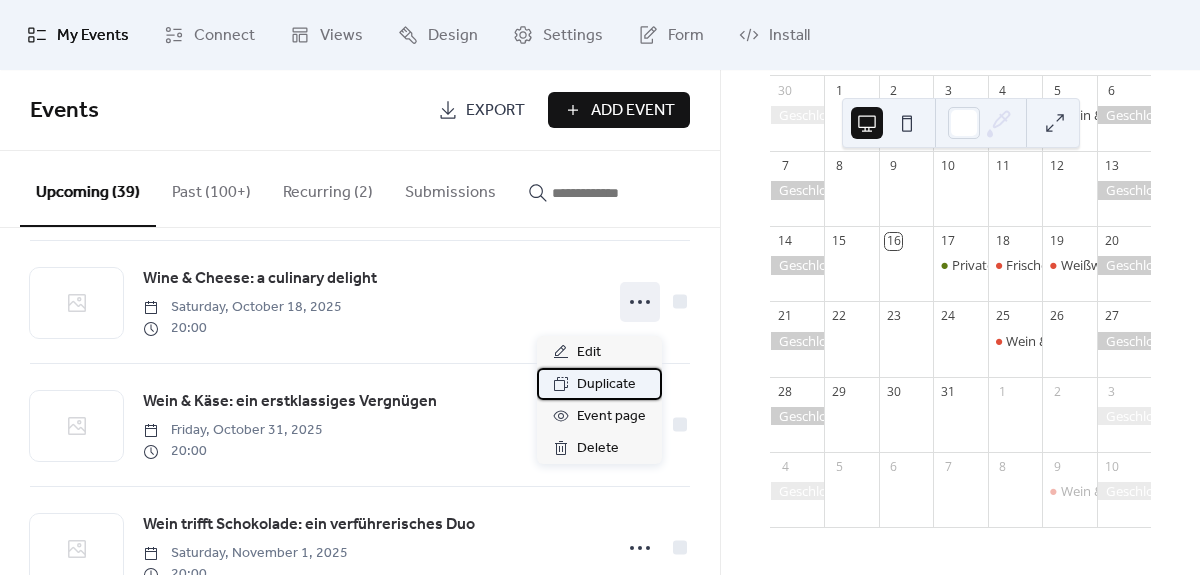 click on "Duplicate" at bounding box center (606, 385) 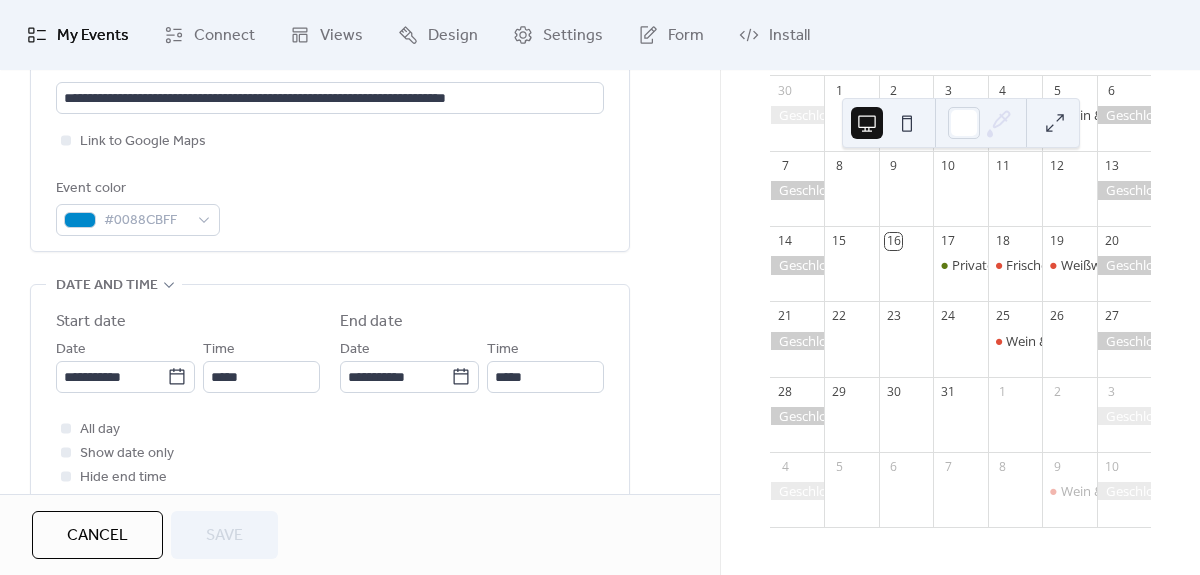 scroll, scrollTop: 531, scrollLeft: 0, axis: vertical 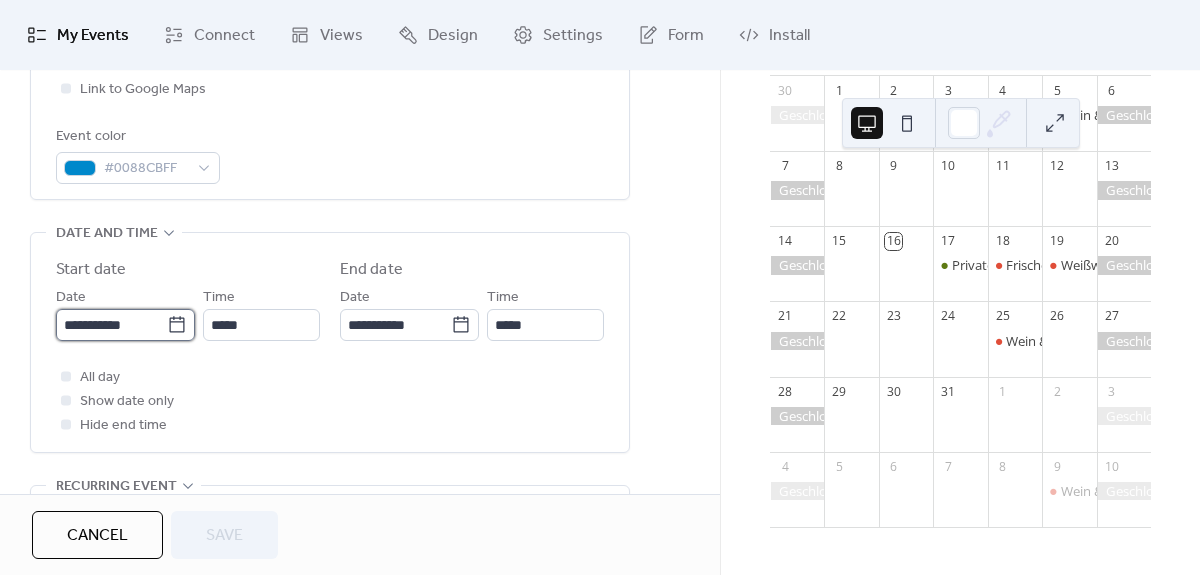 click on "**********" at bounding box center [111, 325] 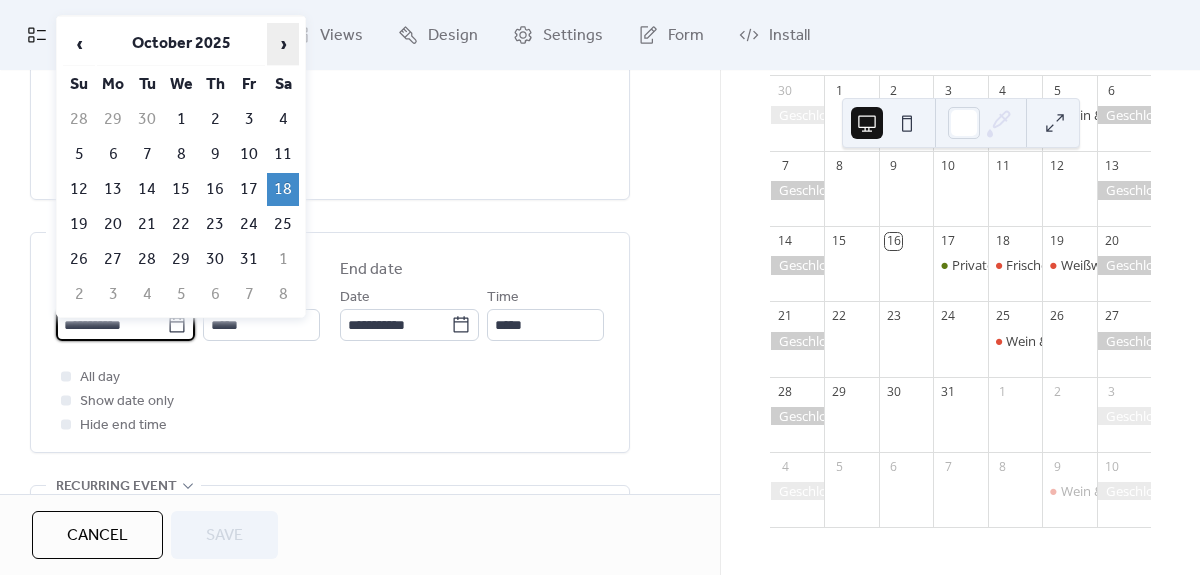 click on "›" at bounding box center [283, 44] 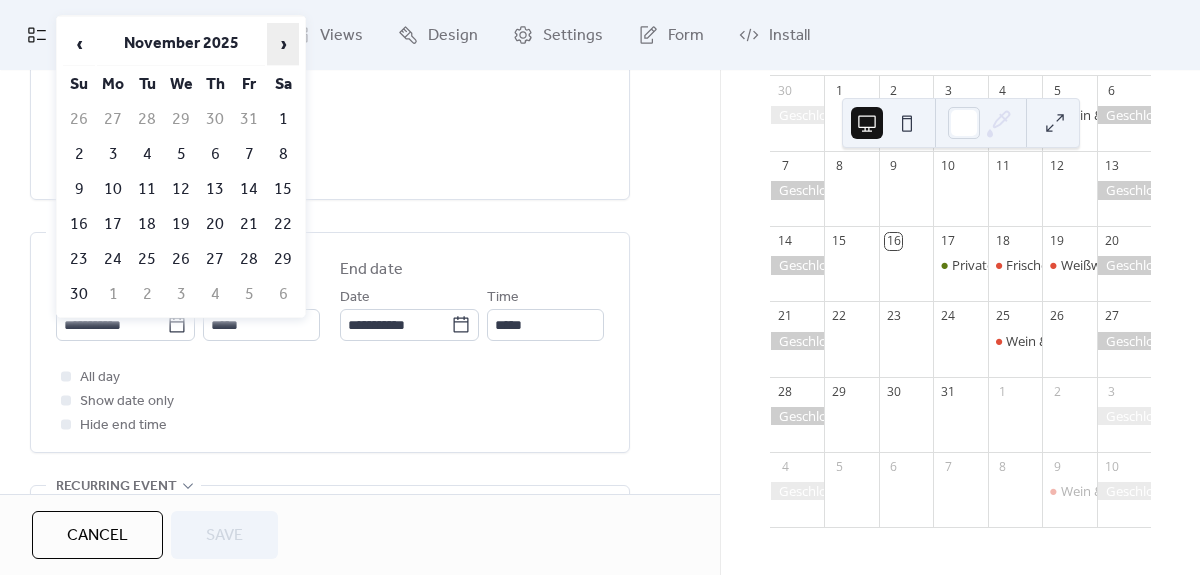 click on "›" at bounding box center (283, 44) 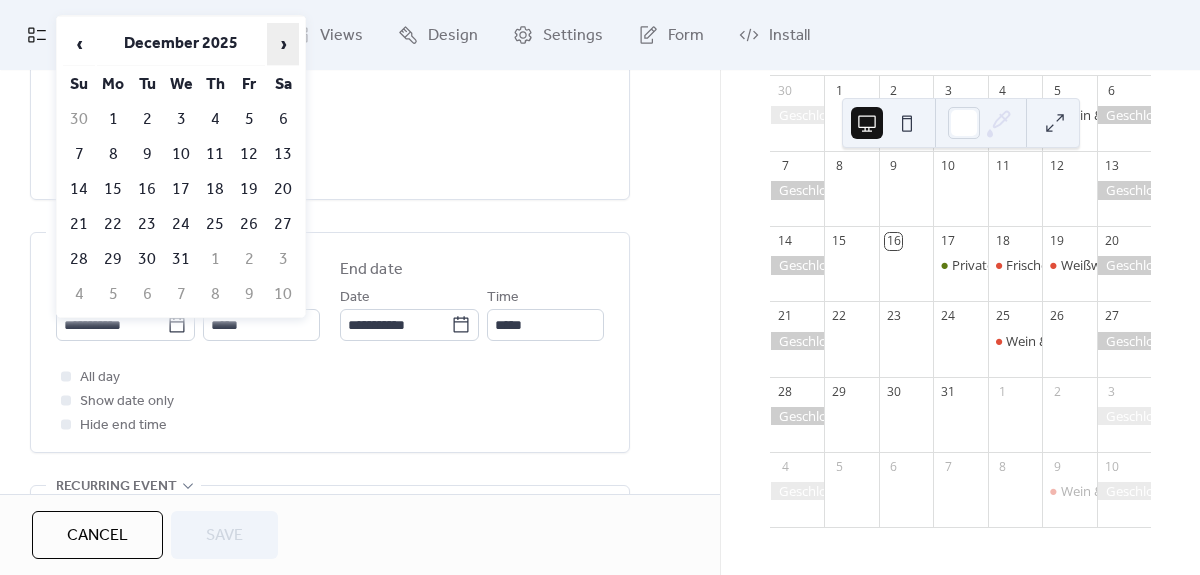 click on "›" at bounding box center (283, 44) 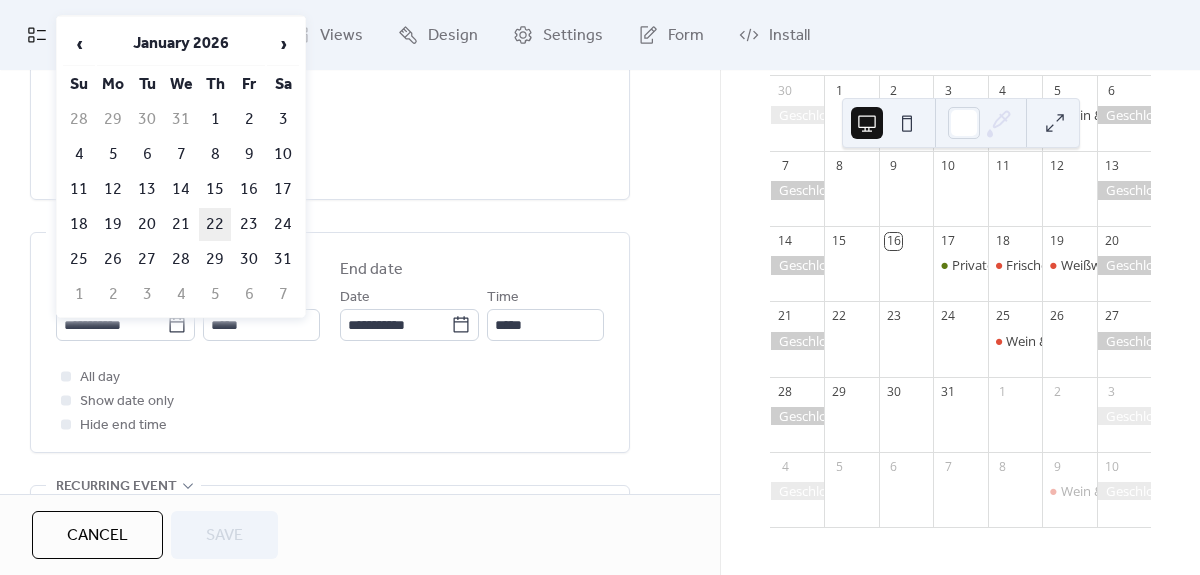click on "22" at bounding box center [215, 224] 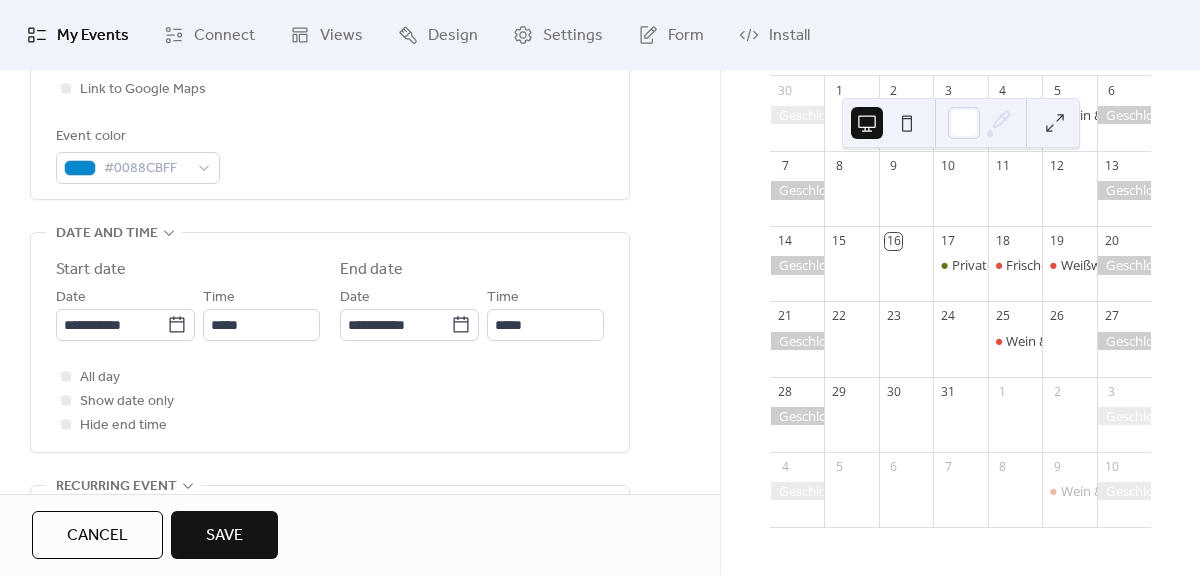 click on "Save" at bounding box center [224, 535] 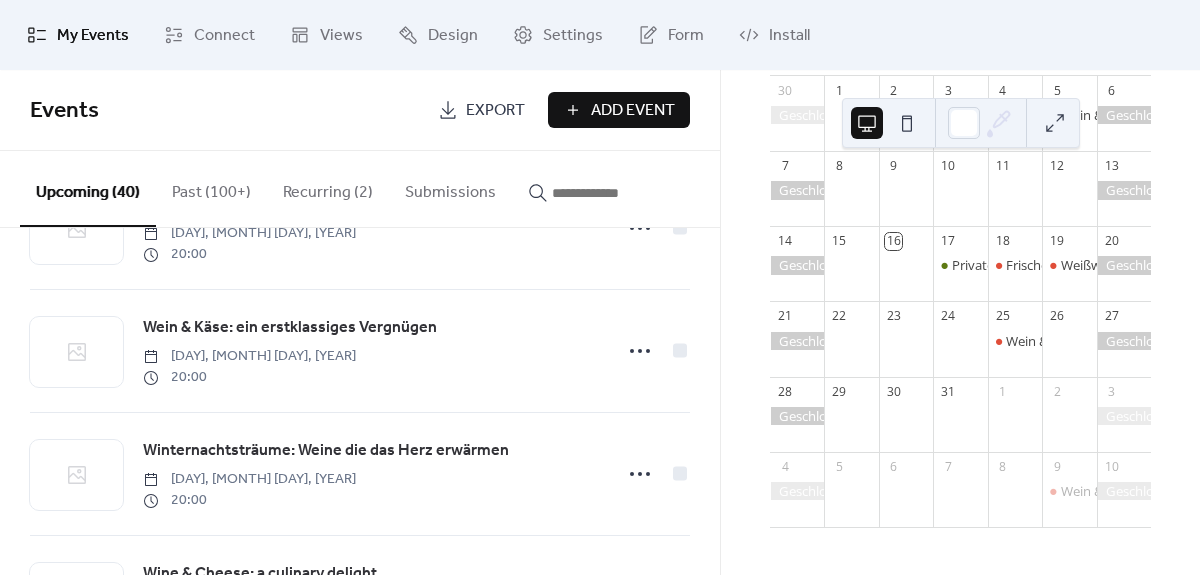 scroll, scrollTop: 4146, scrollLeft: 0, axis: vertical 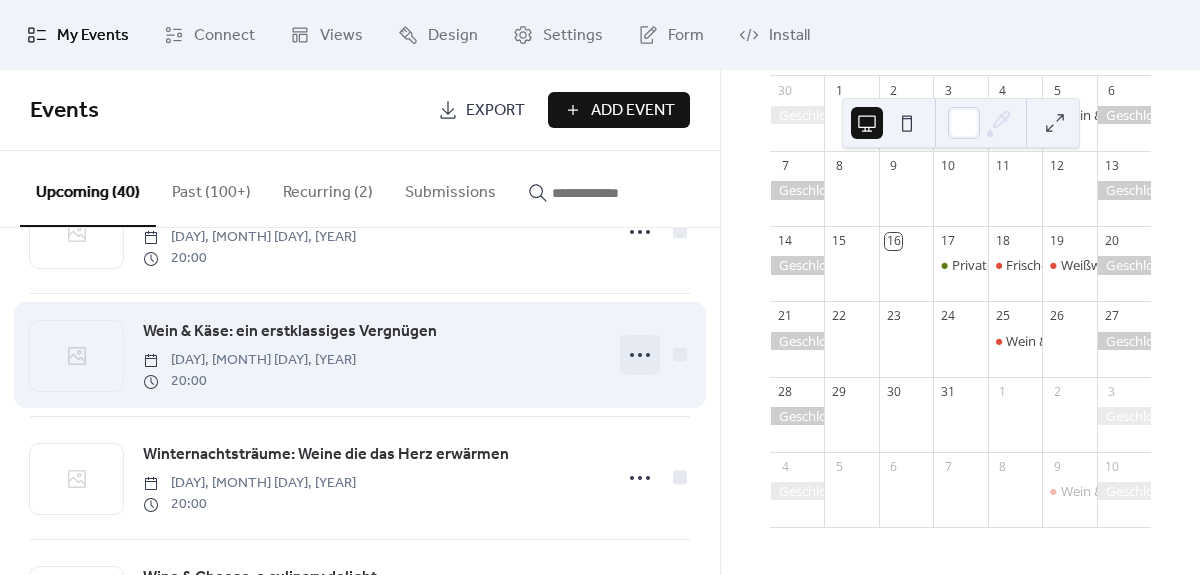 click 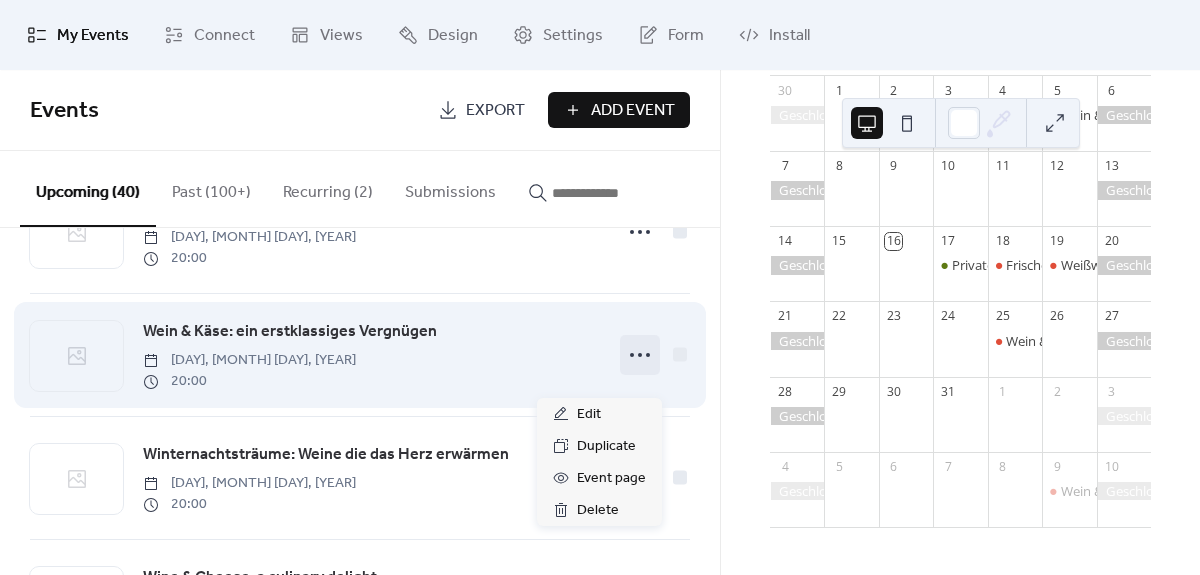 click on "Wein & Käse: ein erstklassiges Vergnügen Saturday, January 10, 2026 20:00" at bounding box center [371, 355] 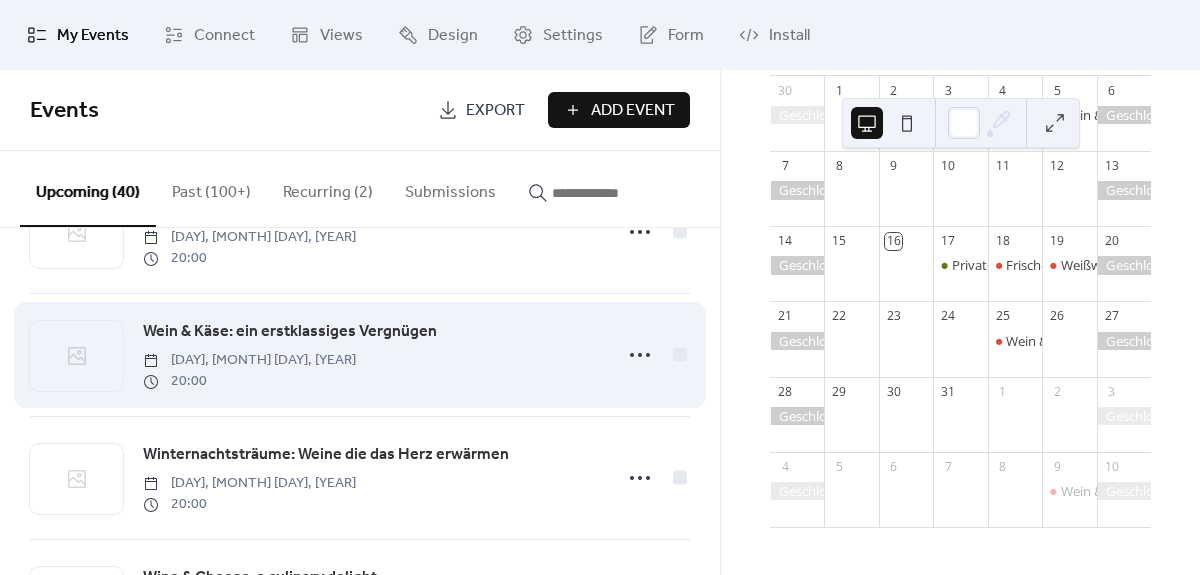 click on "Wein & Käse: ein erstklassiges Vergnügen" at bounding box center [290, 332] 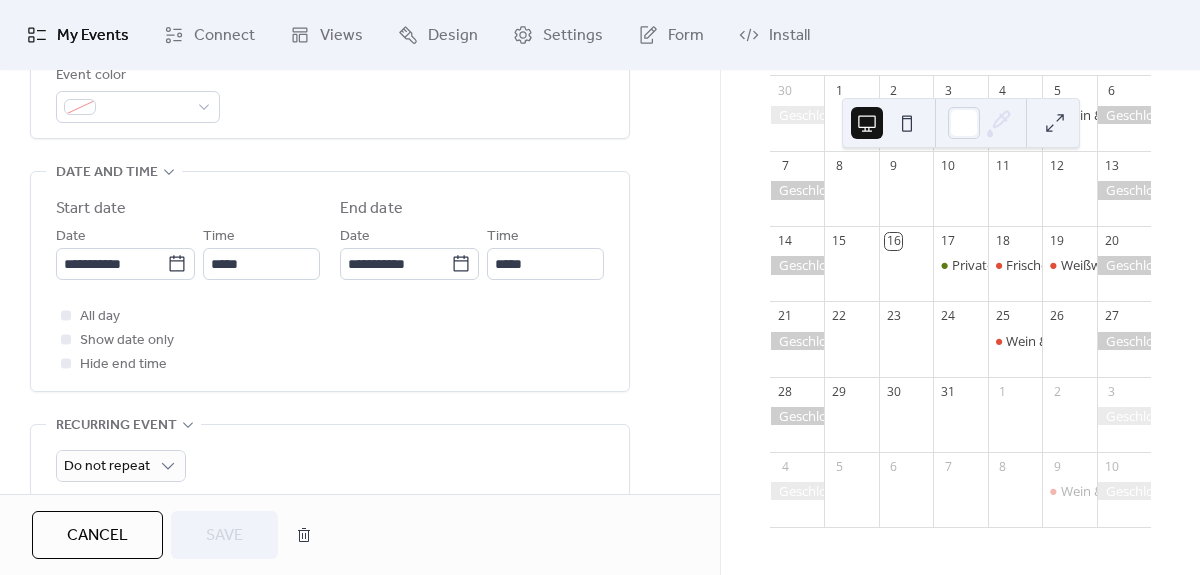 scroll, scrollTop: 594, scrollLeft: 0, axis: vertical 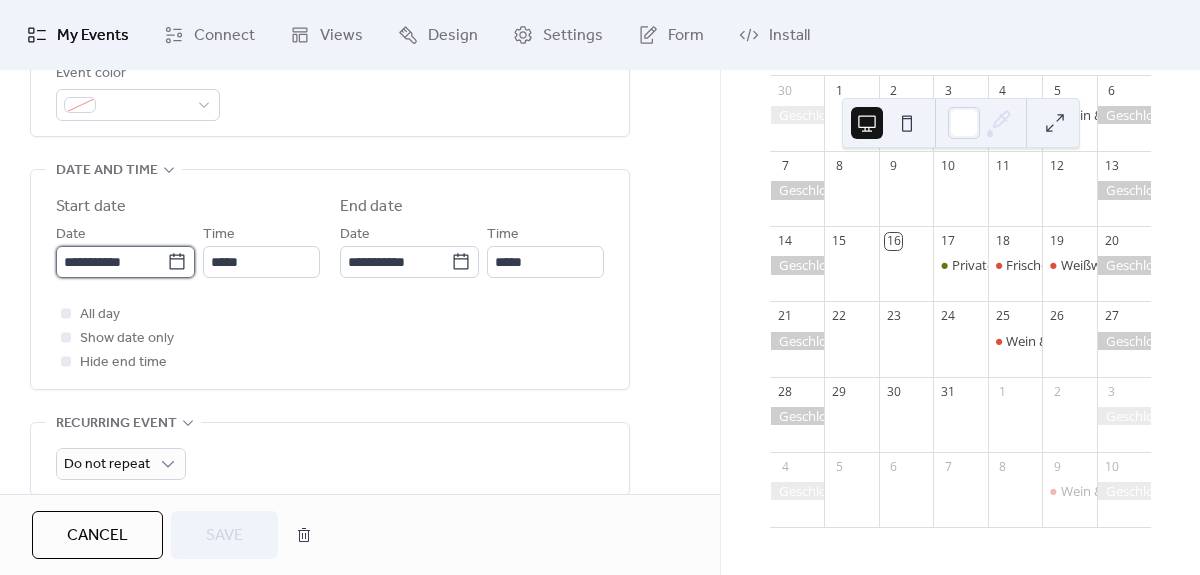 click on "**********" at bounding box center [111, 262] 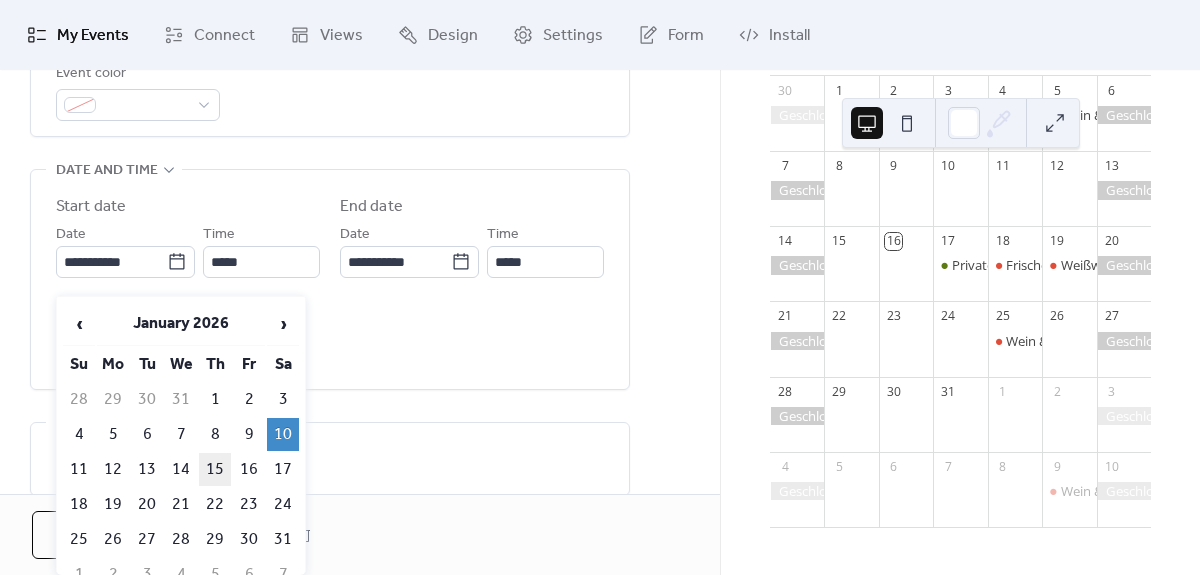 click on "15" at bounding box center (215, 469) 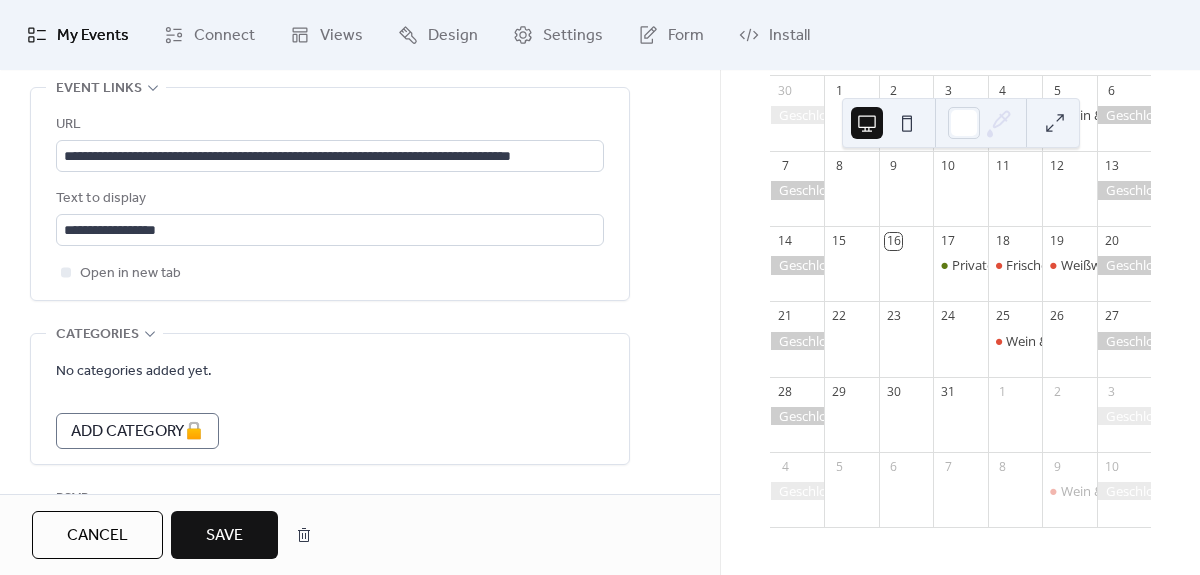 scroll, scrollTop: 1326, scrollLeft: 0, axis: vertical 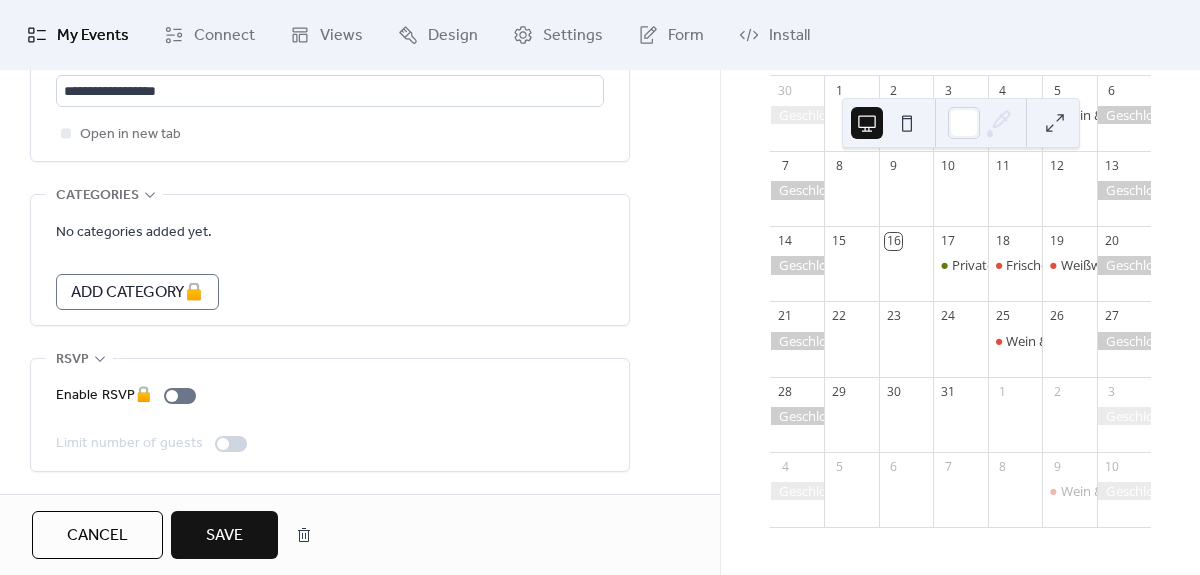 click on "Save" at bounding box center [224, 535] 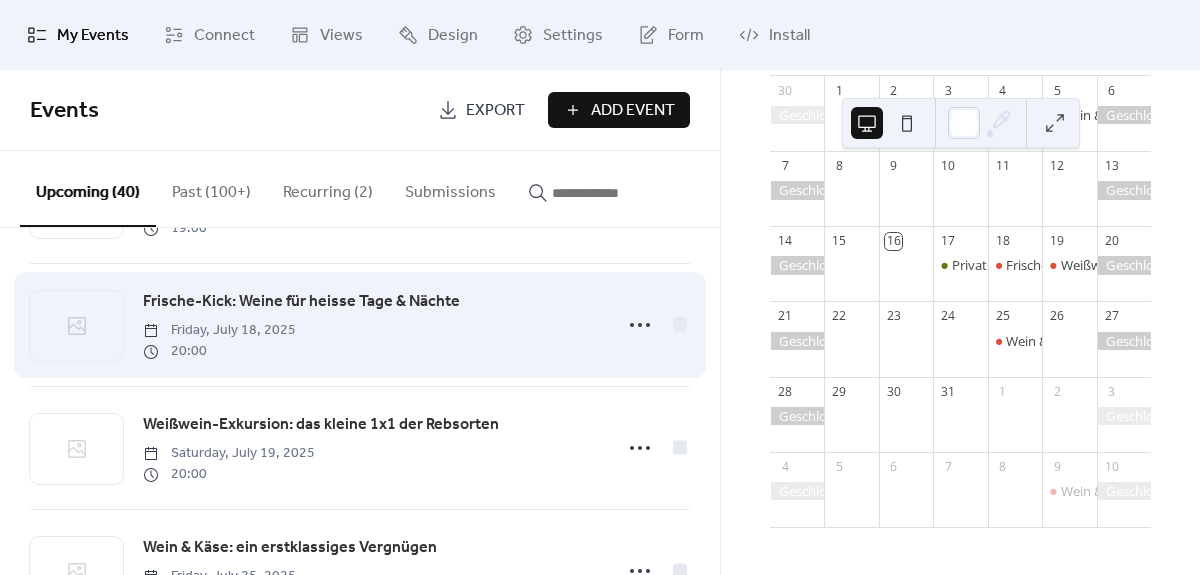scroll, scrollTop: 271, scrollLeft: 0, axis: vertical 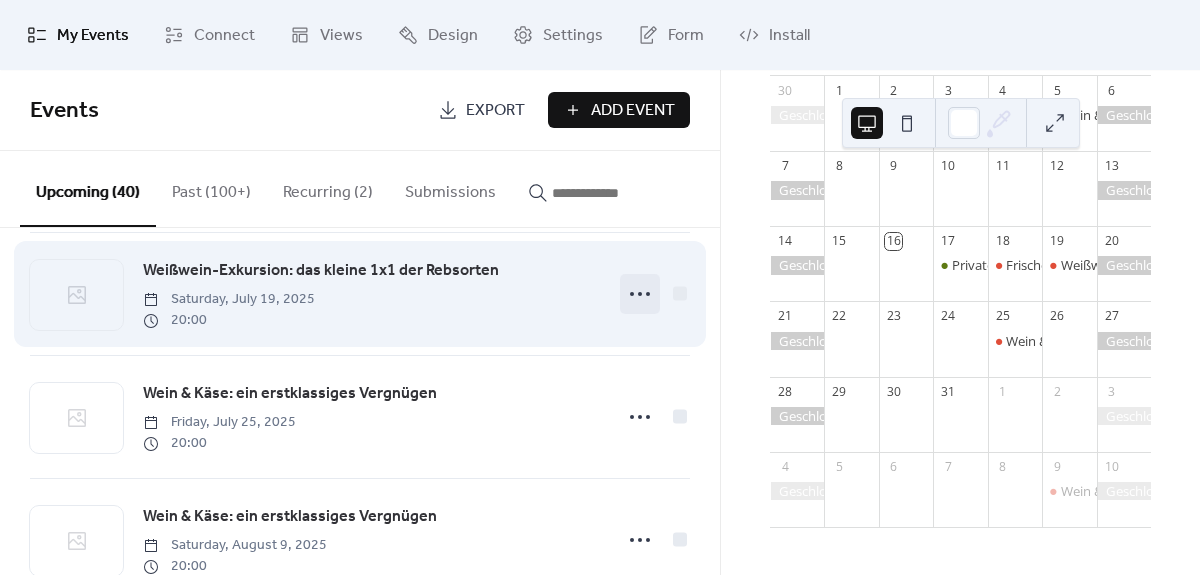 click 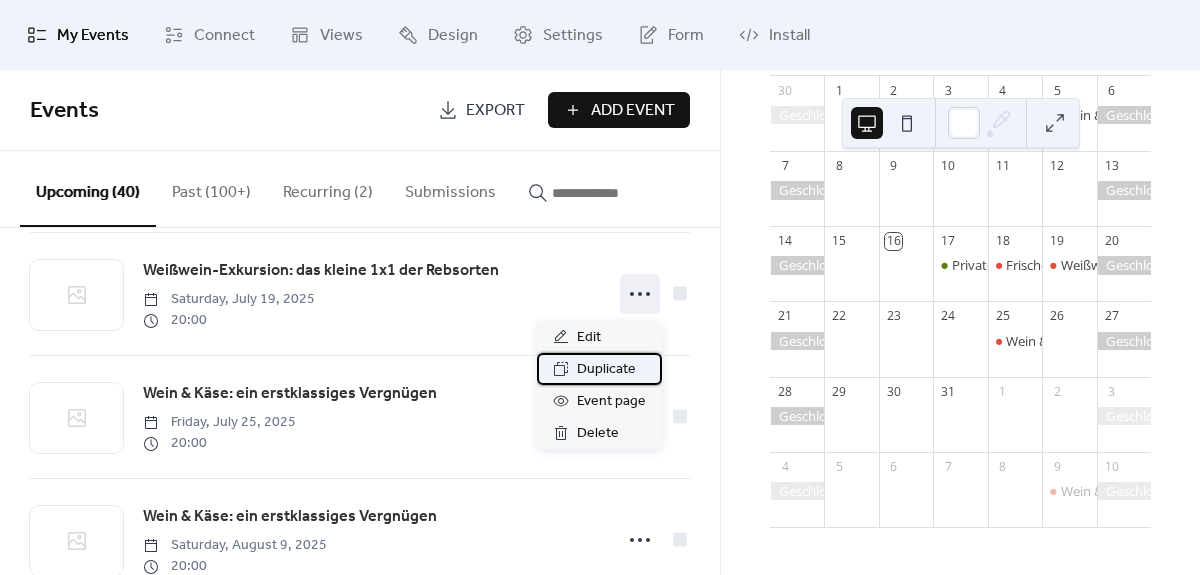 click on "Duplicate" at bounding box center (606, 370) 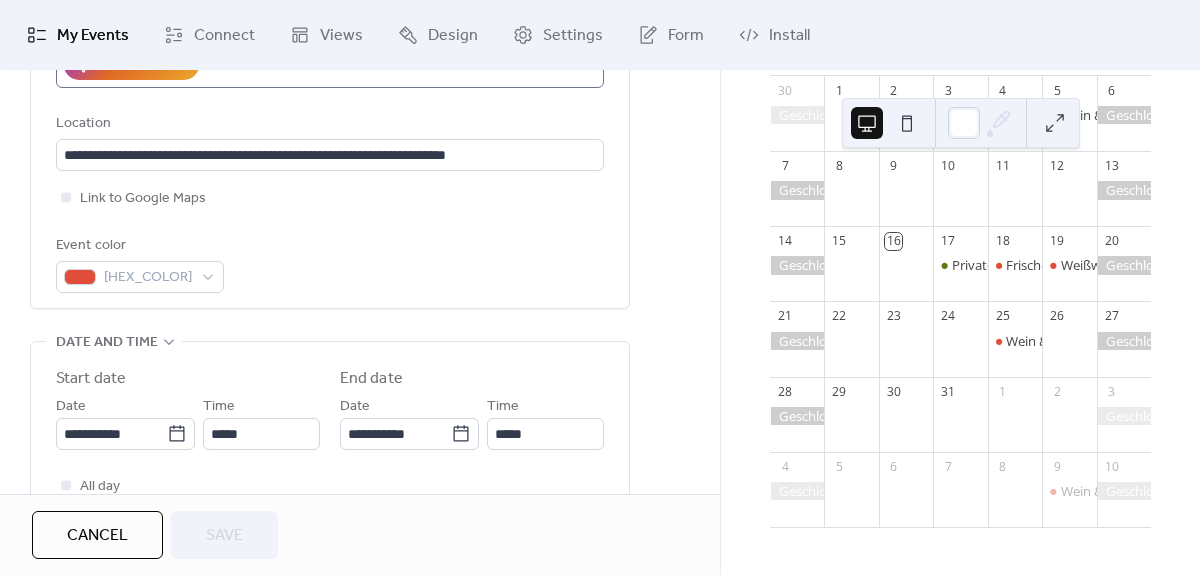 scroll, scrollTop: 437, scrollLeft: 0, axis: vertical 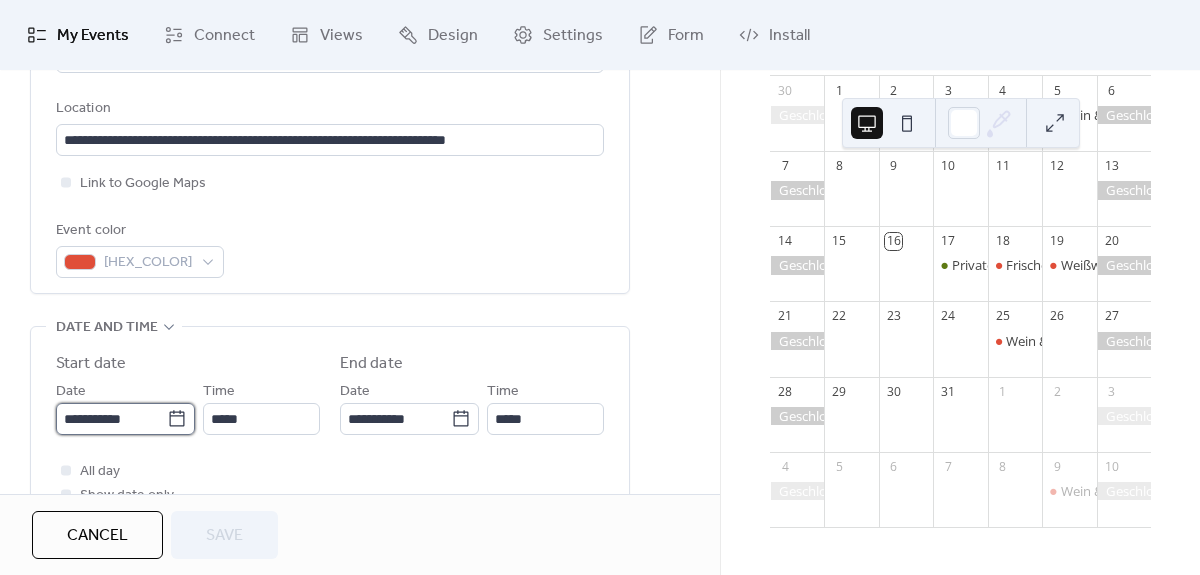 click on "**********" at bounding box center (111, 419) 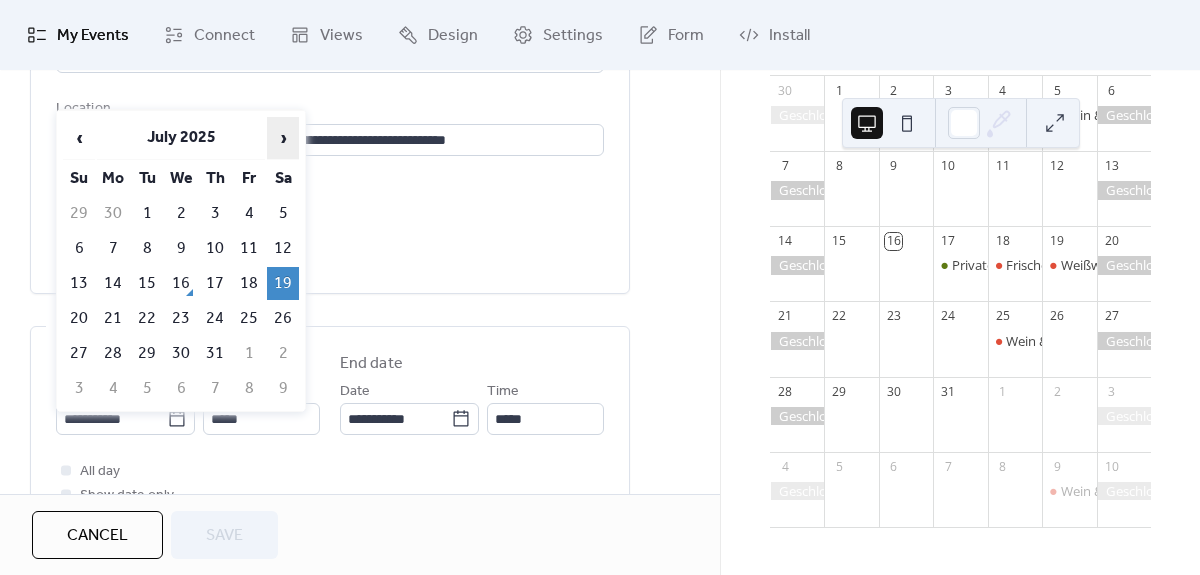 click on "›" at bounding box center (283, 138) 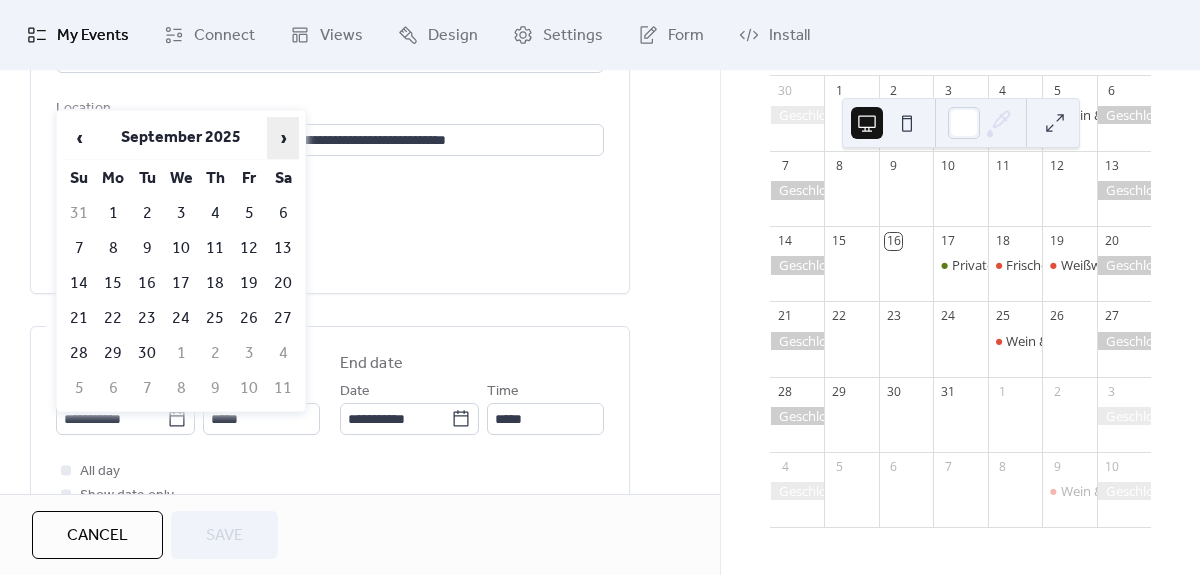 click on "›" at bounding box center (283, 138) 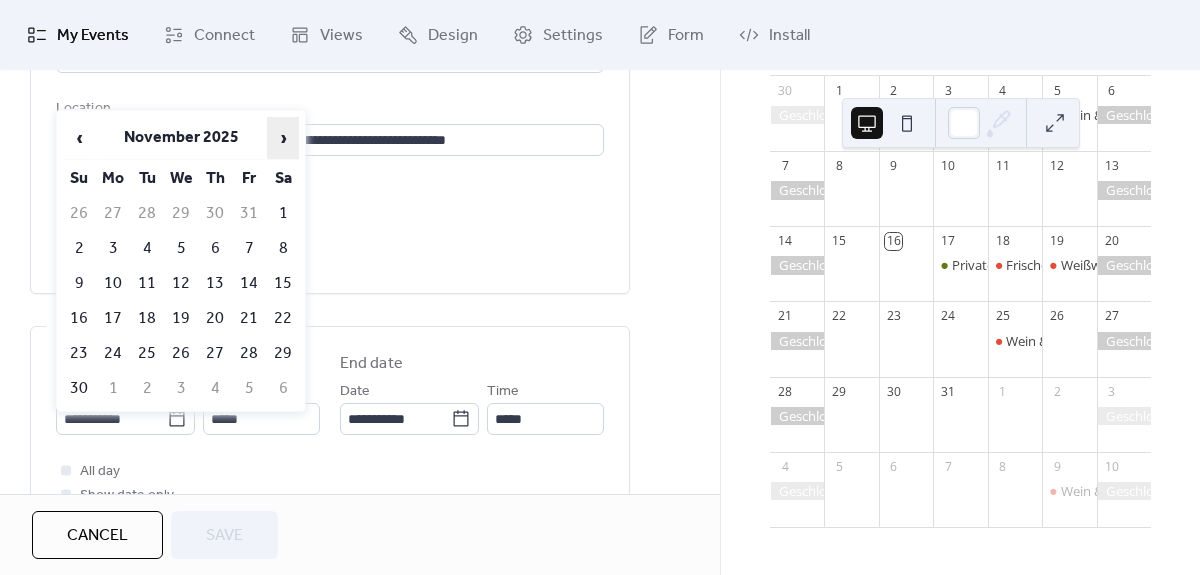 click on "›" at bounding box center (283, 138) 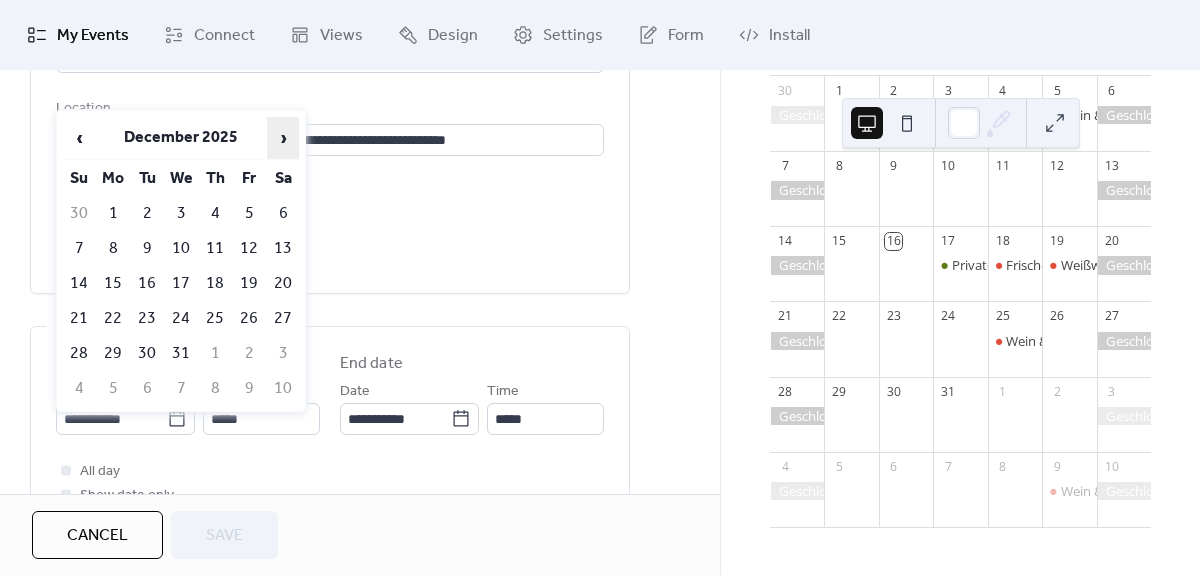 click on "›" at bounding box center [283, 138] 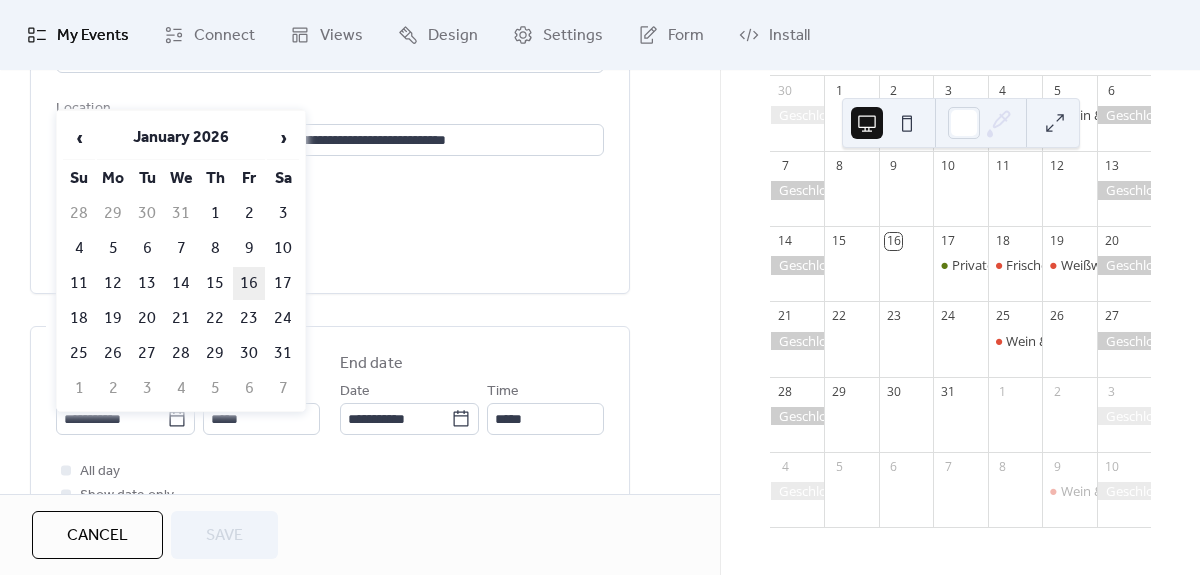 click on "16" at bounding box center [249, 283] 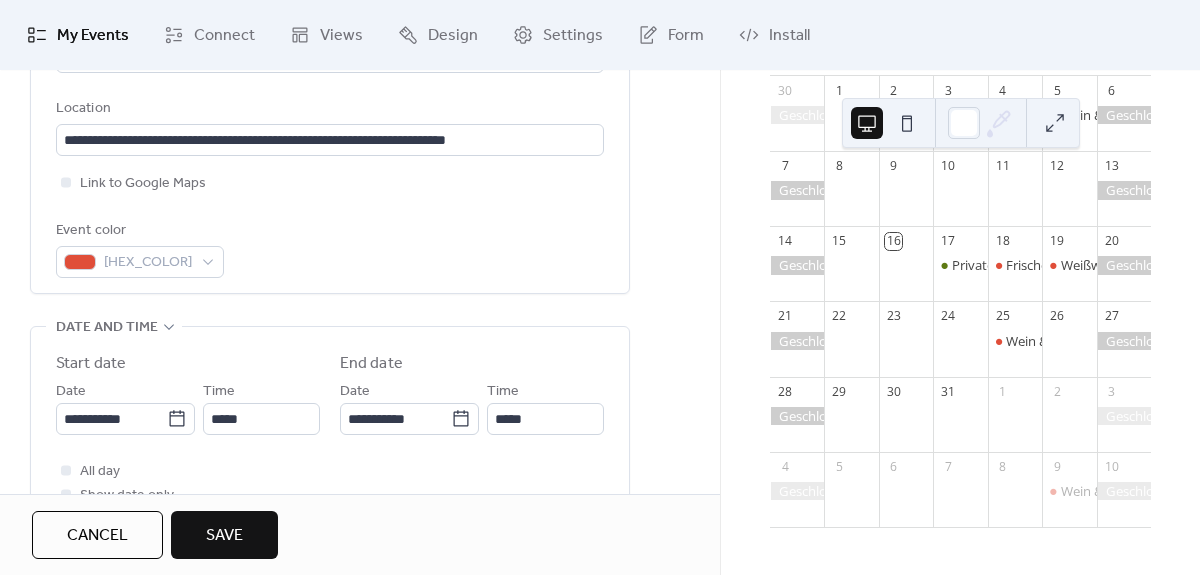 click on "Save" at bounding box center [224, 536] 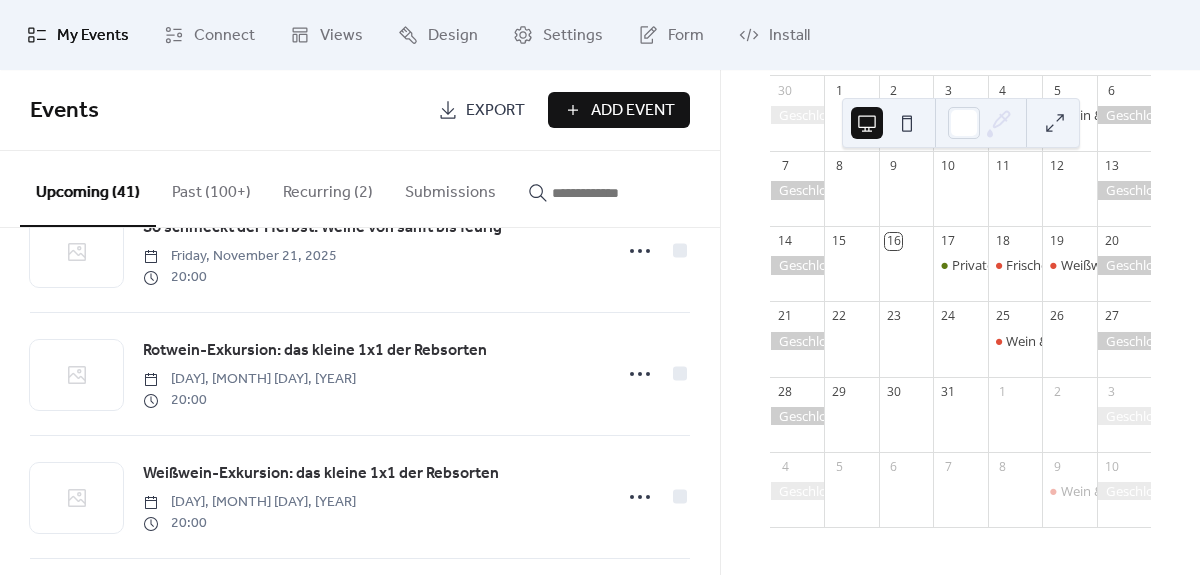 scroll, scrollTop: 2906, scrollLeft: 0, axis: vertical 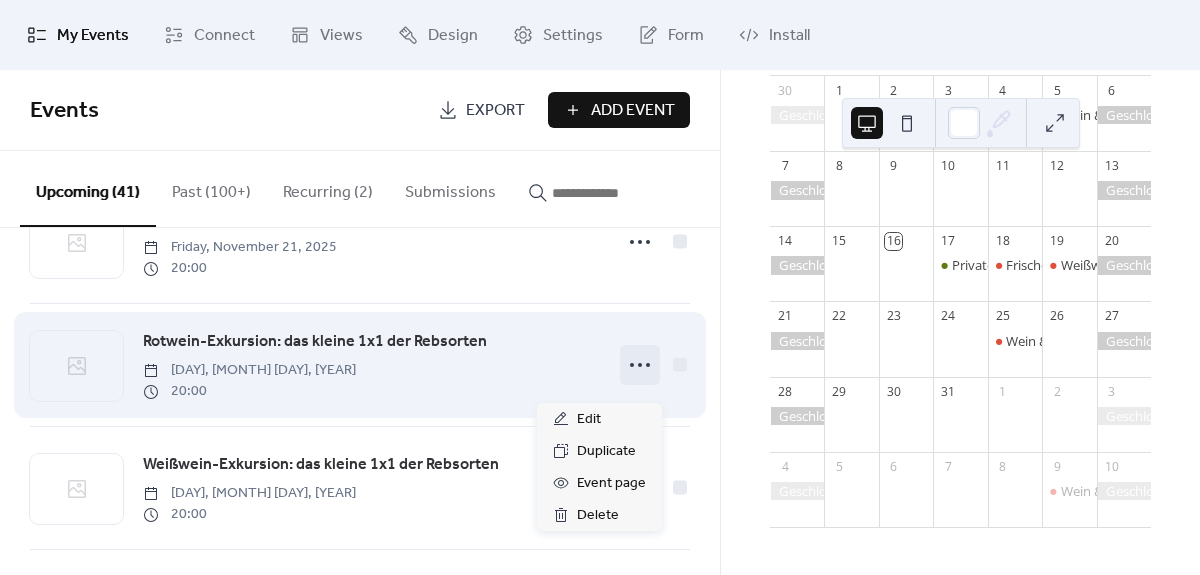 click 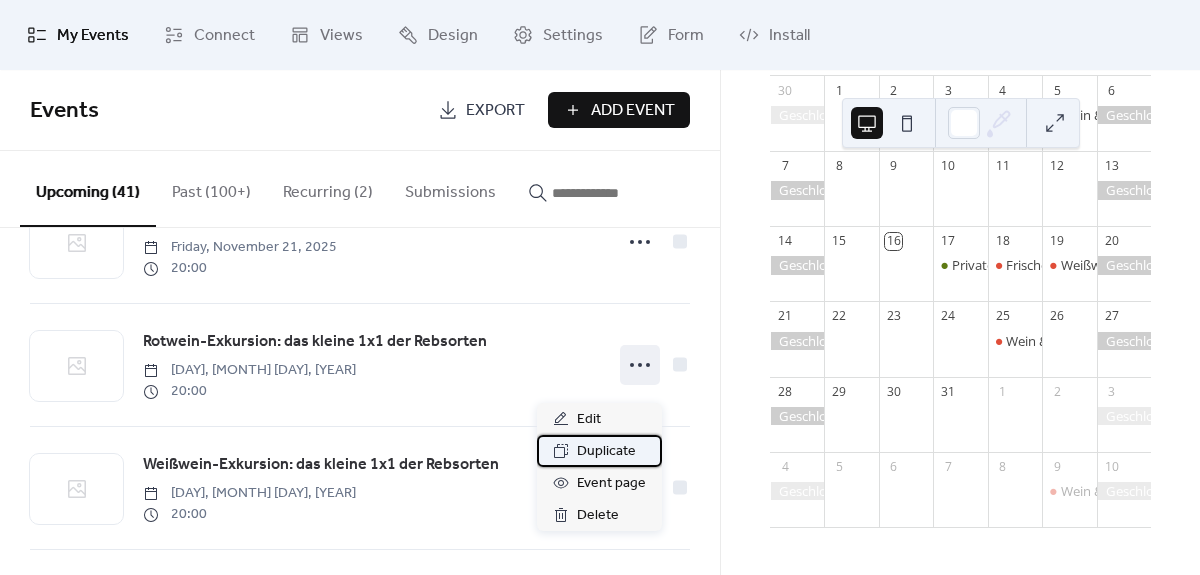 click on "Duplicate" at bounding box center [606, 452] 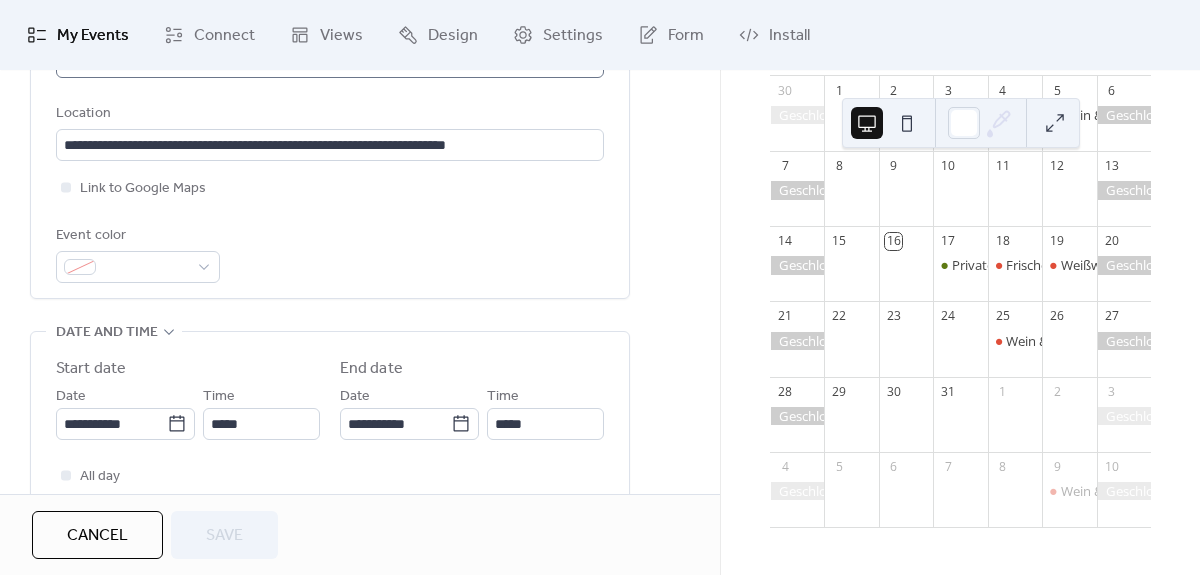 scroll, scrollTop: 442, scrollLeft: 0, axis: vertical 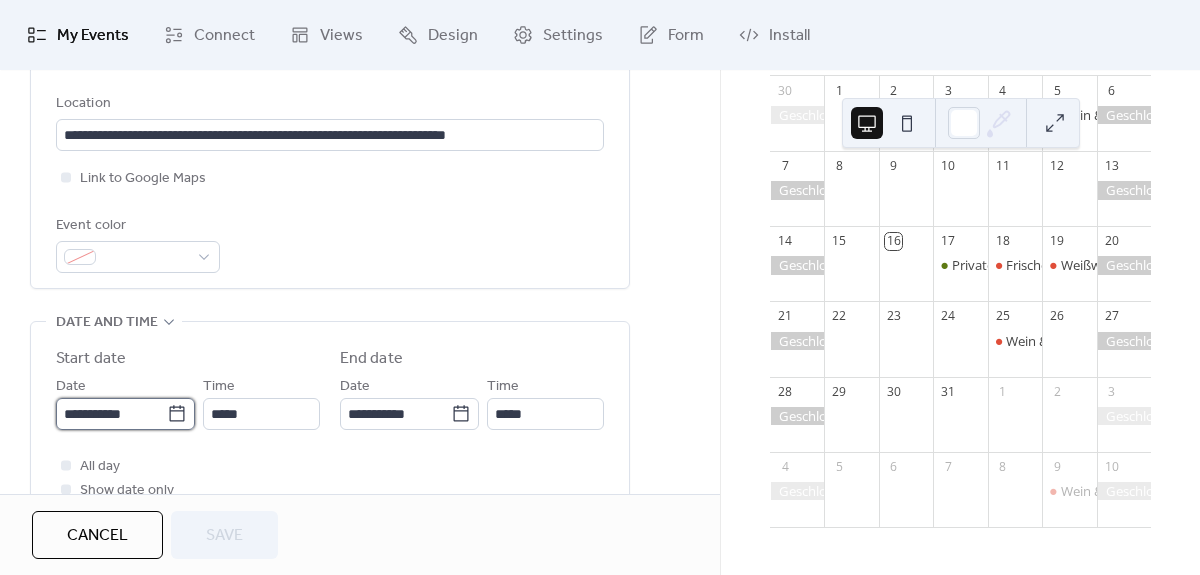 click on "**********" at bounding box center (111, 414) 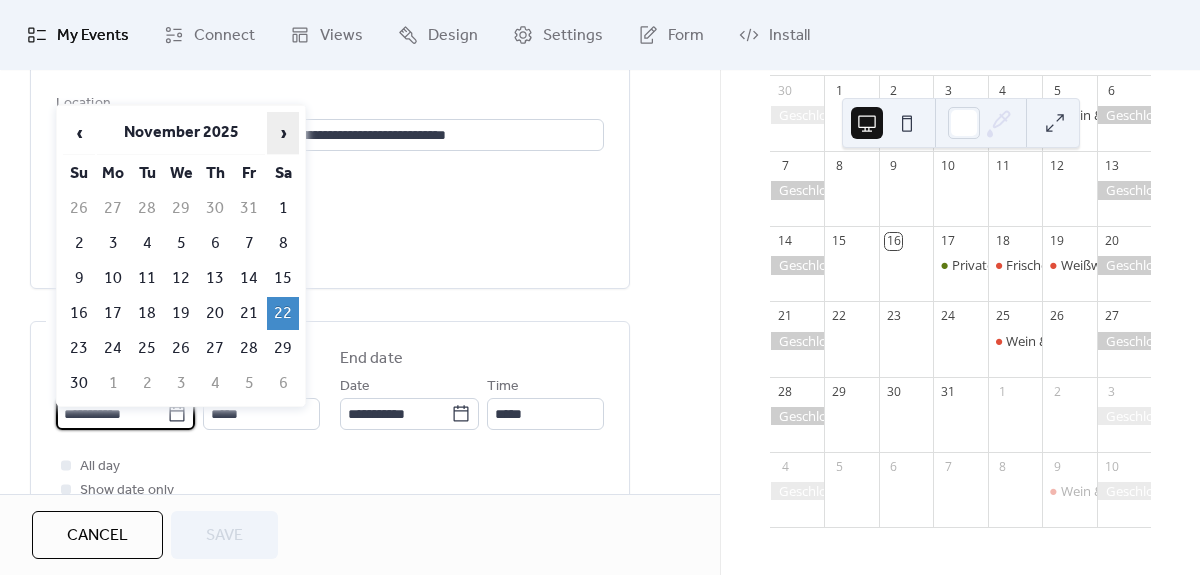 click on "›" at bounding box center [283, 133] 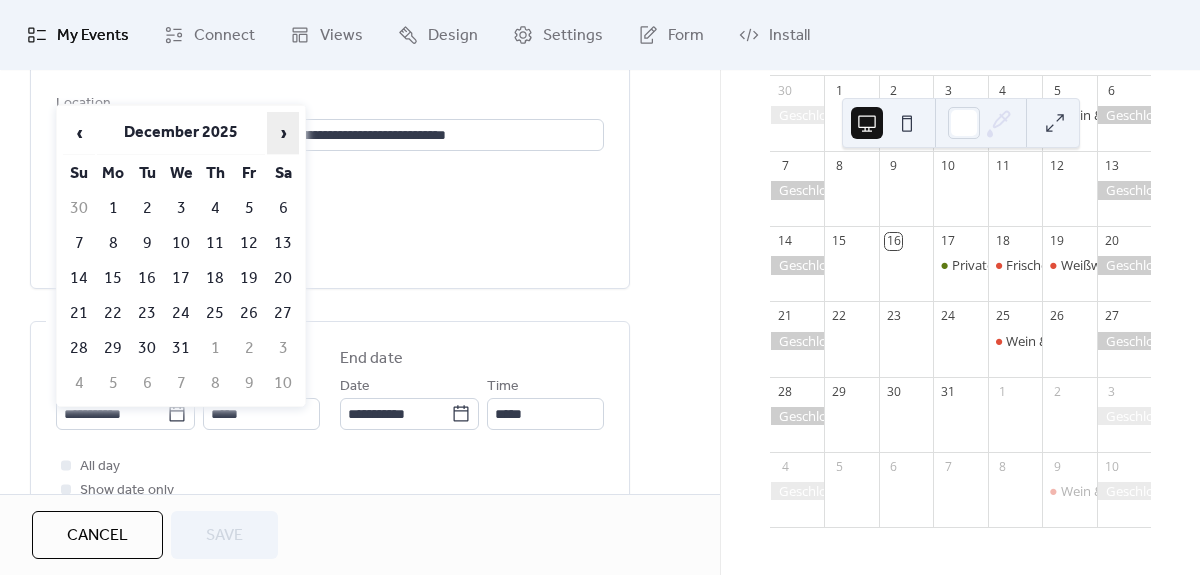 click on "›" at bounding box center [283, 133] 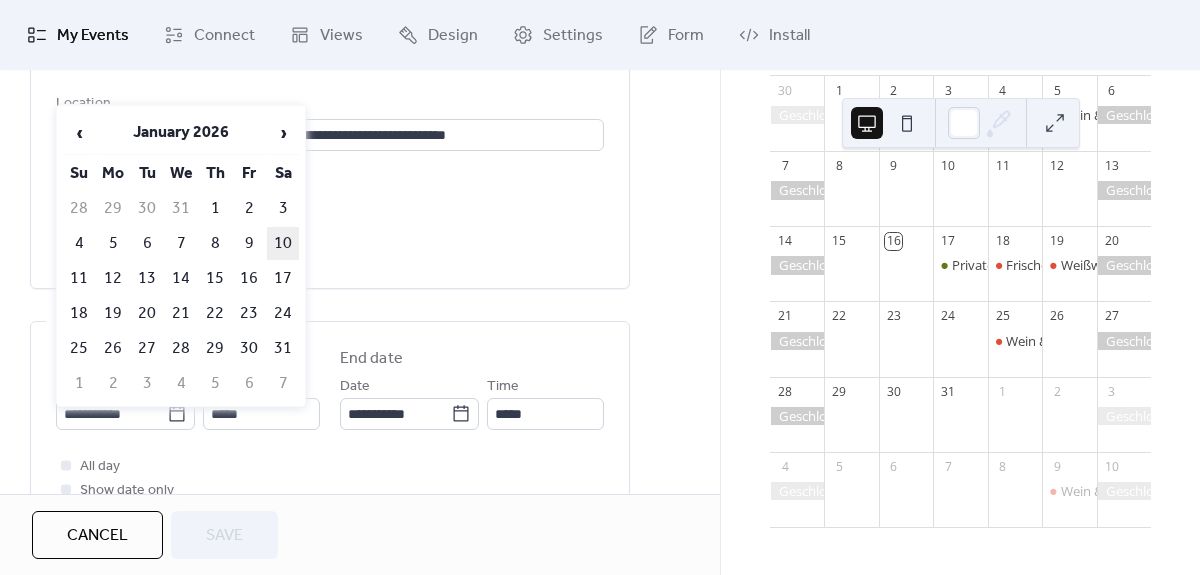 click on "10" at bounding box center (283, 243) 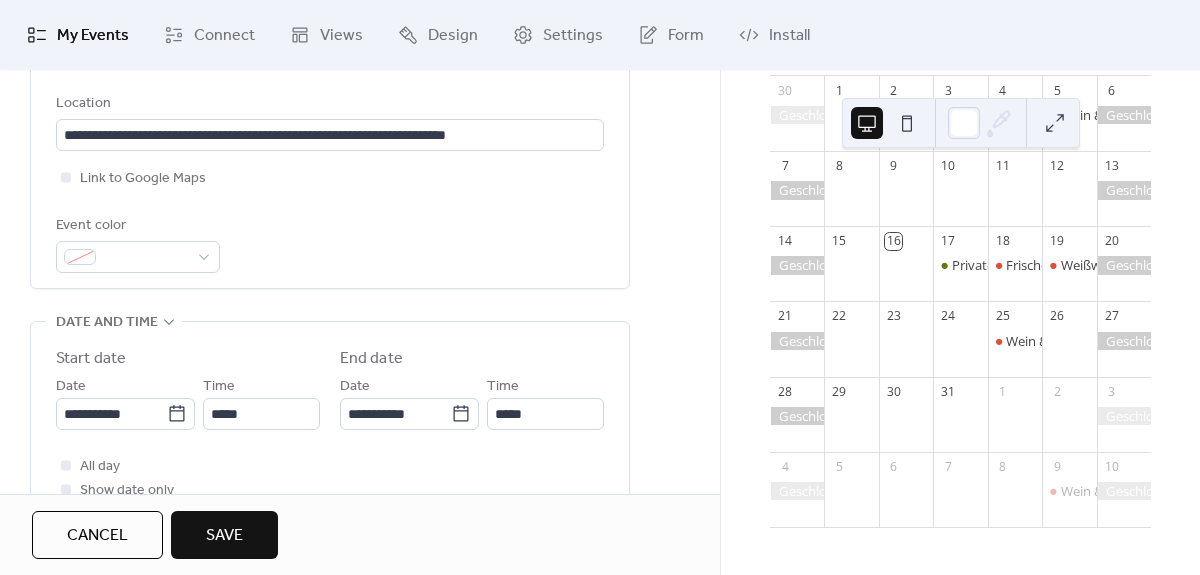 type on "**********" 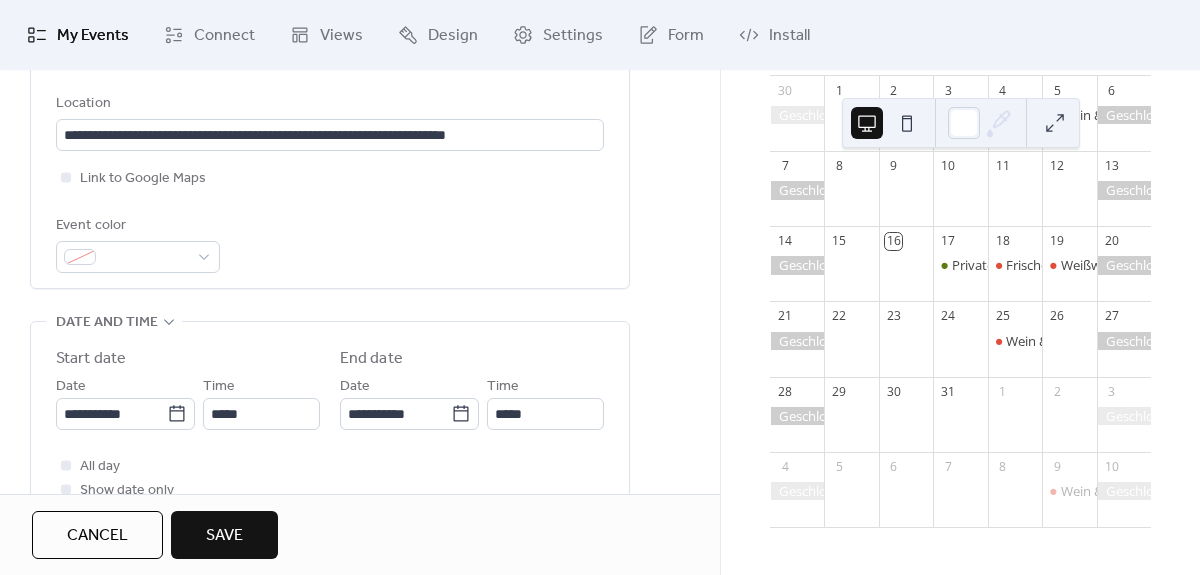 type on "**********" 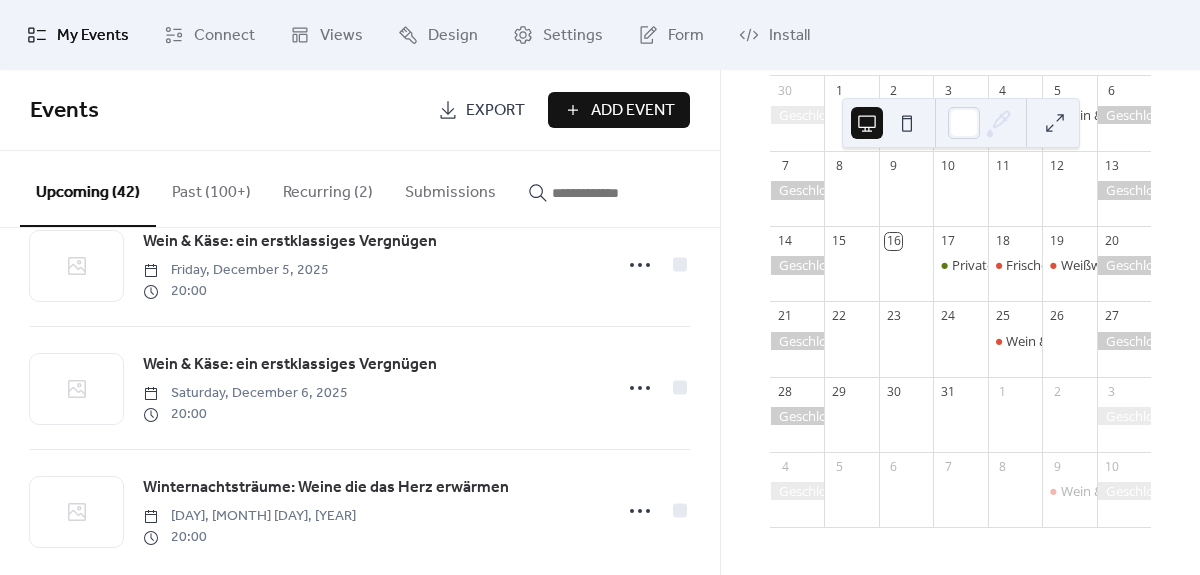 scroll, scrollTop: 3385, scrollLeft: 0, axis: vertical 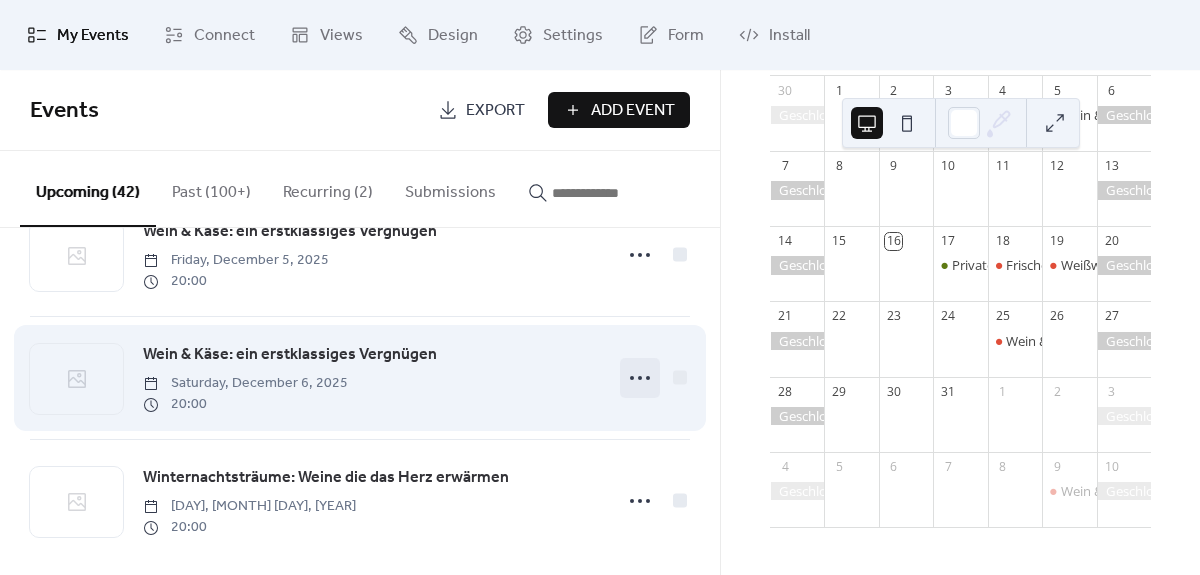 click 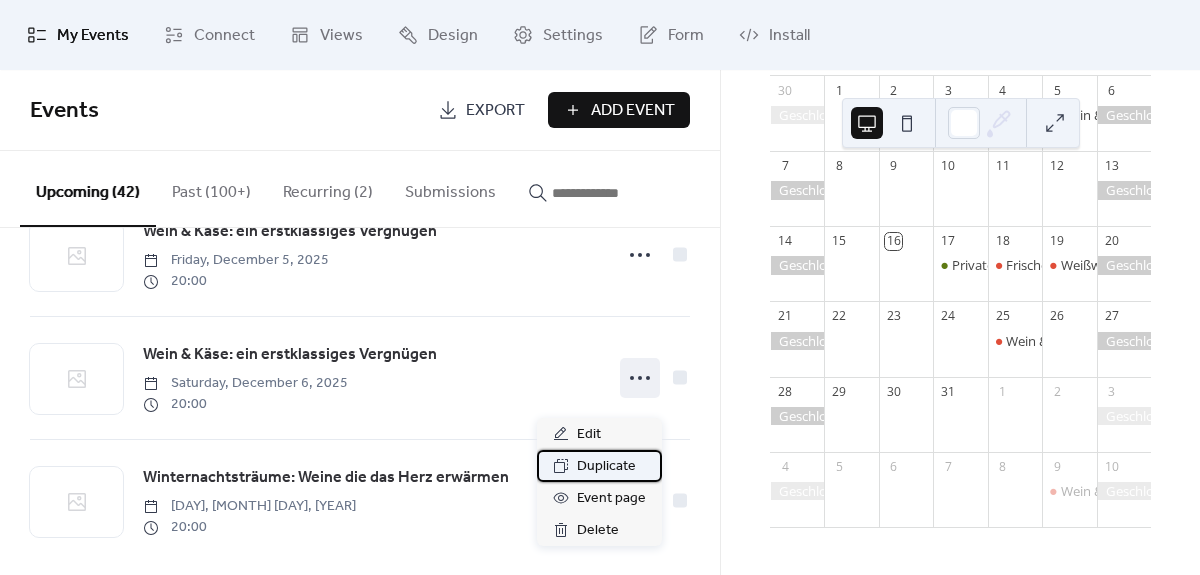 click on "Duplicate" at bounding box center (606, 467) 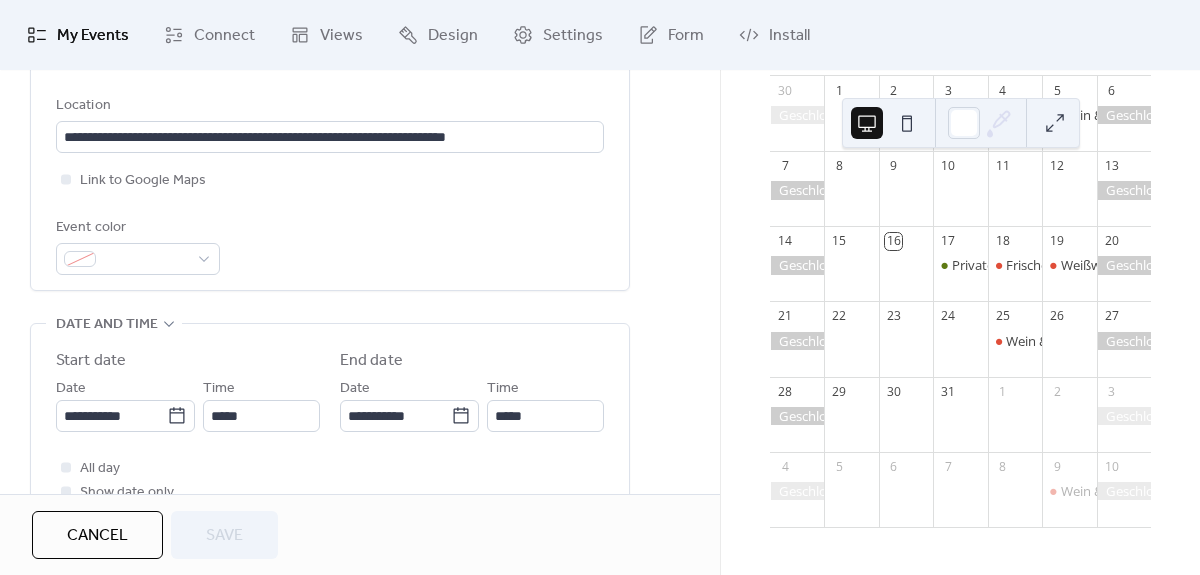 scroll, scrollTop: 518, scrollLeft: 0, axis: vertical 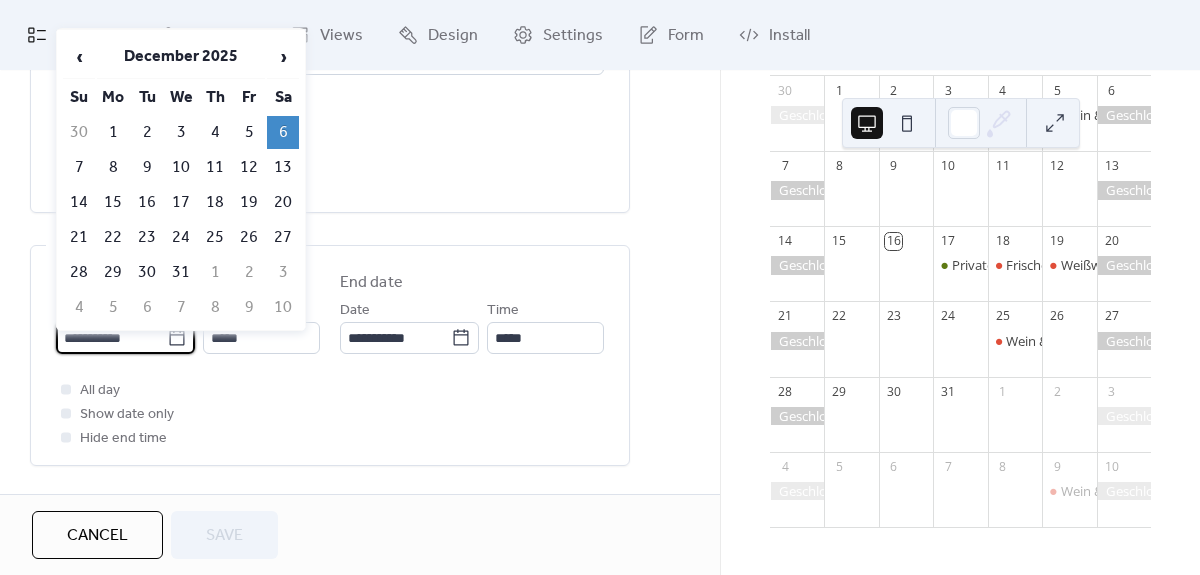 click on "**********" at bounding box center [111, 338] 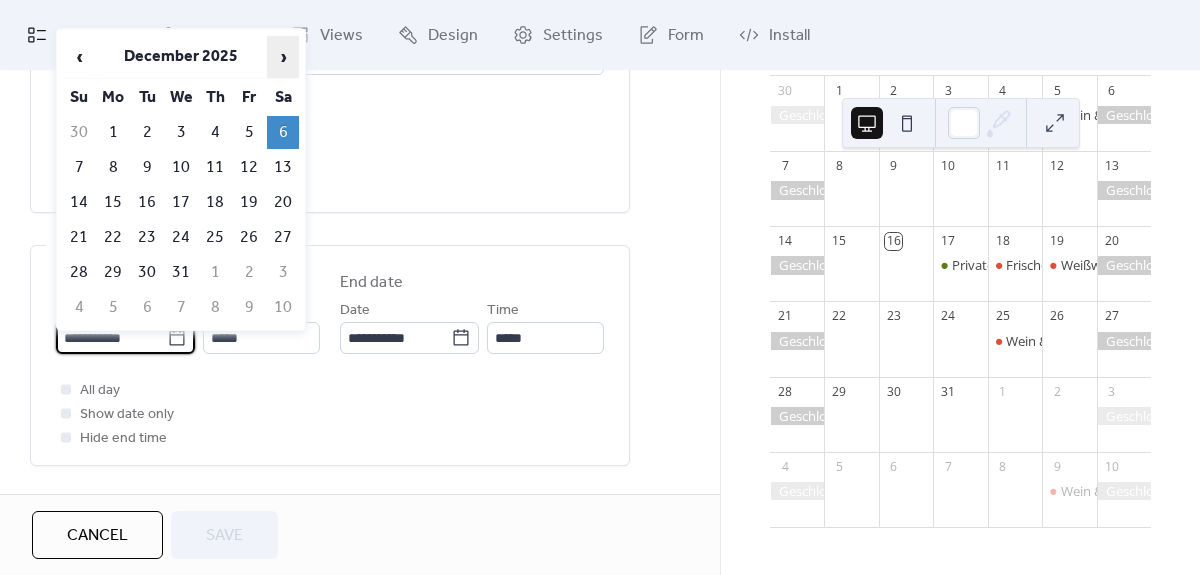 click on "›" at bounding box center (283, 57) 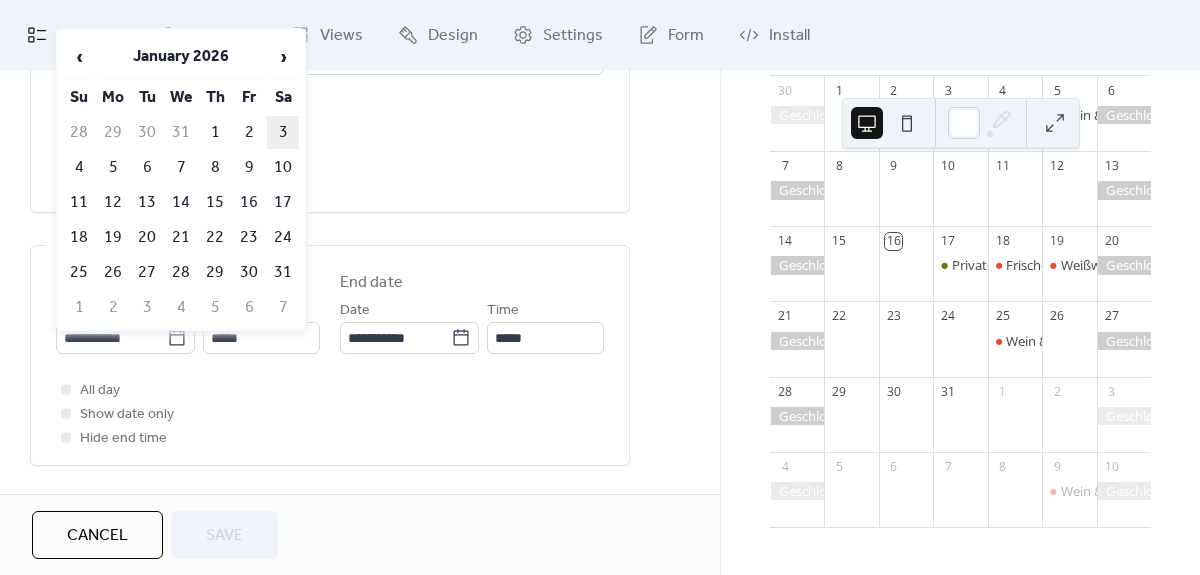 click on "3" at bounding box center (283, 132) 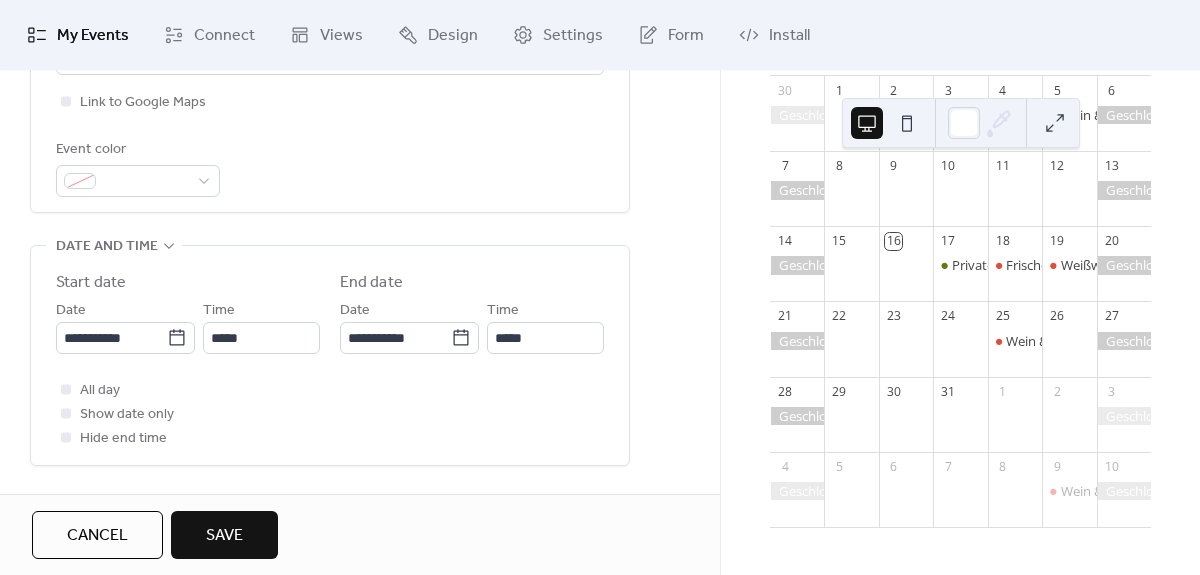 click on "Save" at bounding box center (224, 536) 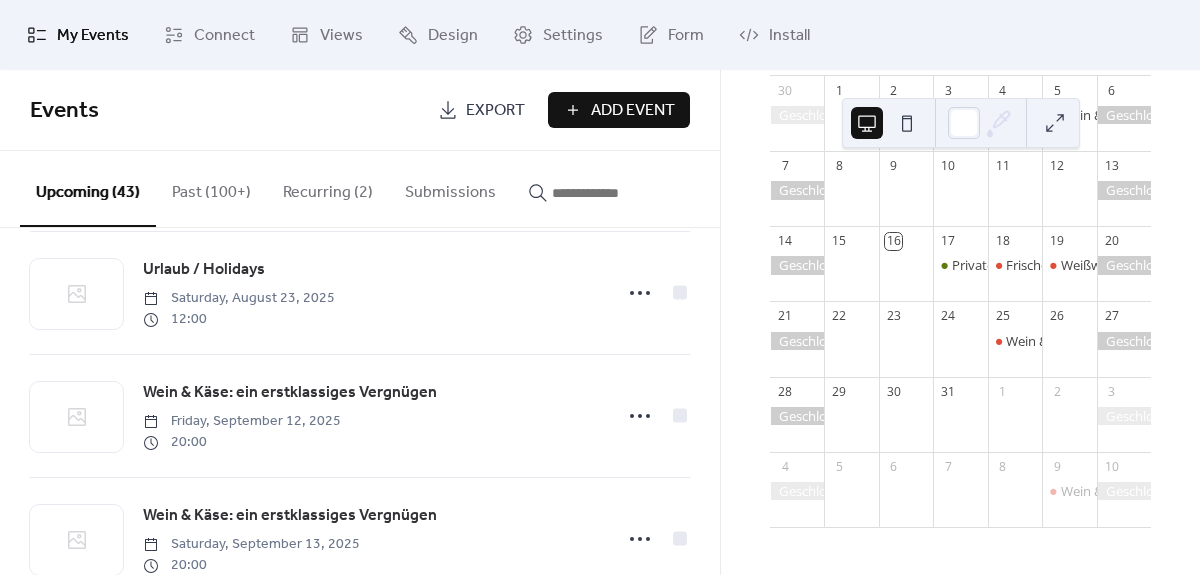 scroll, scrollTop: 891, scrollLeft: 0, axis: vertical 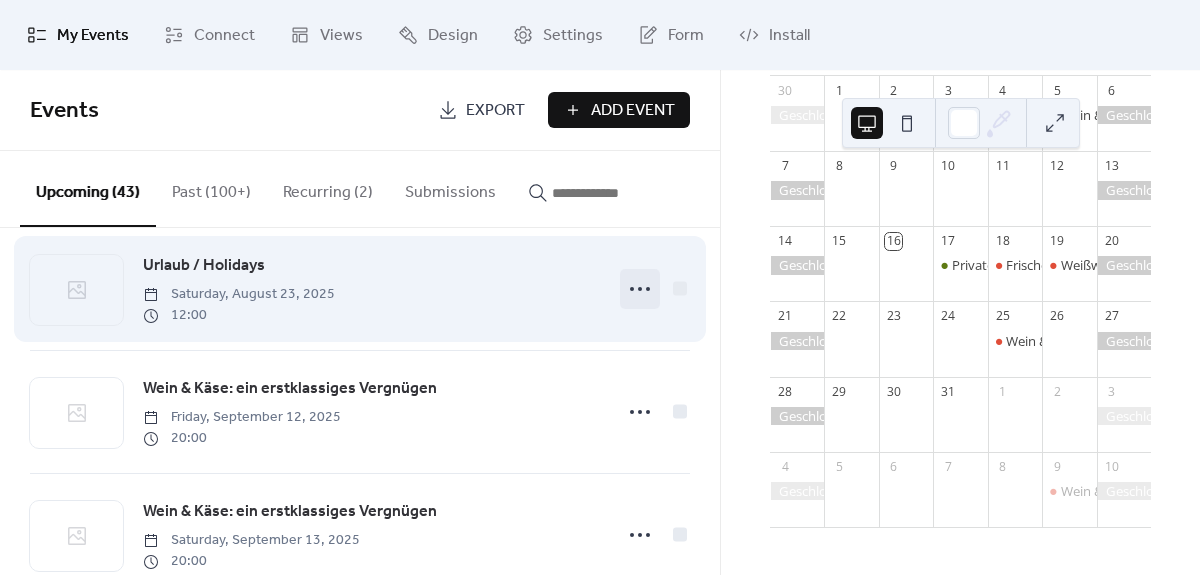 click 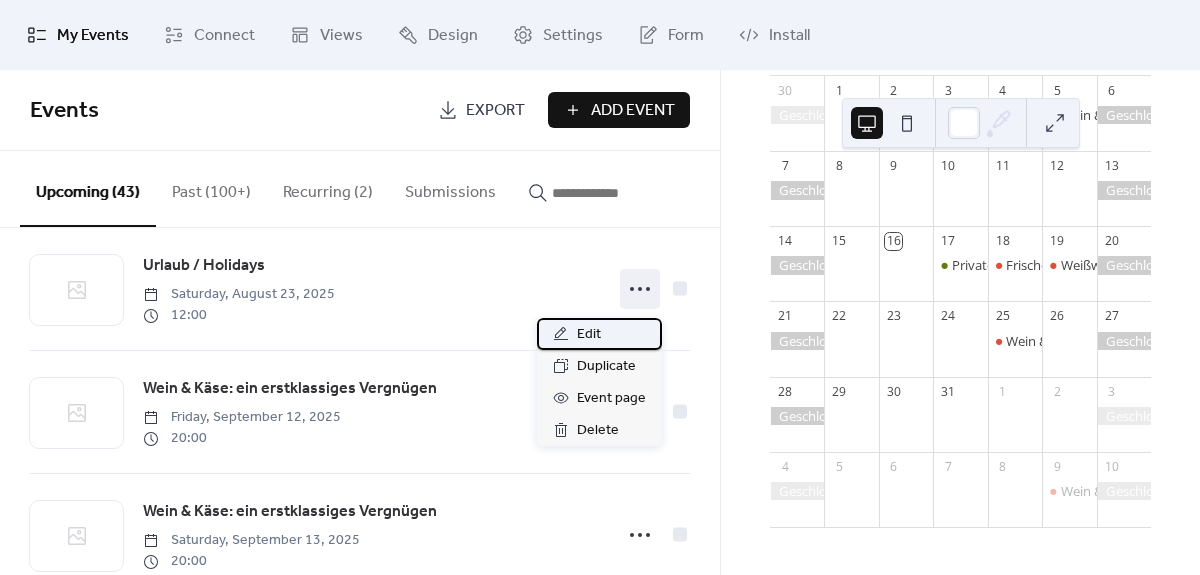 click on "Edit" at bounding box center (599, 334) 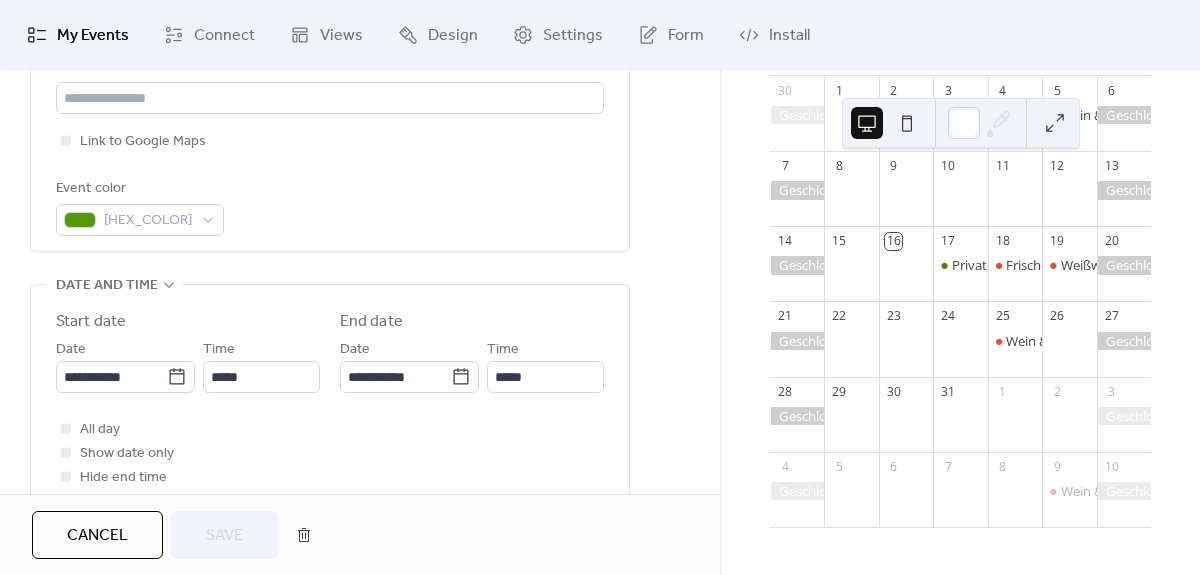 scroll, scrollTop: 480, scrollLeft: 0, axis: vertical 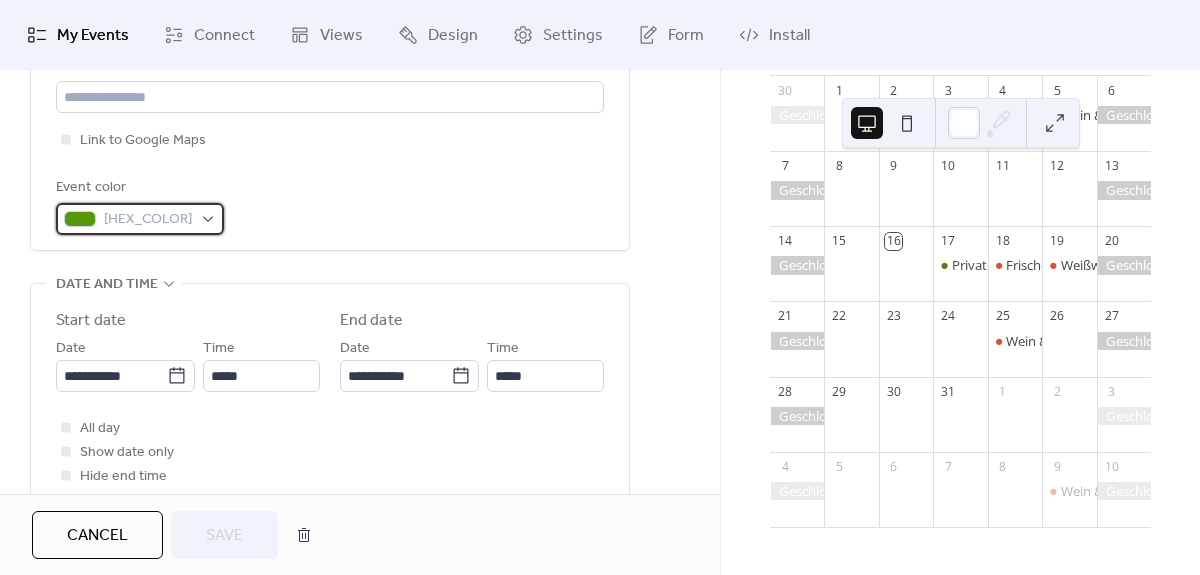 click on "#559909FF" at bounding box center [140, 219] 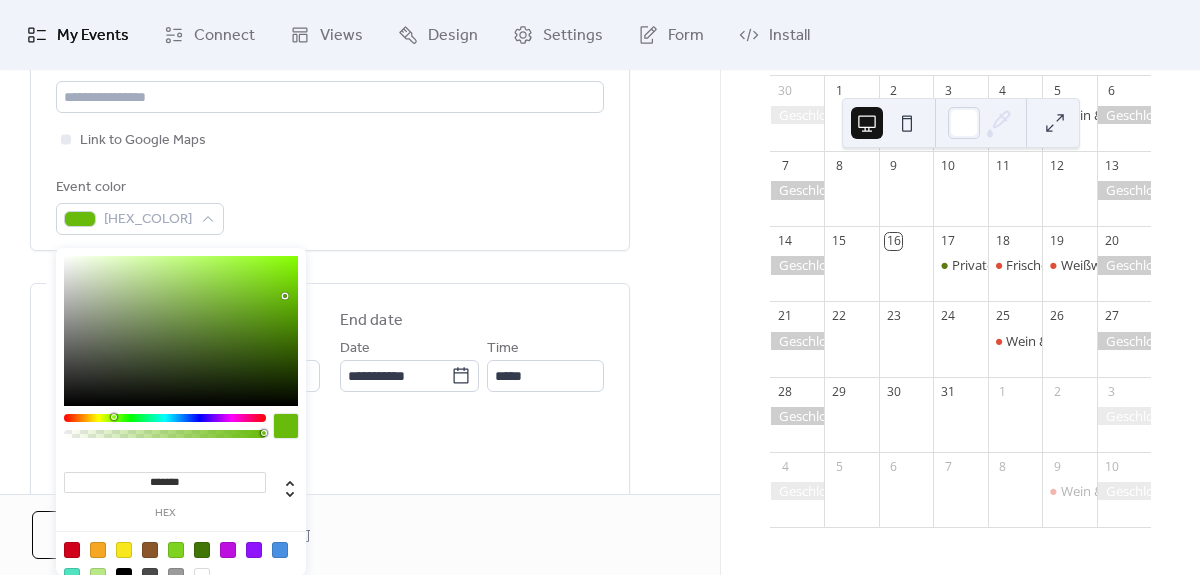 click at bounding box center [181, 331] 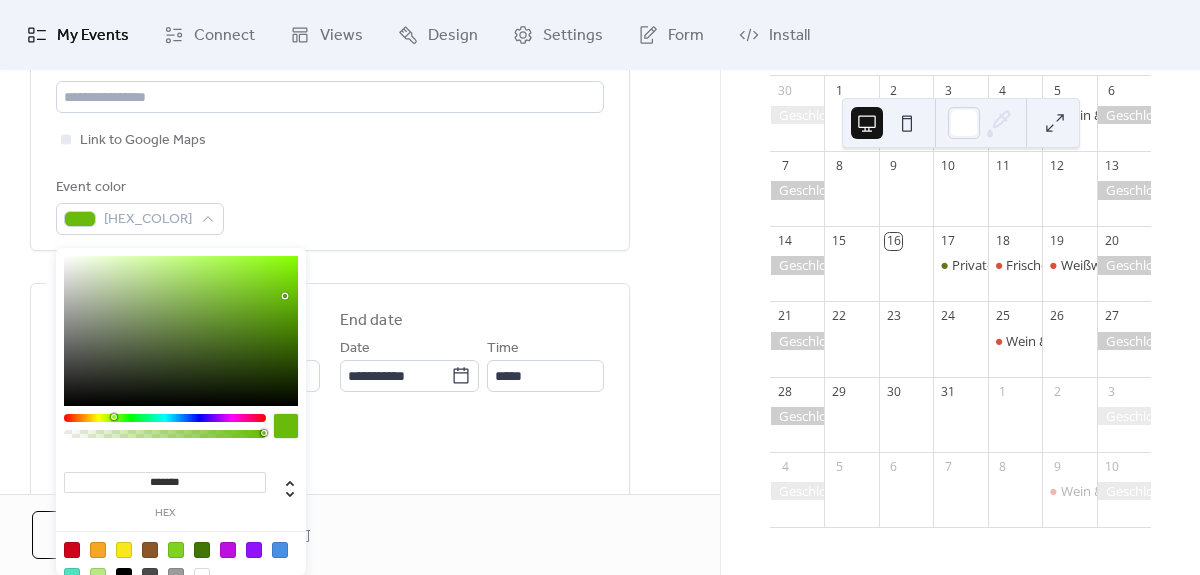 click at bounding box center (181, 331) 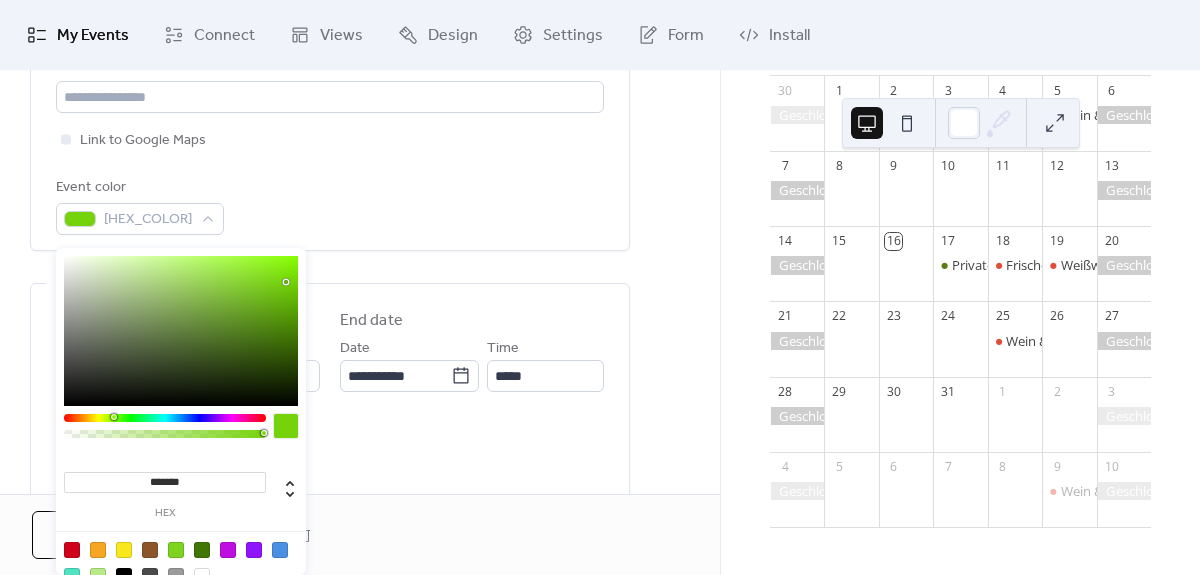 click at bounding box center (181, 331) 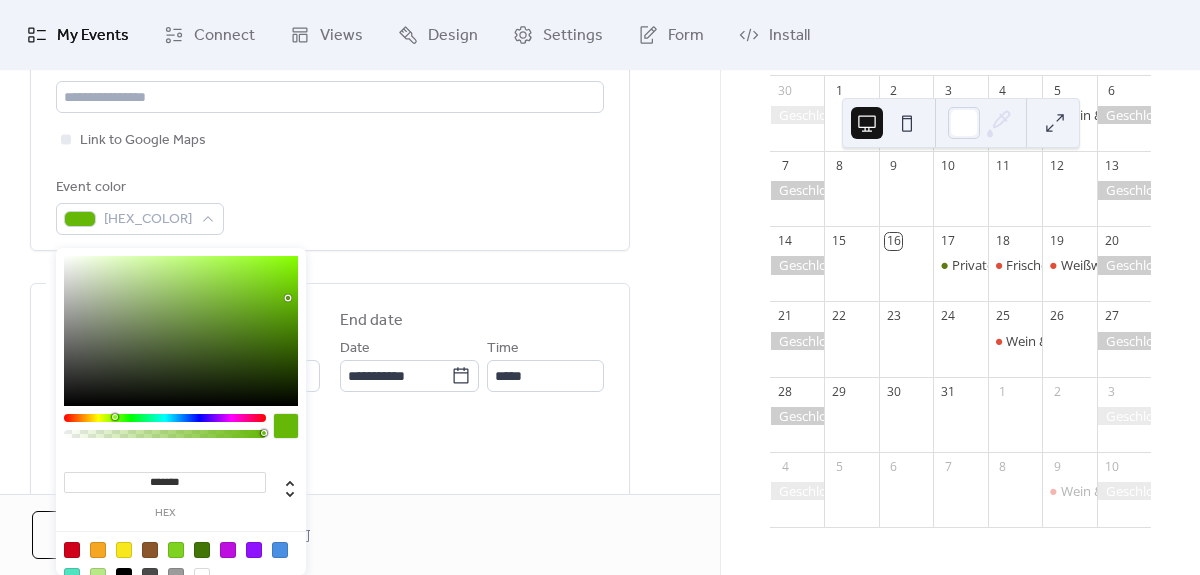 type on "***" 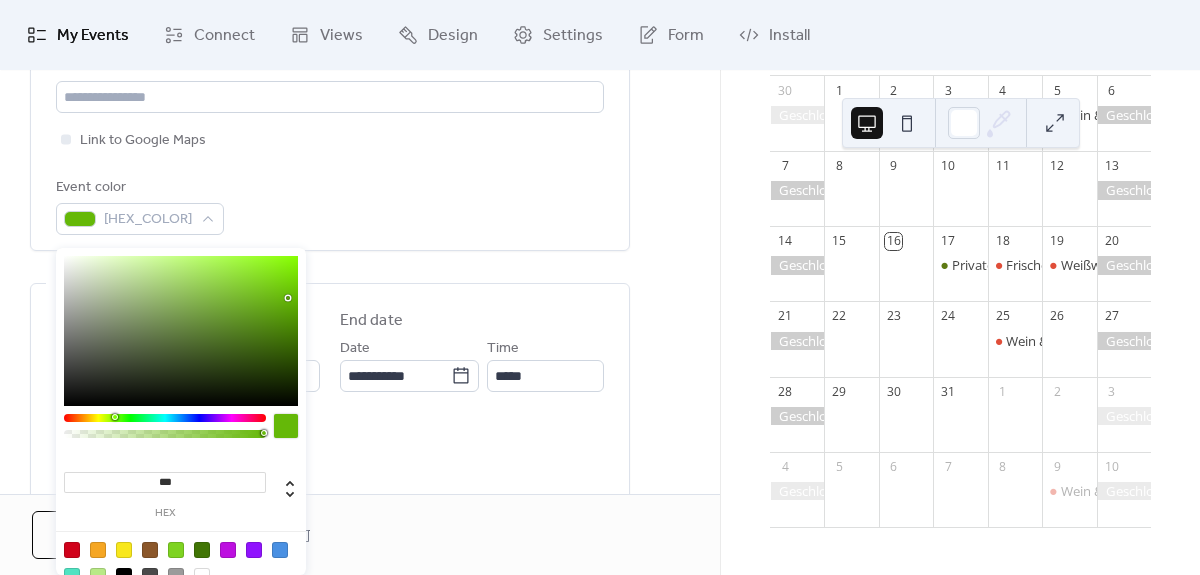 click at bounding box center [165, 434] 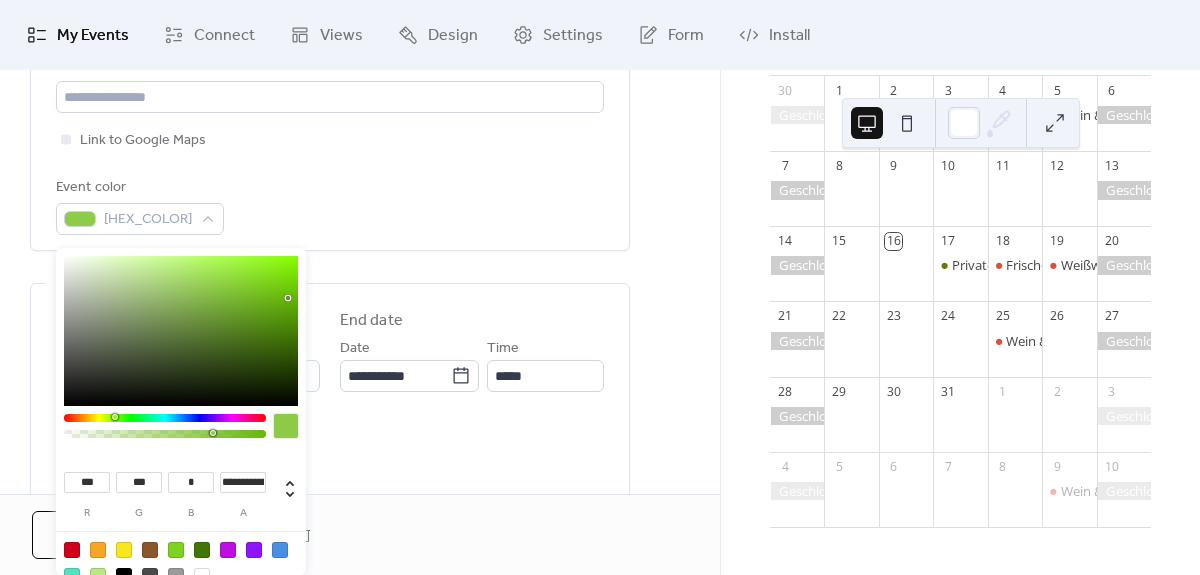 type on "**********" 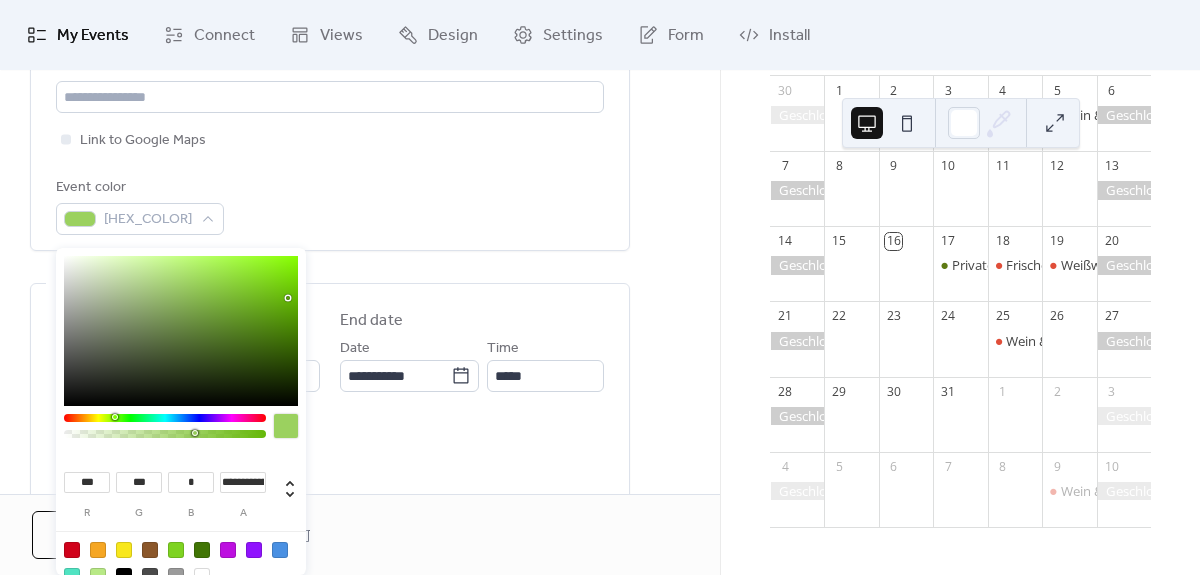 click on "**********" at bounding box center [360, 509] 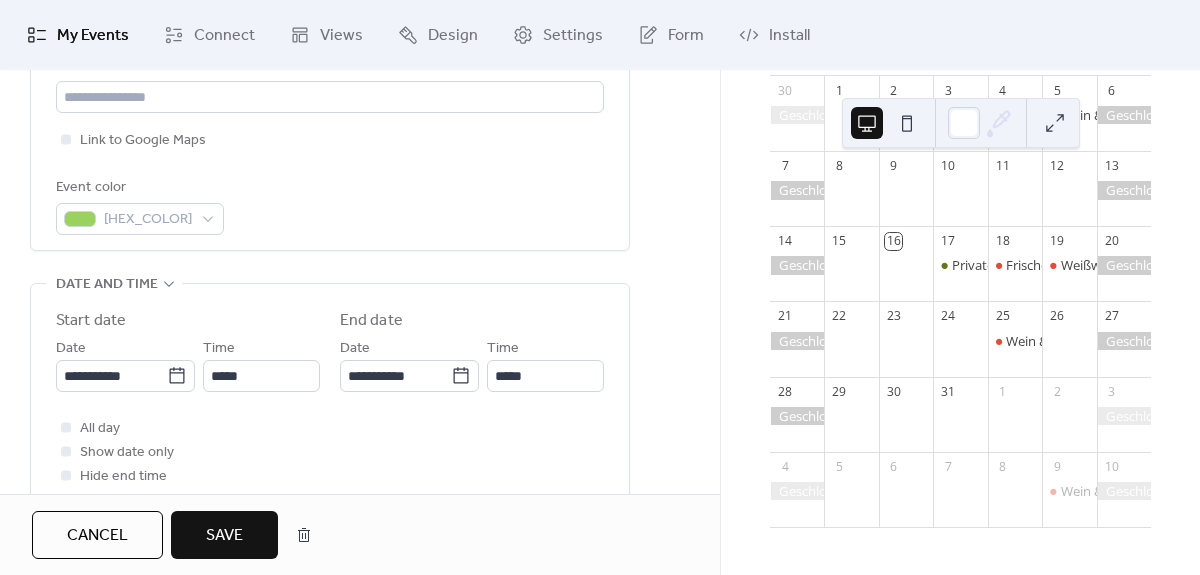 click on "Save" at bounding box center [224, 536] 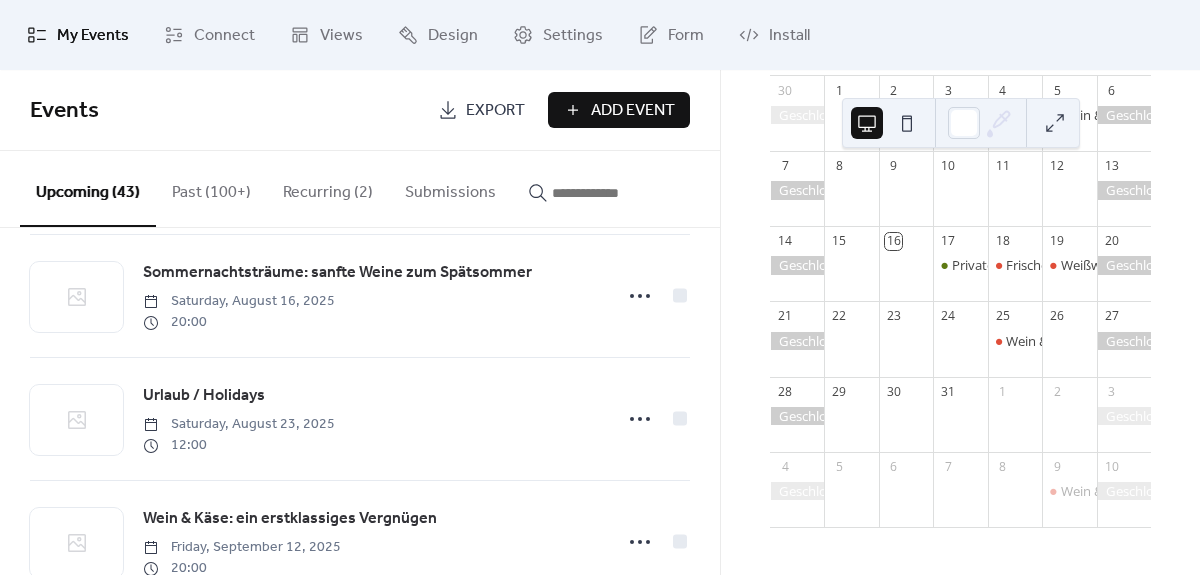 scroll, scrollTop: 779, scrollLeft: 0, axis: vertical 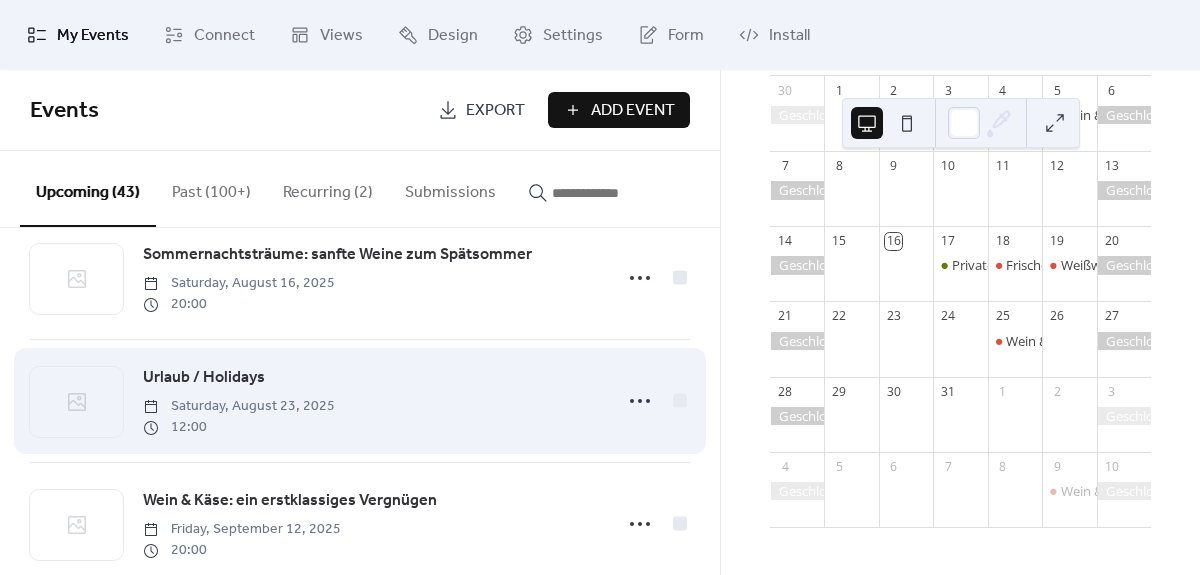click on "Urlaub / Holidays Saturday, August 23, 2025 12:00" at bounding box center (371, 401) 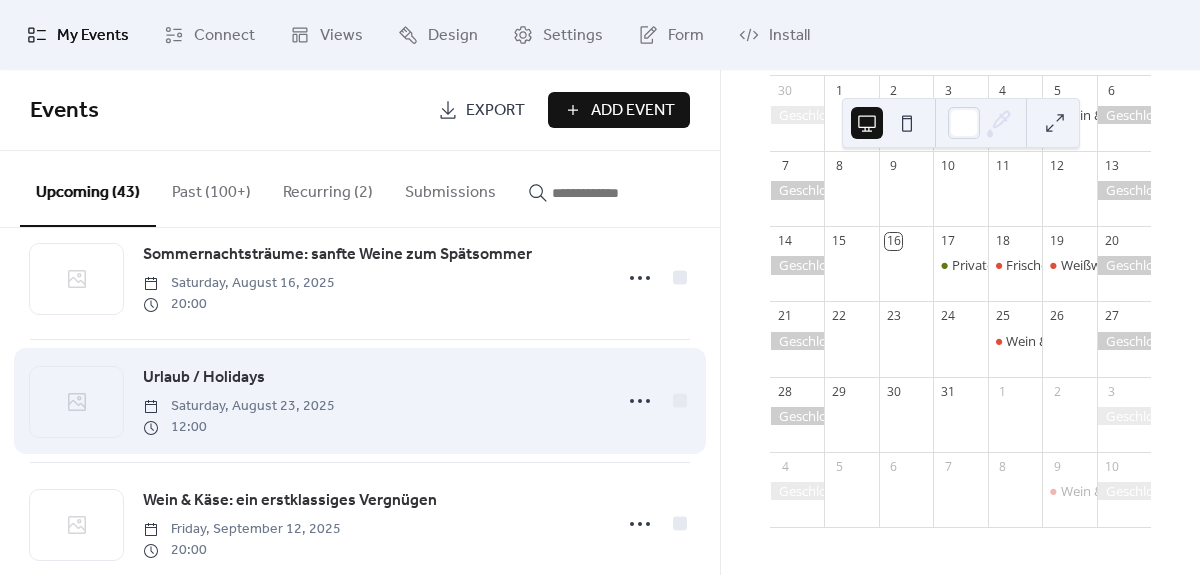 click on "Urlaub / Holidays" at bounding box center [204, 378] 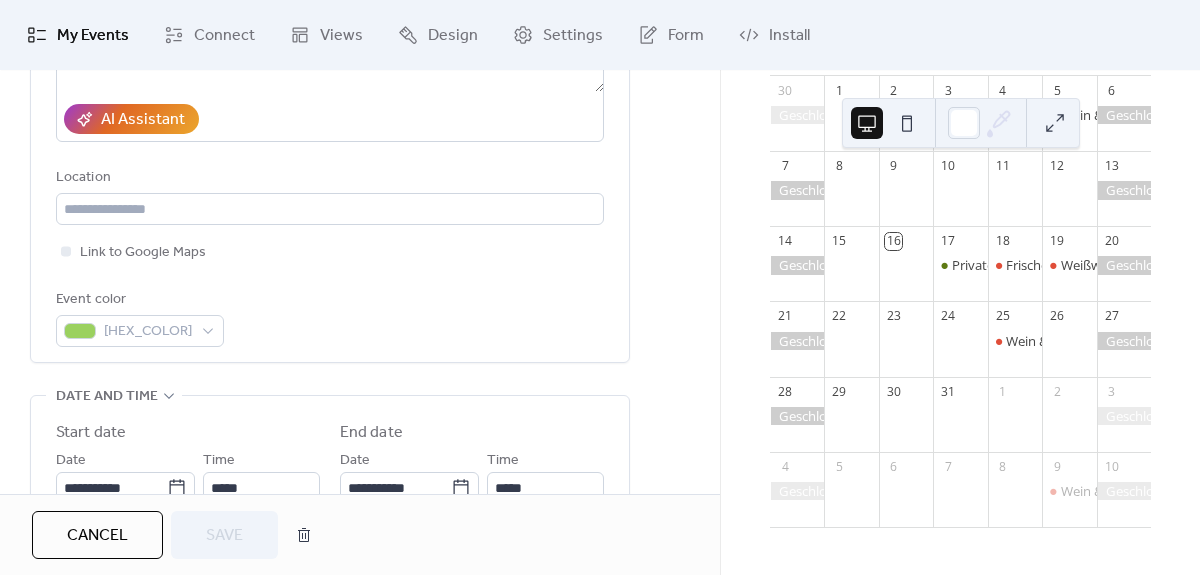 scroll, scrollTop: 396, scrollLeft: 0, axis: vertical 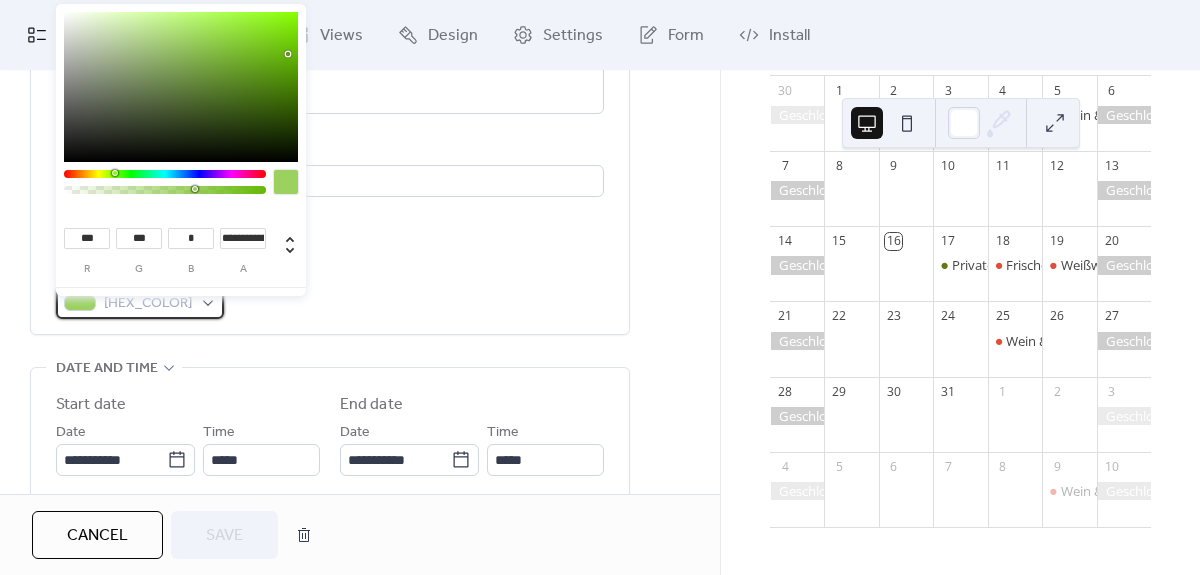 click on "#65B808A5" at bounding box center [148, 304] 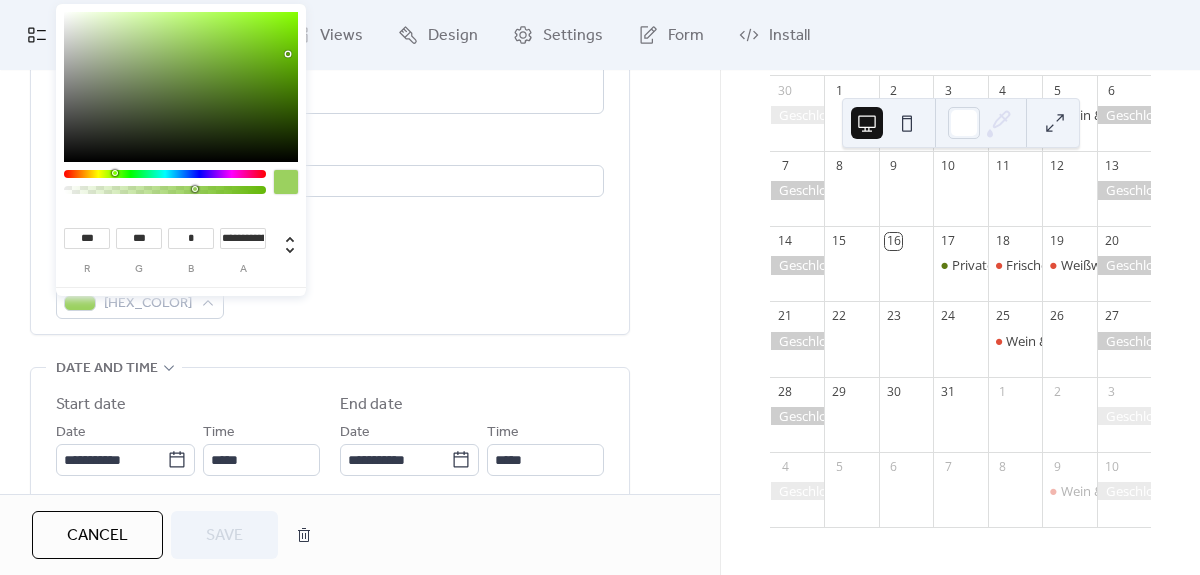 type on "**" 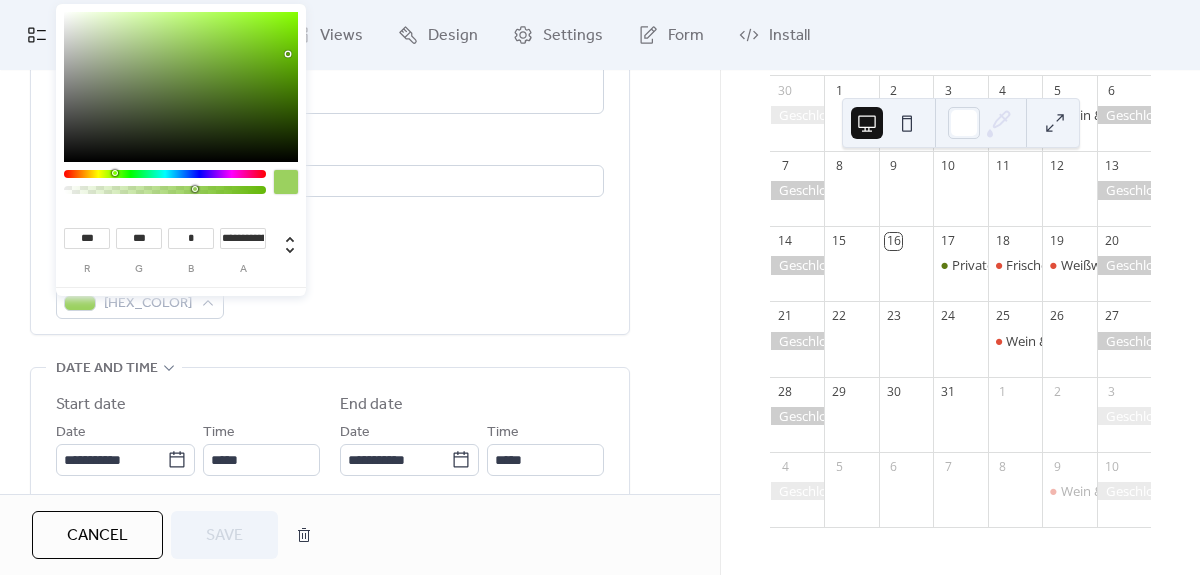type on "***" 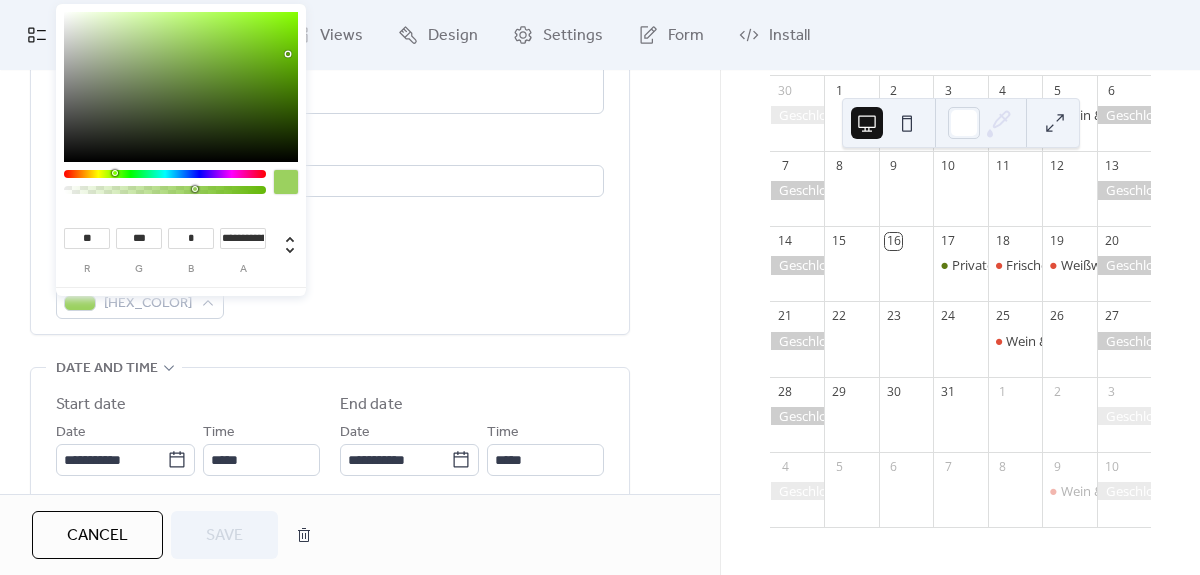 click at bounding box center [181, 87] 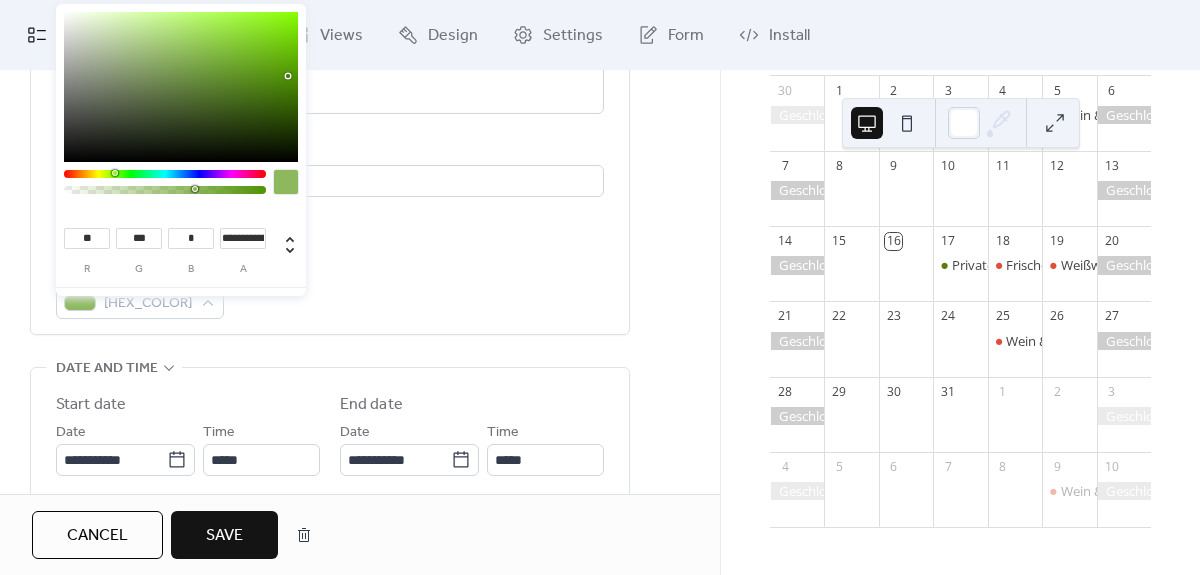 click on "Save" at bounding box center [224, 536] 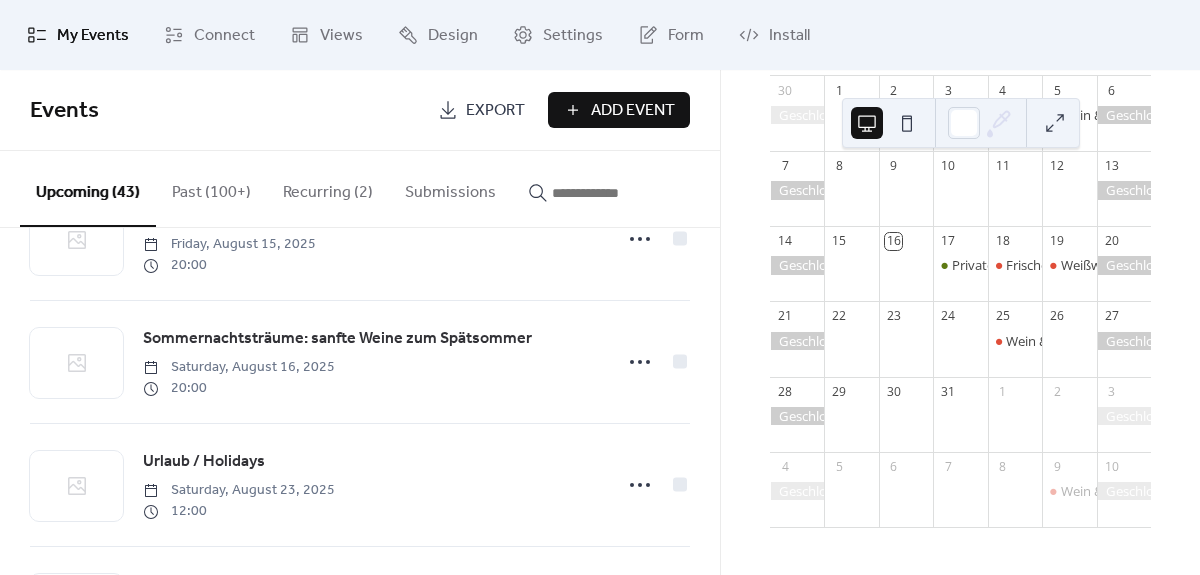 scroll, scrollTop: 802, scrollLeft: 0, axis: vertical 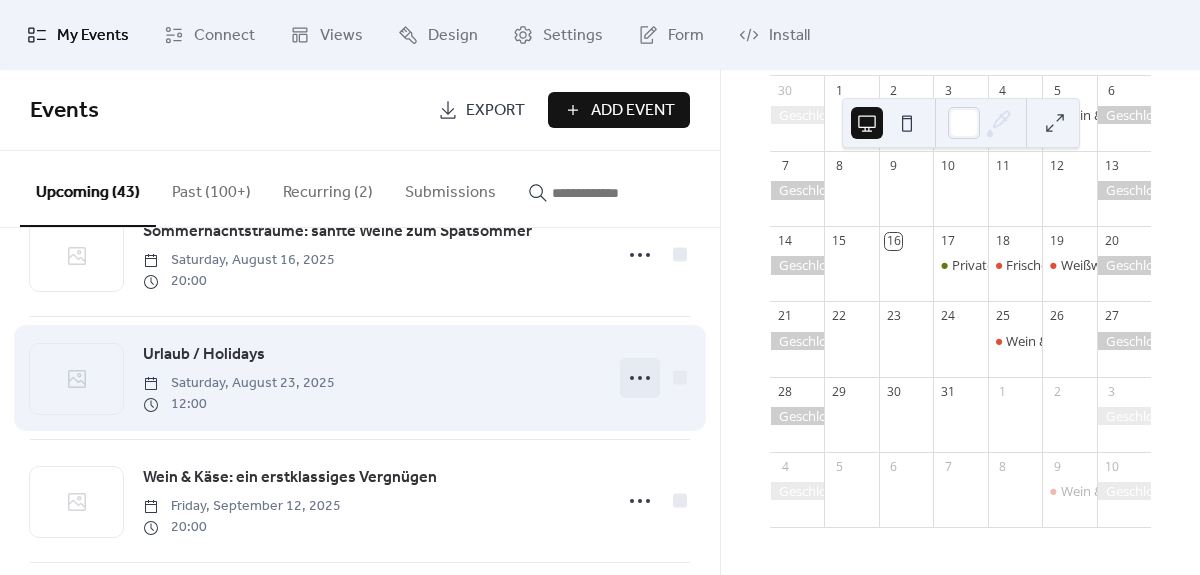 click 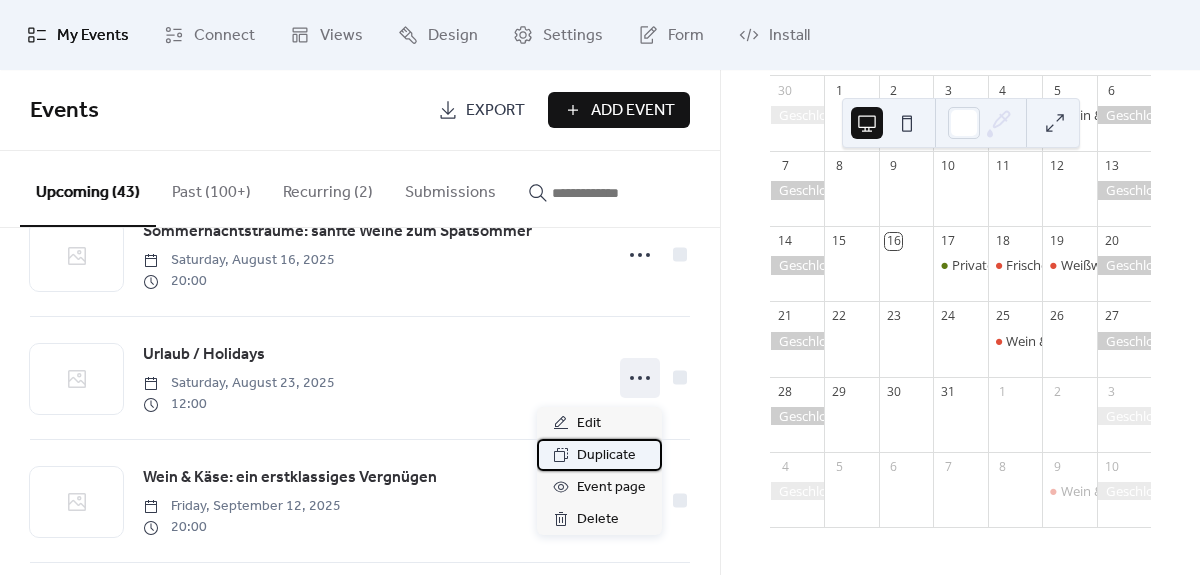 click on "Duplicate" at bounding box center (606, 456) 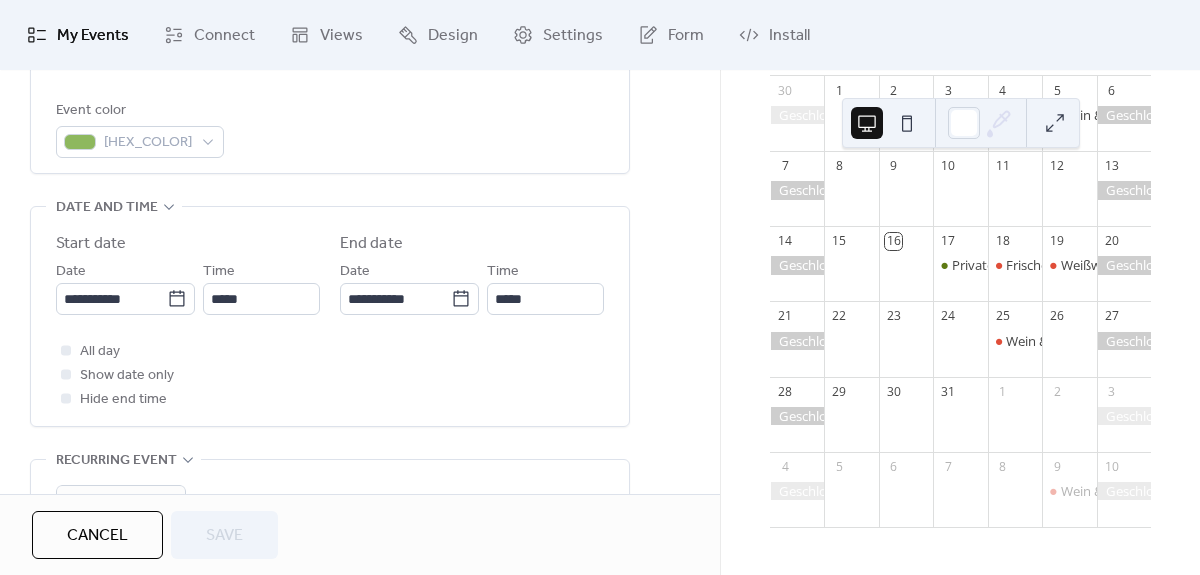 scroll, scrollTop: 559, scrollLeft: 0, axis: vertical 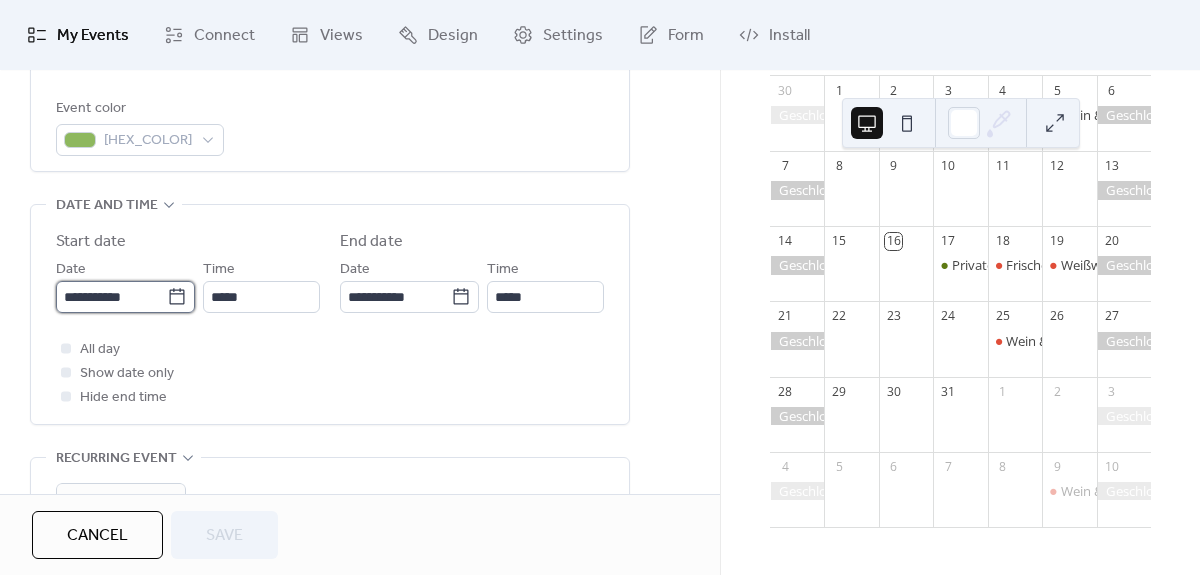 click on "**********" at bounding box center [111, 297] 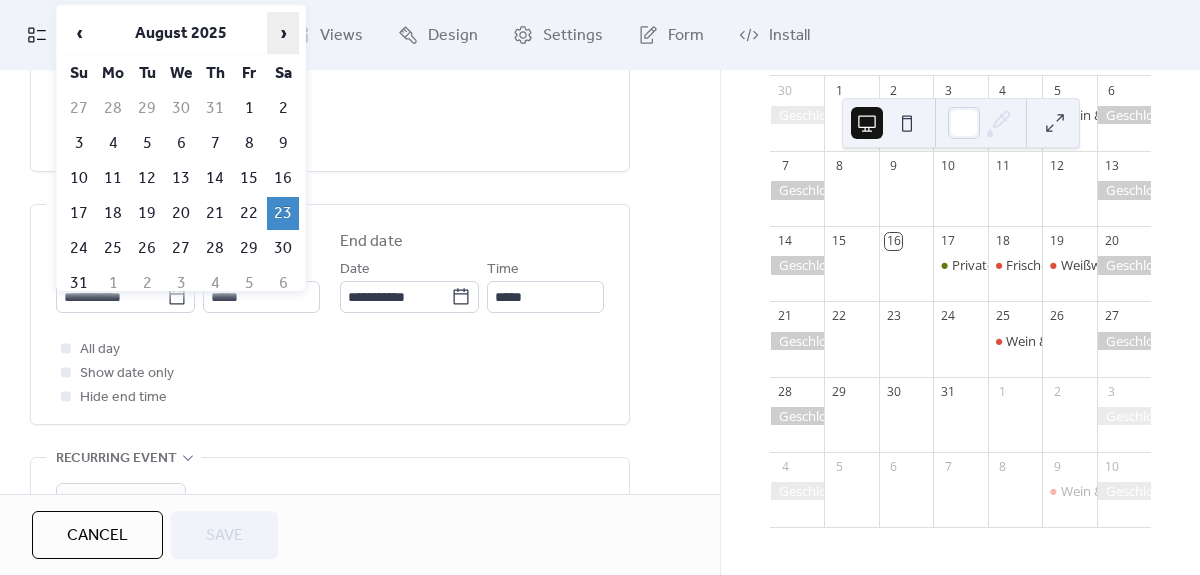 click on "›" at bounding box center [283, 33] 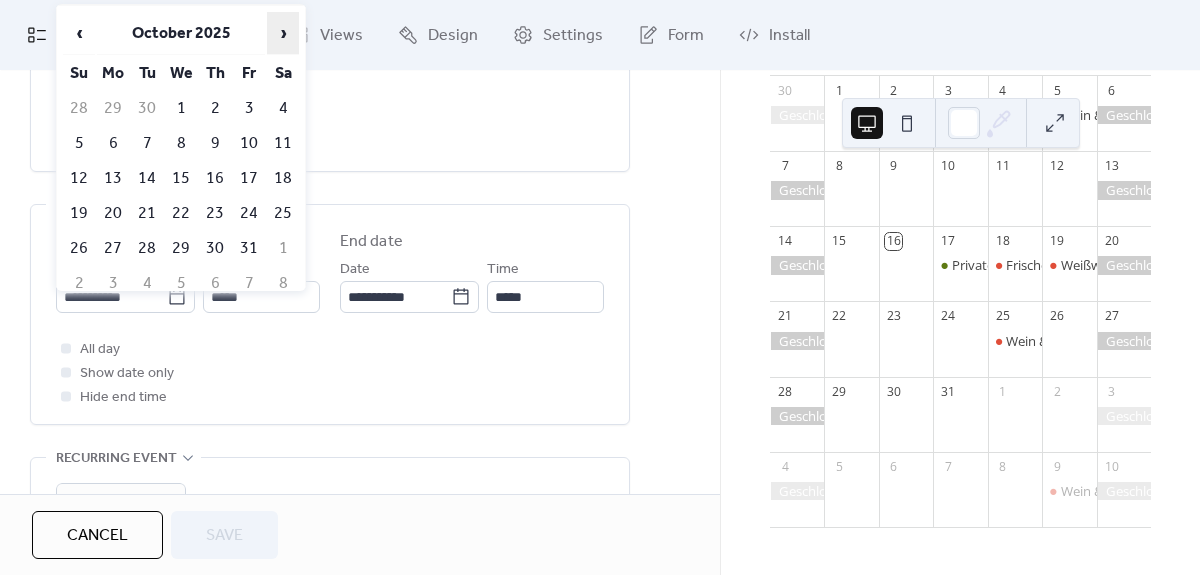click on "›" at bounding box center [283, 33] 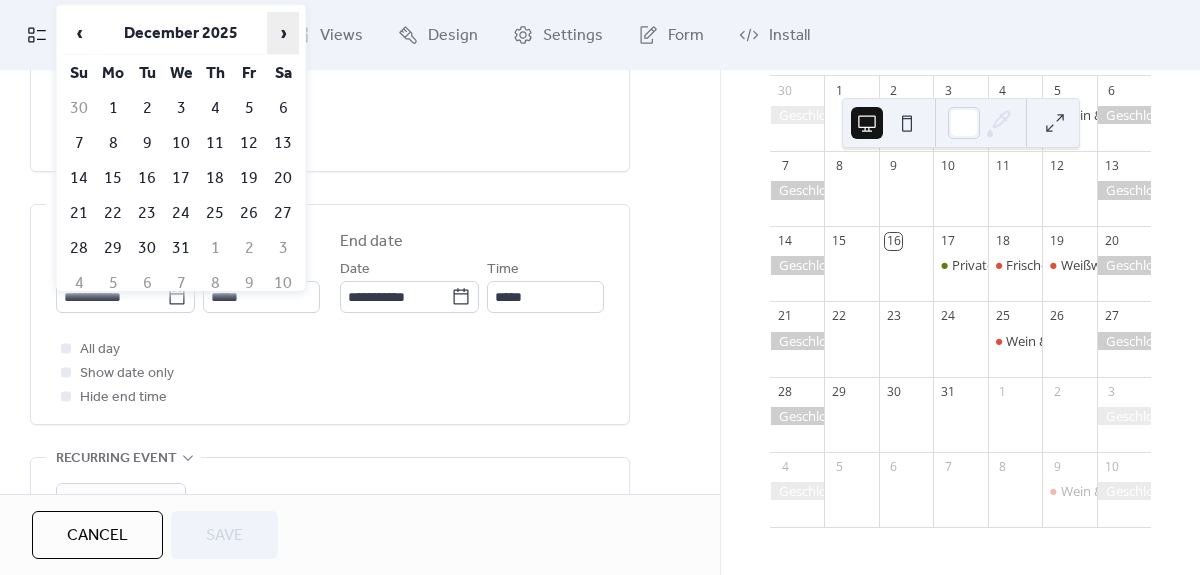 click on "›" at bounding box center [283, 33] 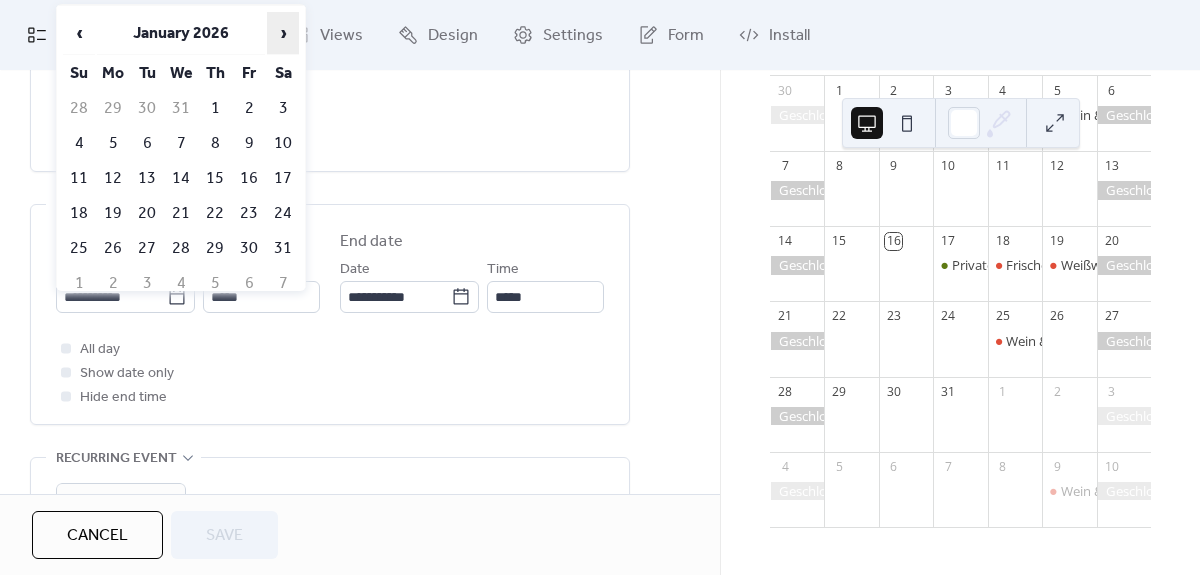 click on "›" at bounding box center (283, 33) 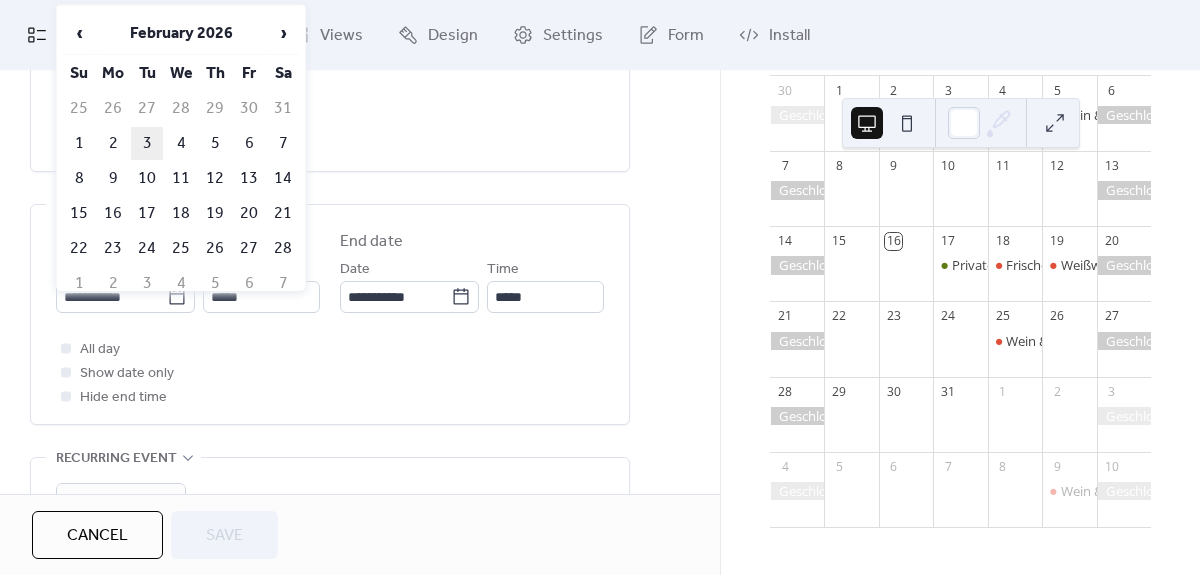click on "3" at bounding box center (147, 143) 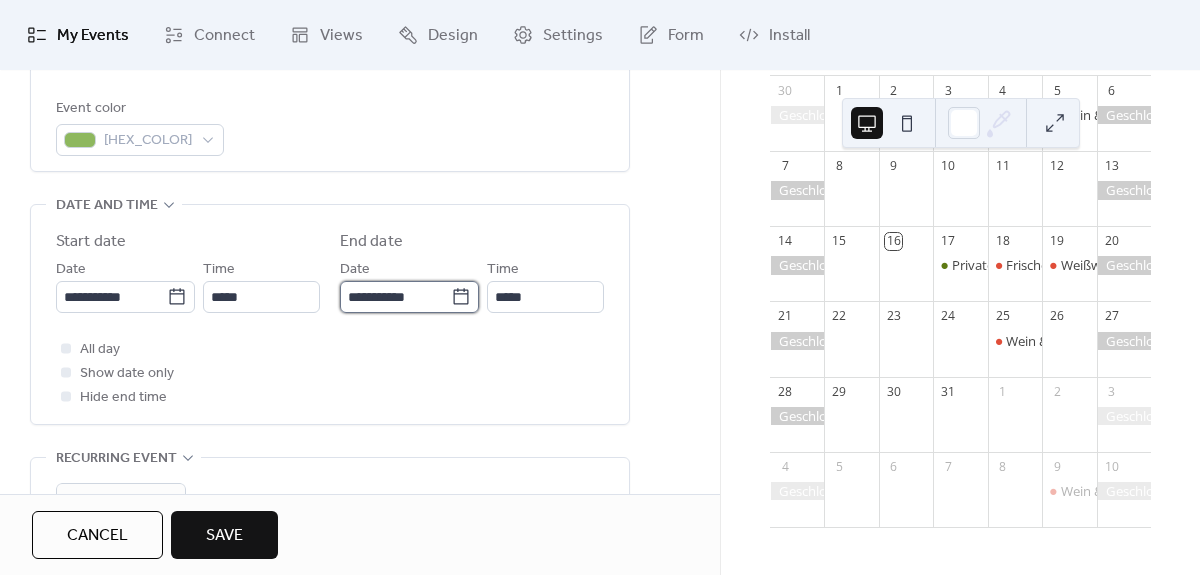 click on "**********" at bounding box center [395, 297] 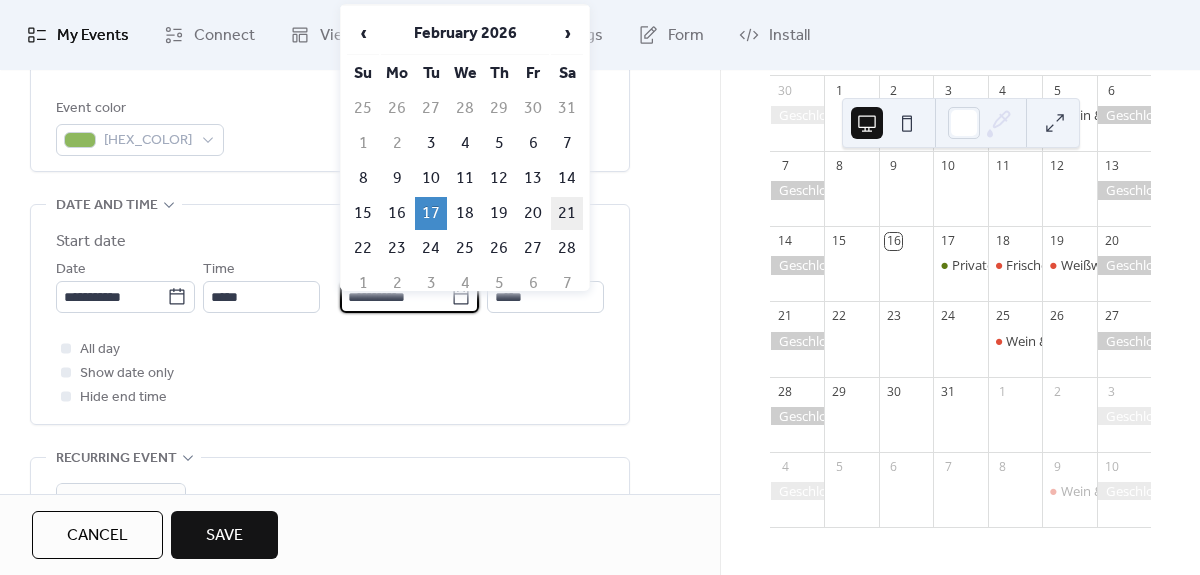 click on "21" at bounding box center [567, 213] 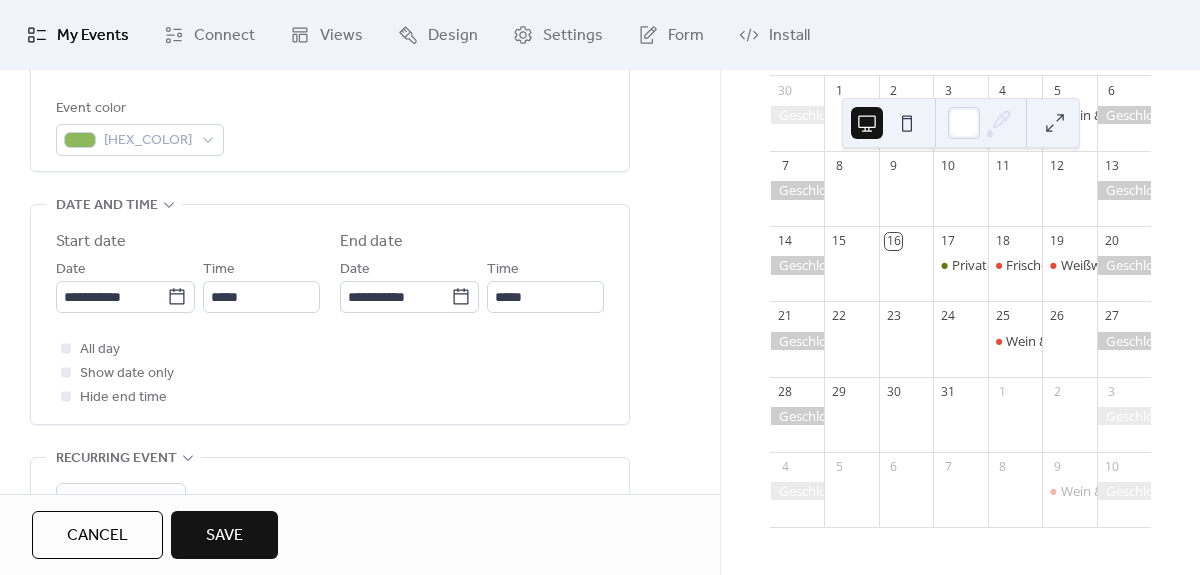 type on "**********" 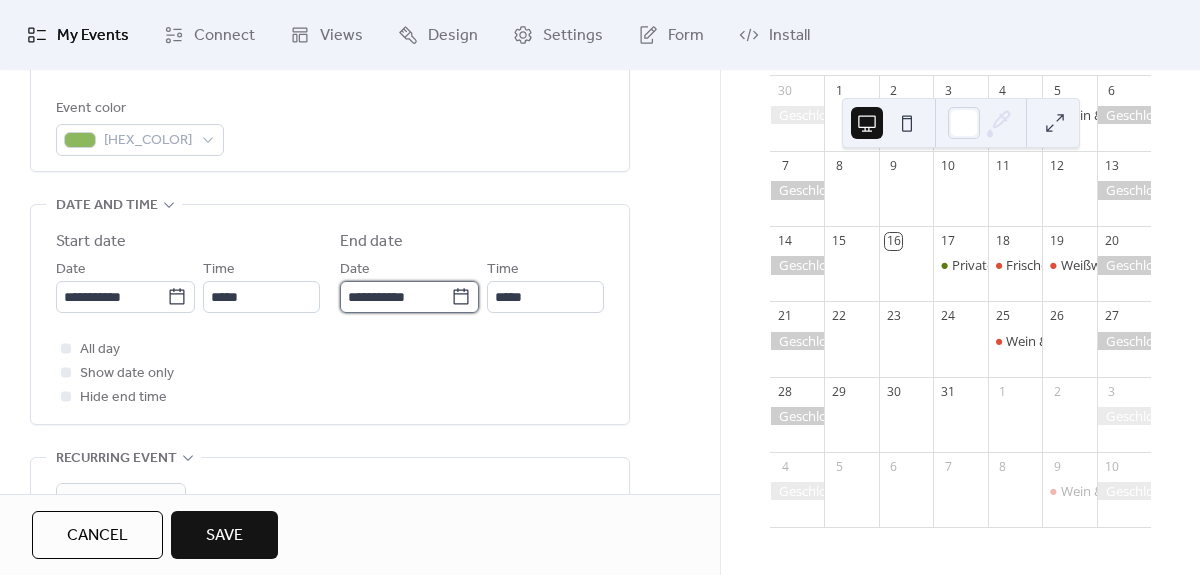 click on "**********" at bounding box center (395, 297) 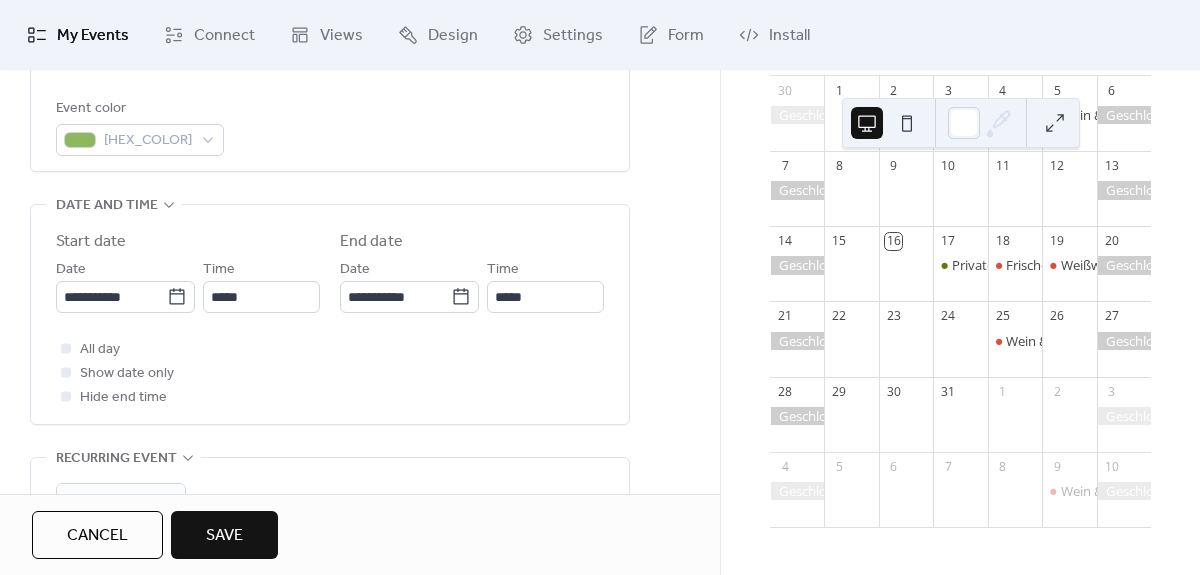 click on "**********" at bounding box center (360, 430) 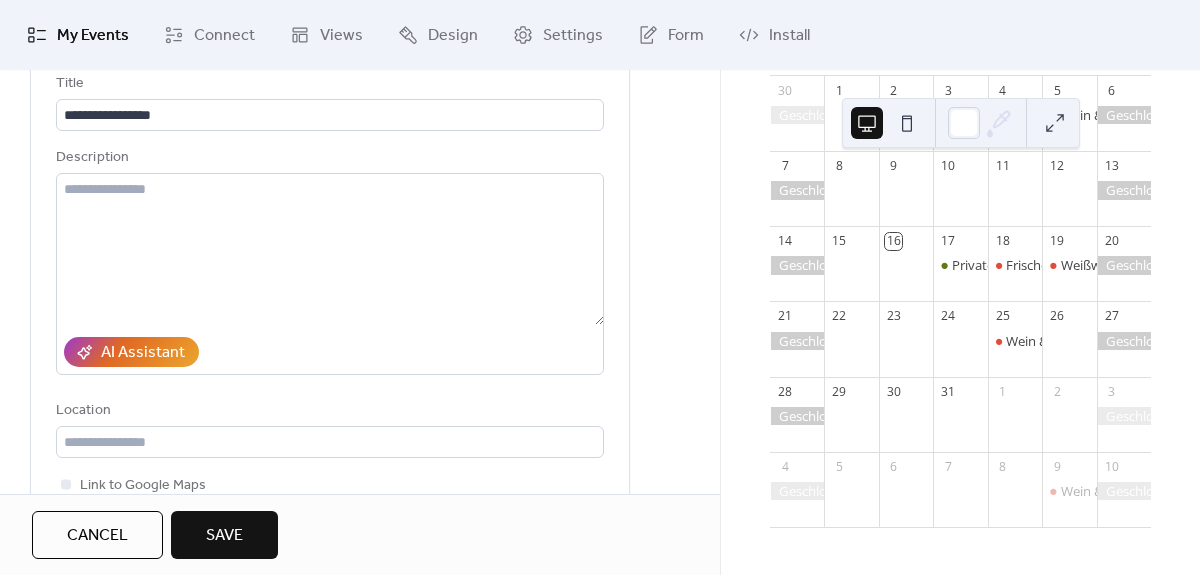 scroll, scrollTop: 100, scrollLeft: 0, axis: vertical 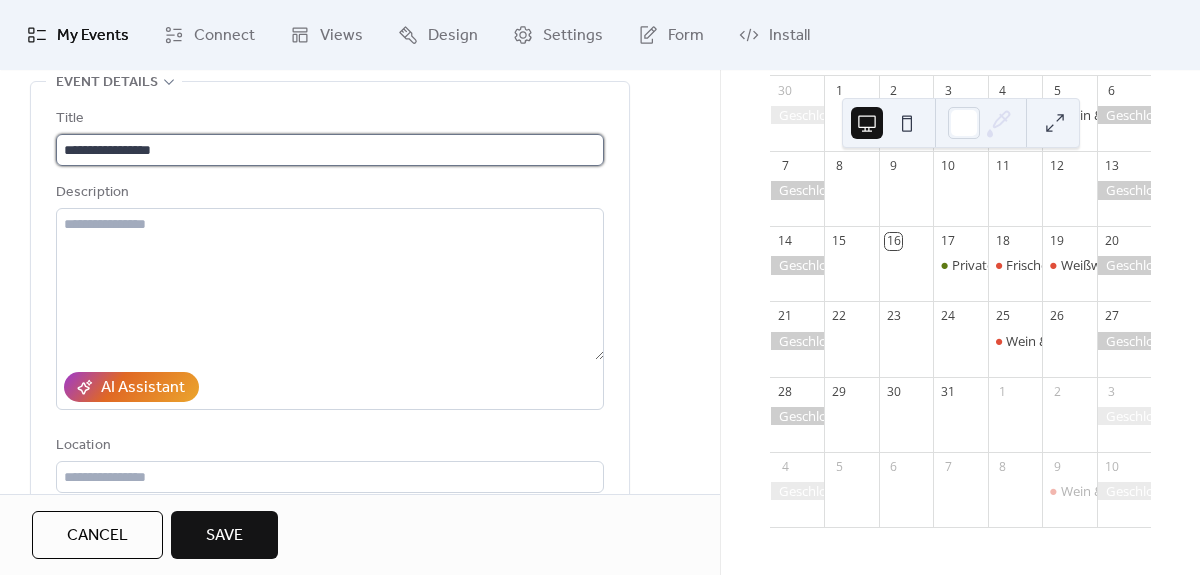 click on "**********" at bounding box center (330, 150) 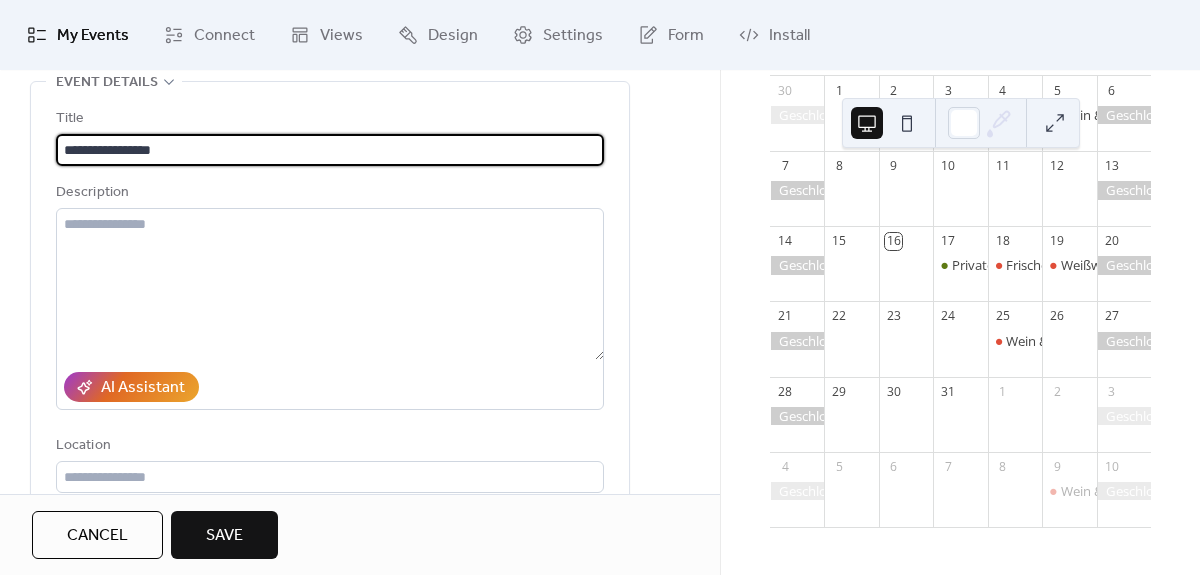 click on "Save" at bounding box center (224, 536) 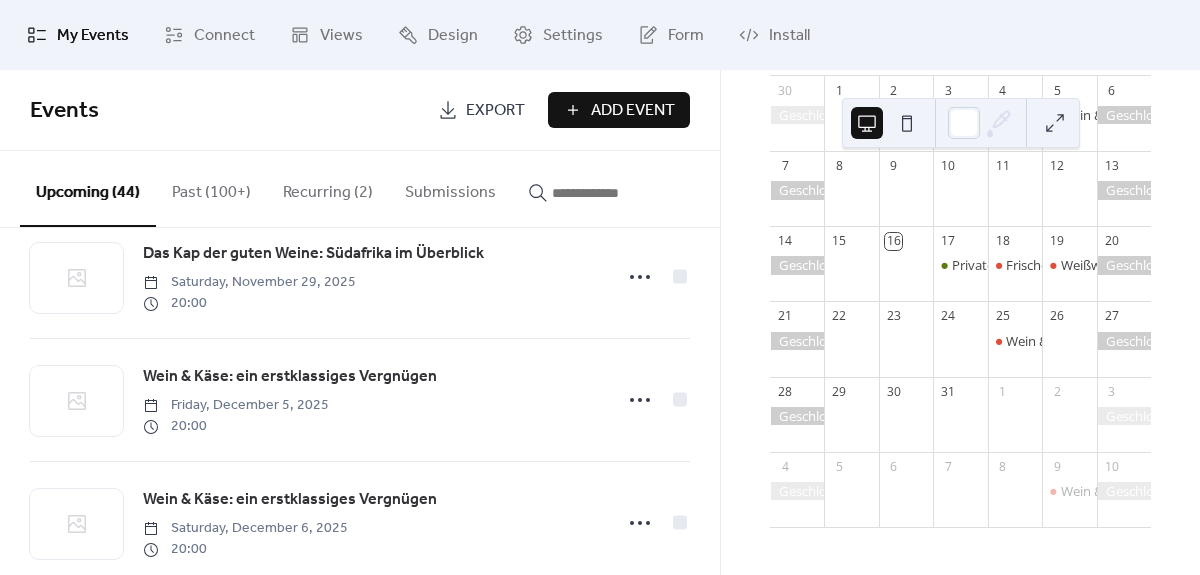 scroll, scrollTop: 3241, scrollLeft: 0, axis: vertical 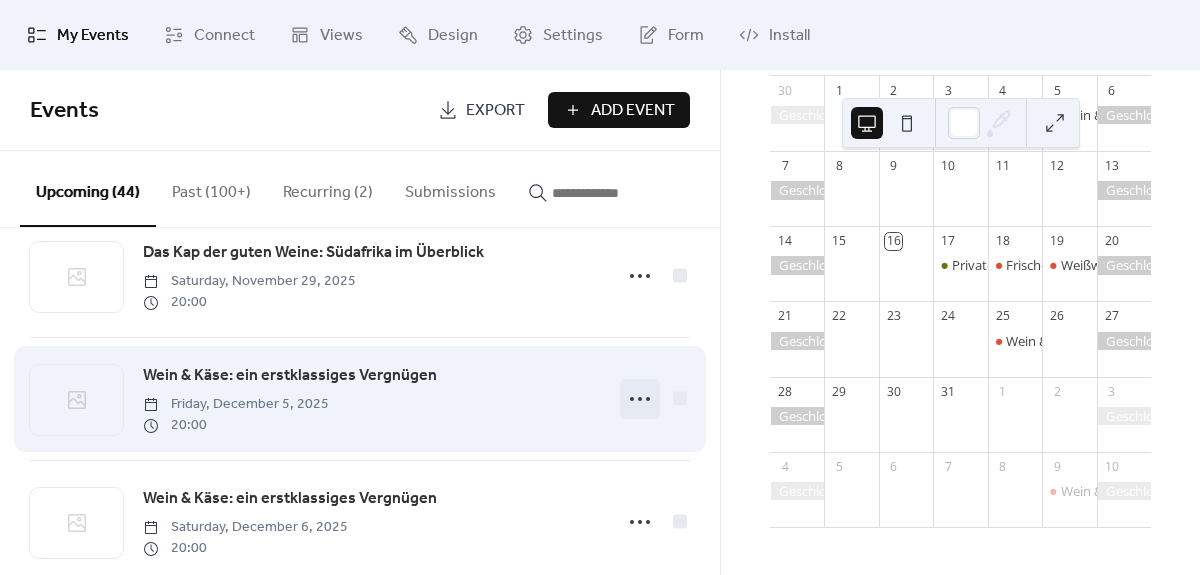 click 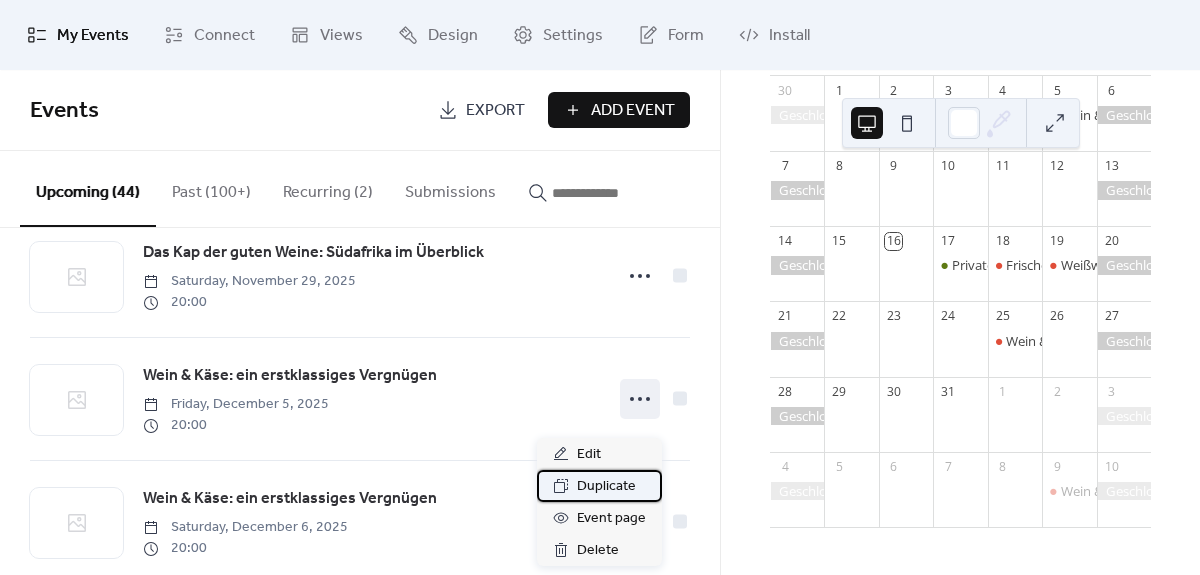 click on "Duplicate" at bounding box center (606, 487) 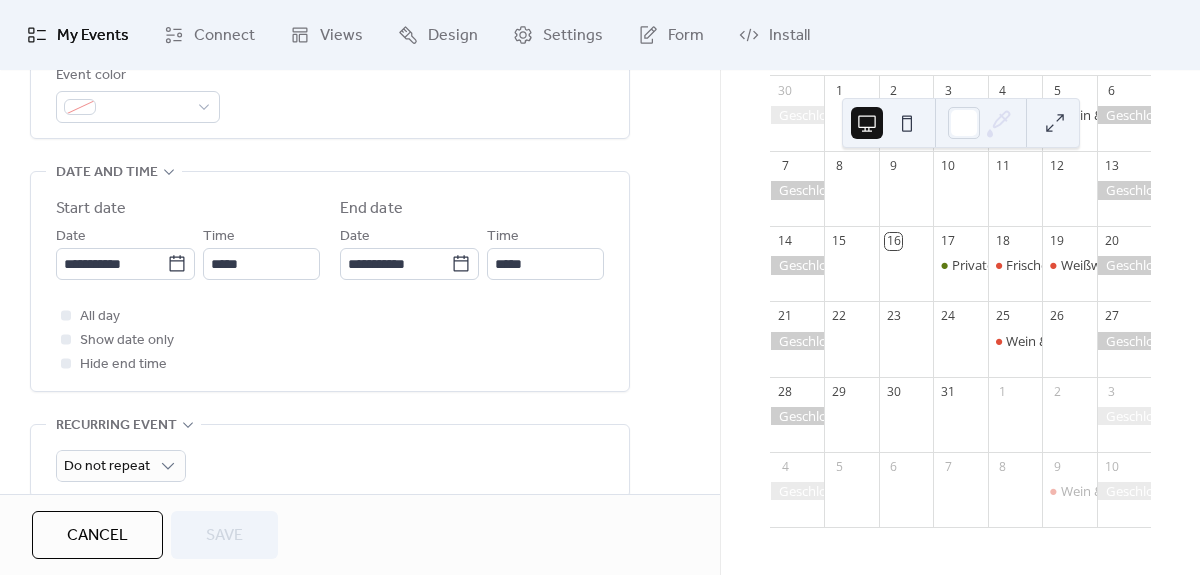 scroll, scrollTop: 609, scrollLeft: 0, axis: vertical 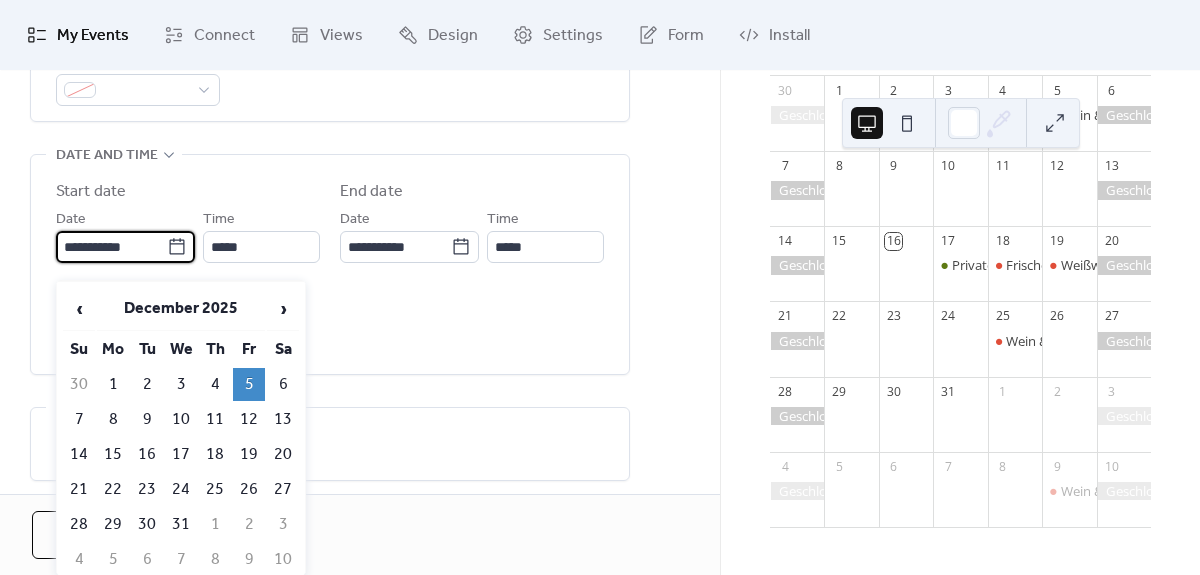 click on "**********" at bounding box center (111, 247) 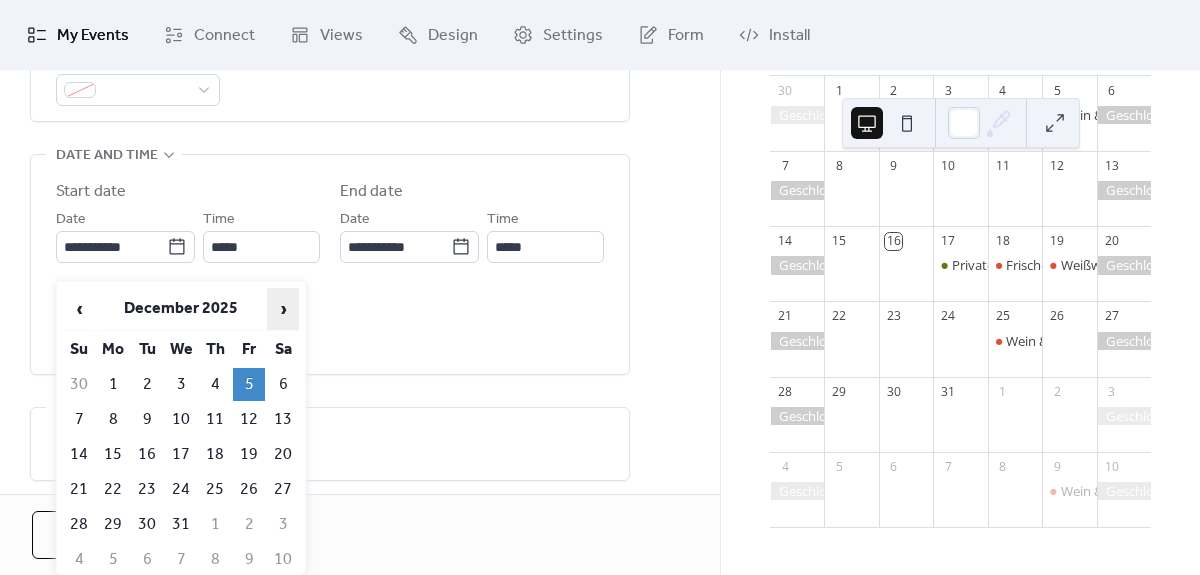 click on "›" at bounding box center (283, 309) 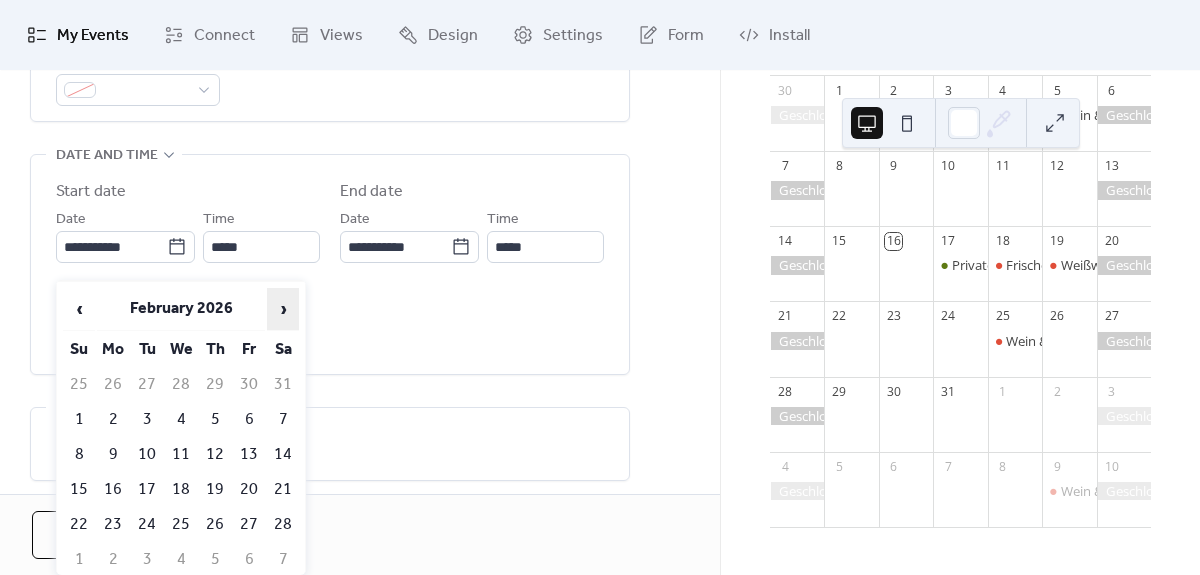 click on "›" at bounding box center (283, 309) 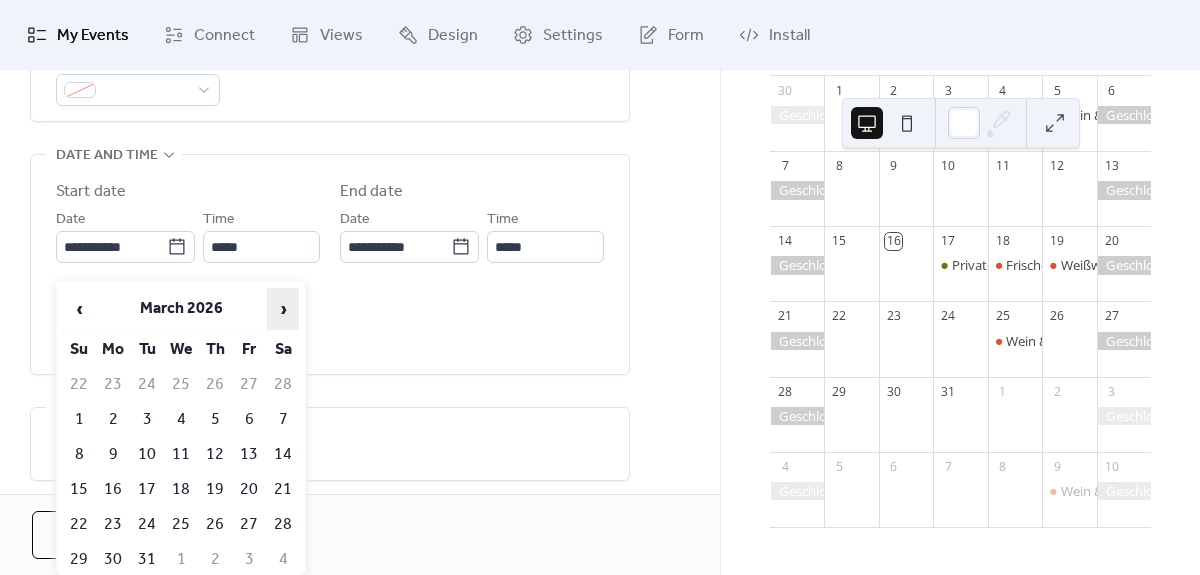click on "›" at bounding box center [283, 309] 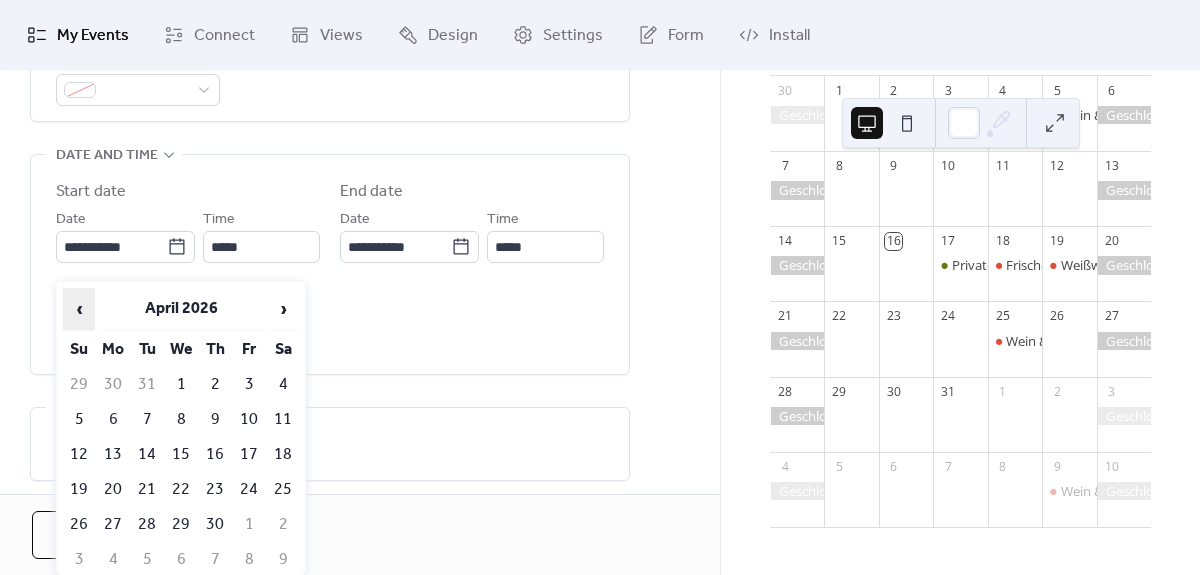 click on "‹" at bounding box center (79, 309) 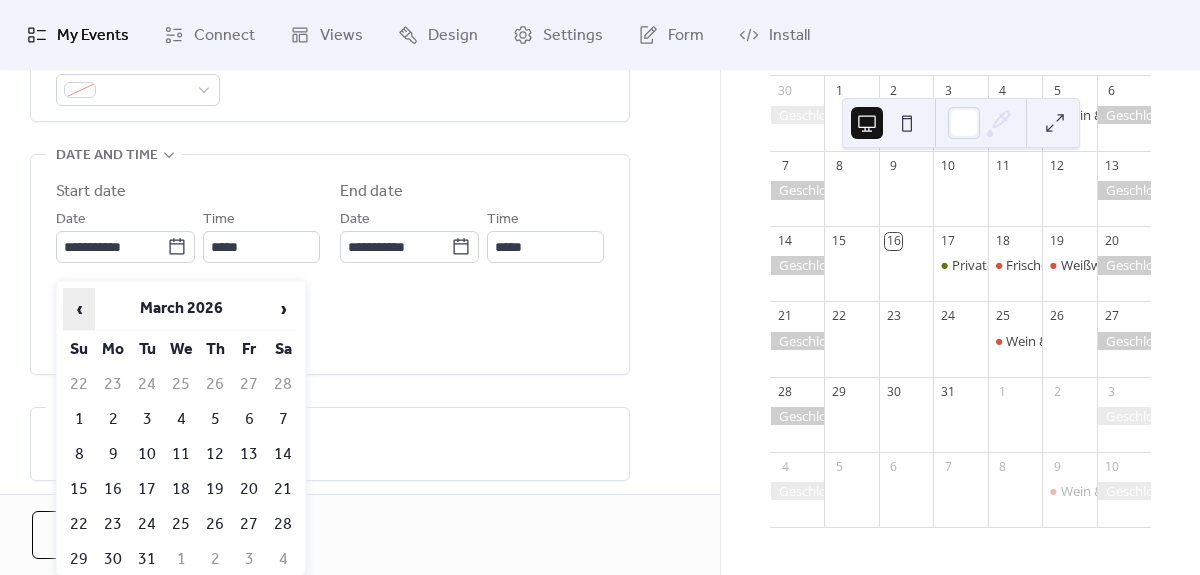 click on "‹" at bounding box center [79, 309] 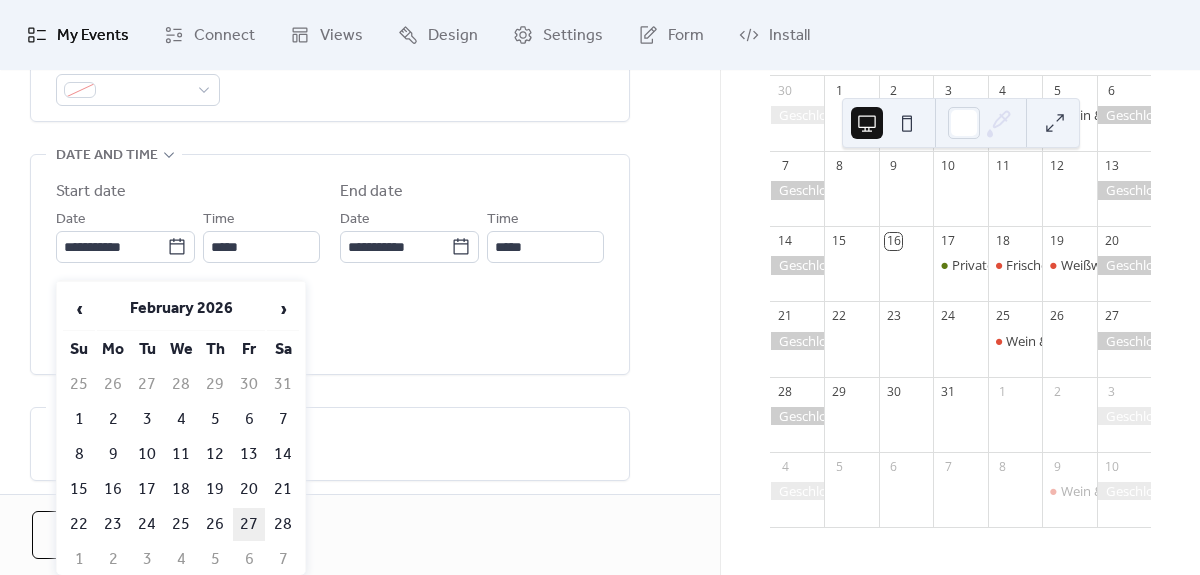 click on "27" at bounding box center [249, 524] 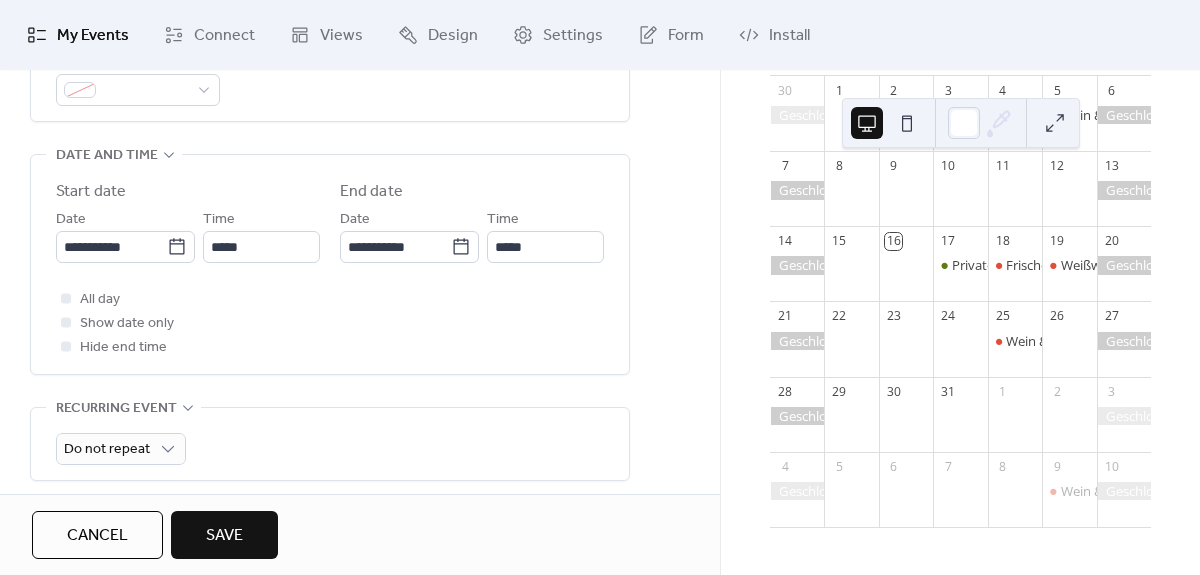 click on "Save" at bounding box center [224, 536] 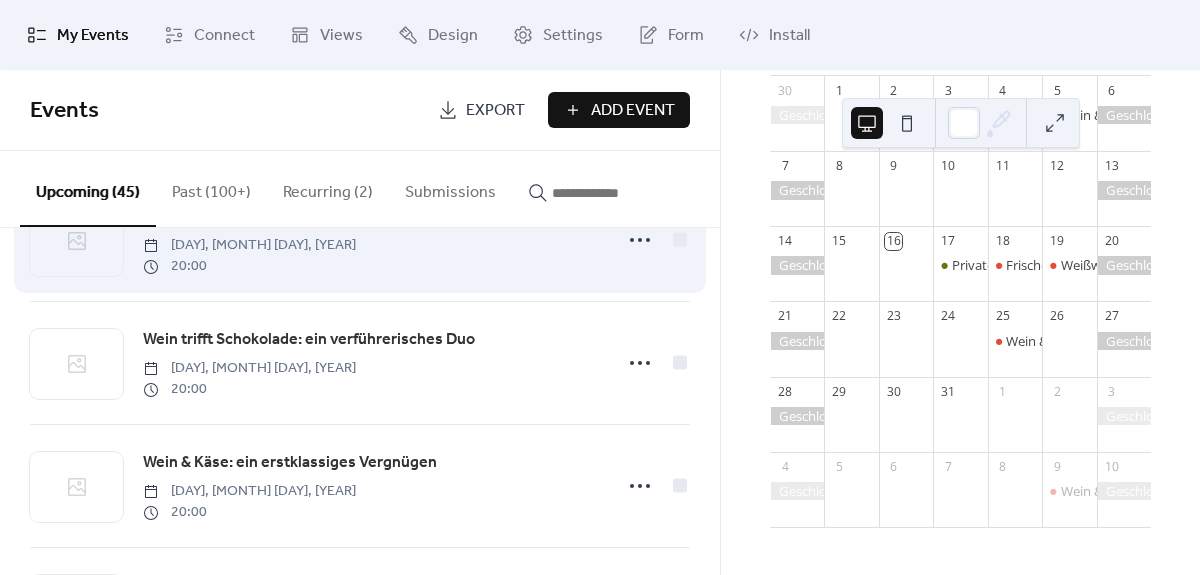 scroll, scrollTop: 5272, scrollLeft: 0, axis: vertical 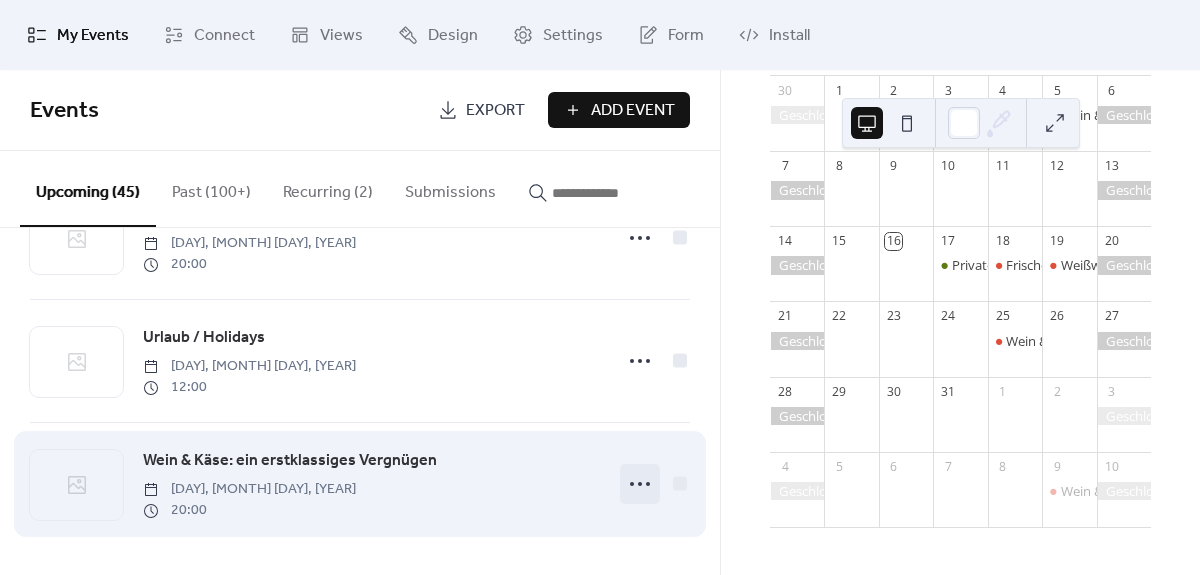 click 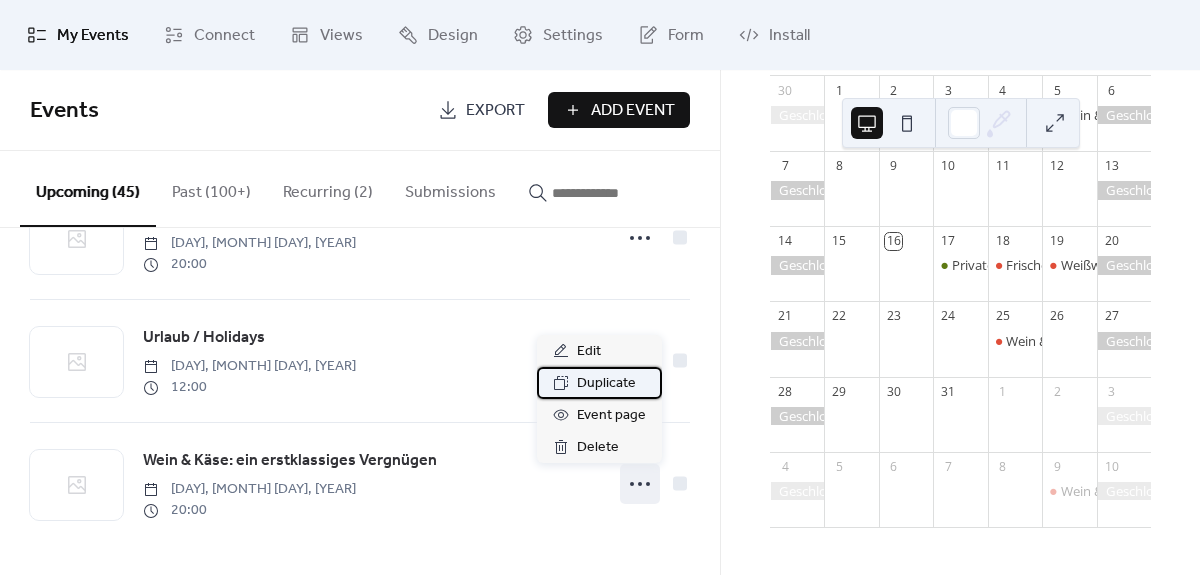 click on "Duplicate" at bounding box center [606, 384] 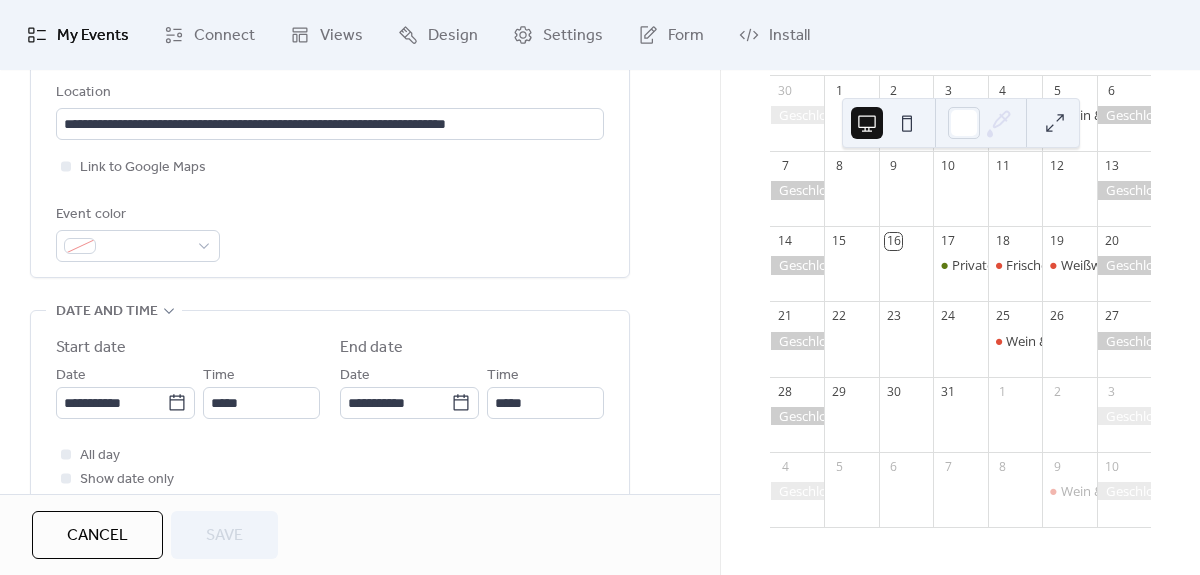 scroll, scrollTop: 456, scrollLeft: 0, axis: vertical 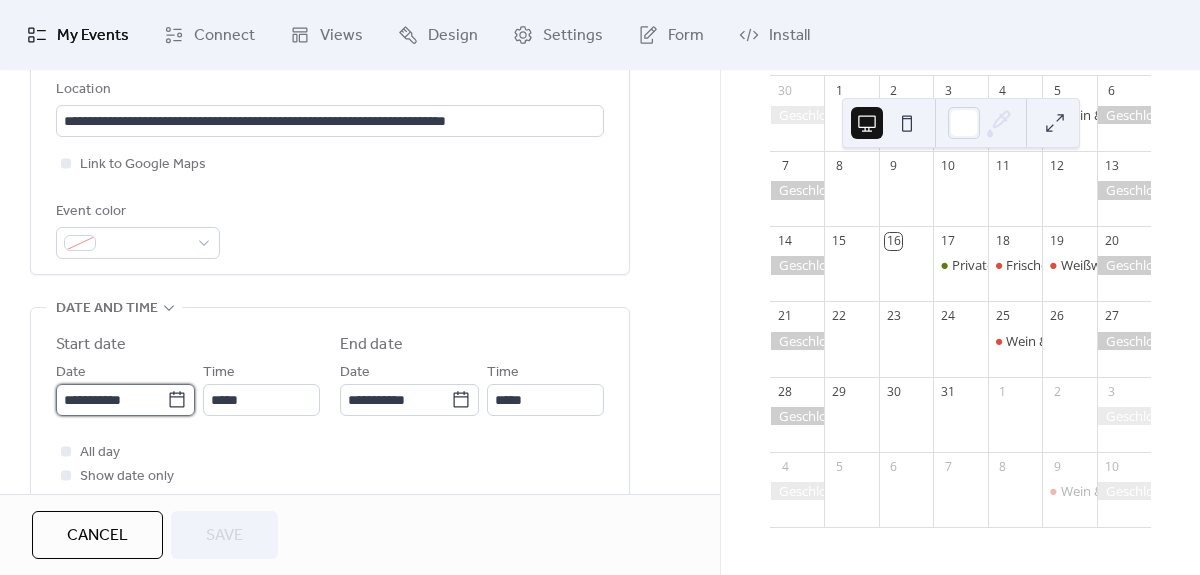 click on "**********" at bounding box center [111, 400] 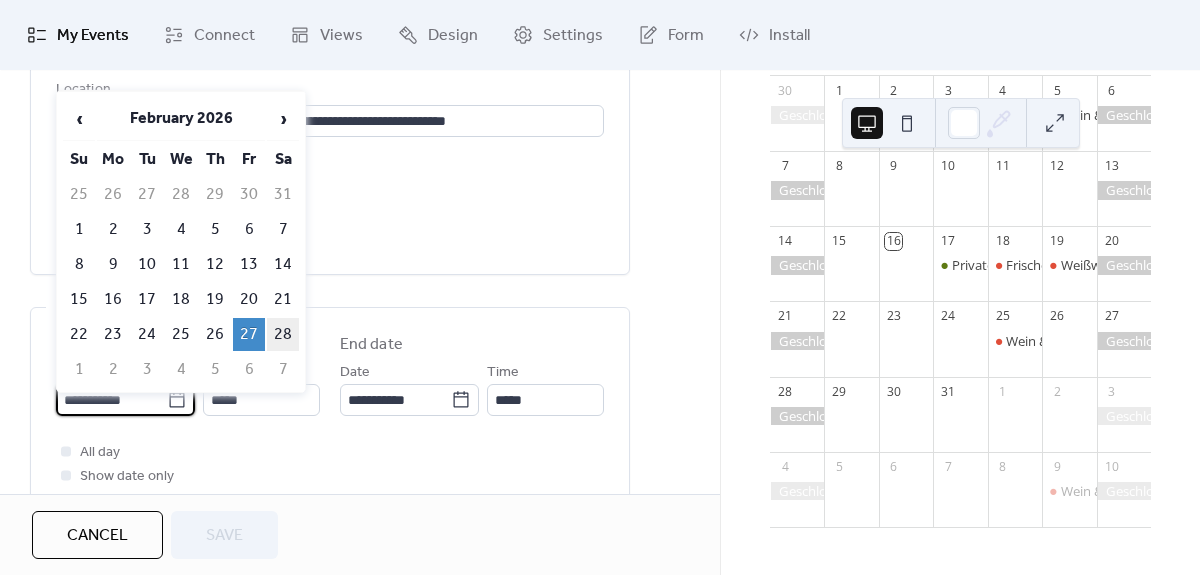 click on "28" at bounding box center [283, 334] 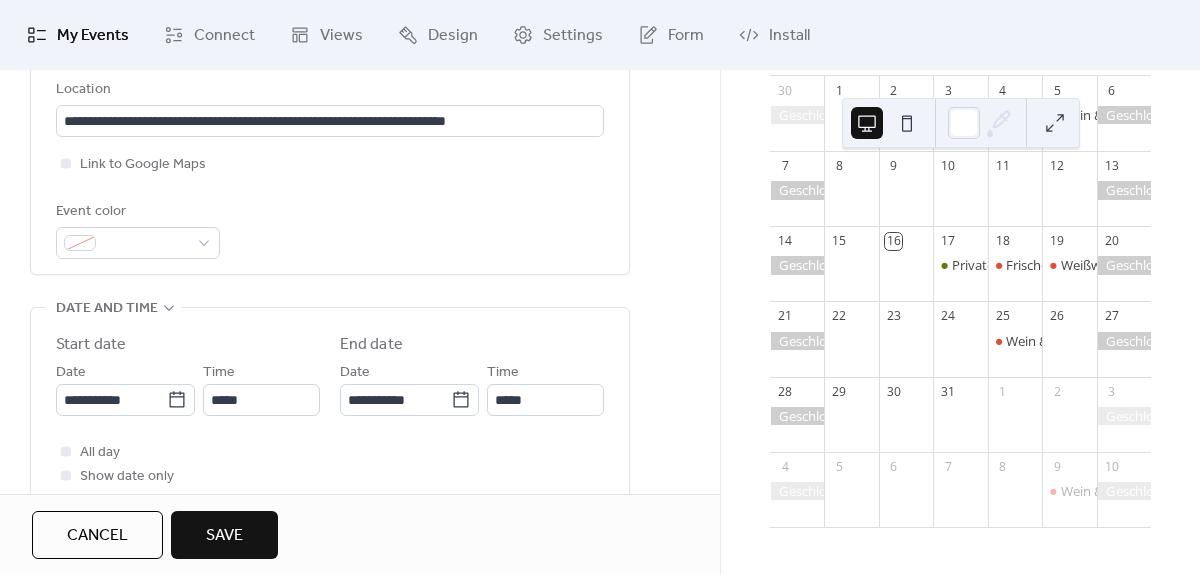 click on "Save" at bounding box center [224, 536] 